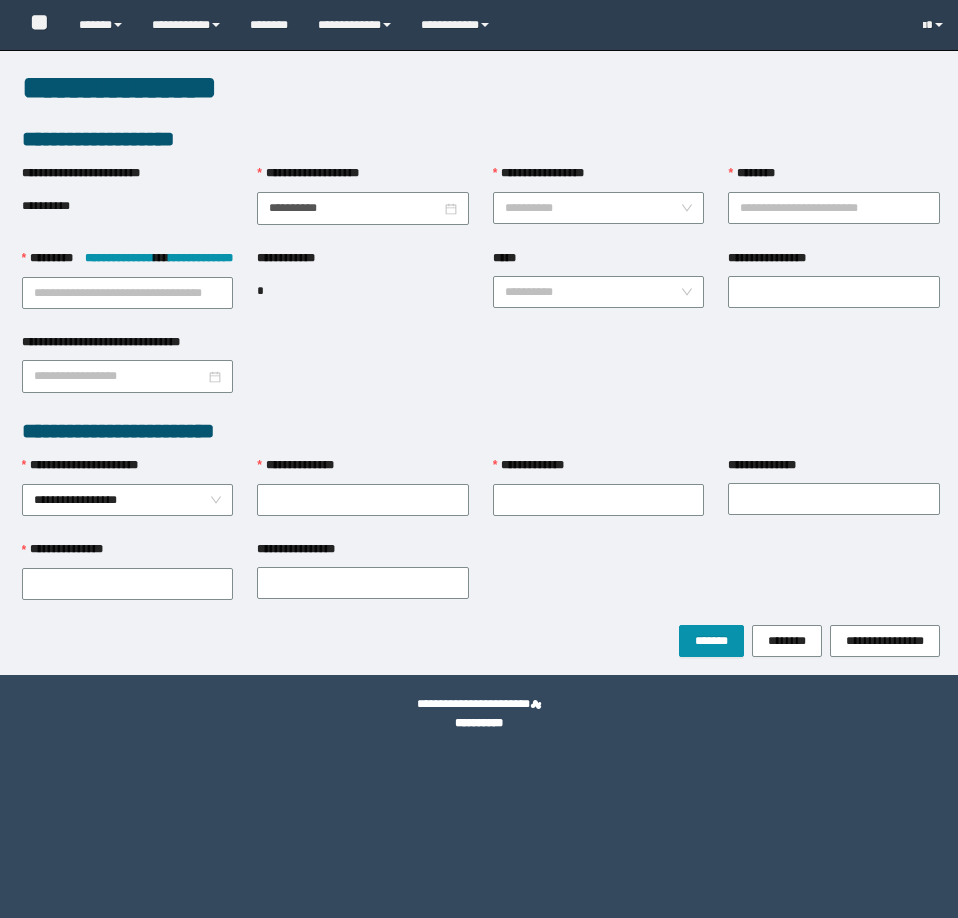 scroll, scrollTop: 0, scrollLeft: 0, axis: both 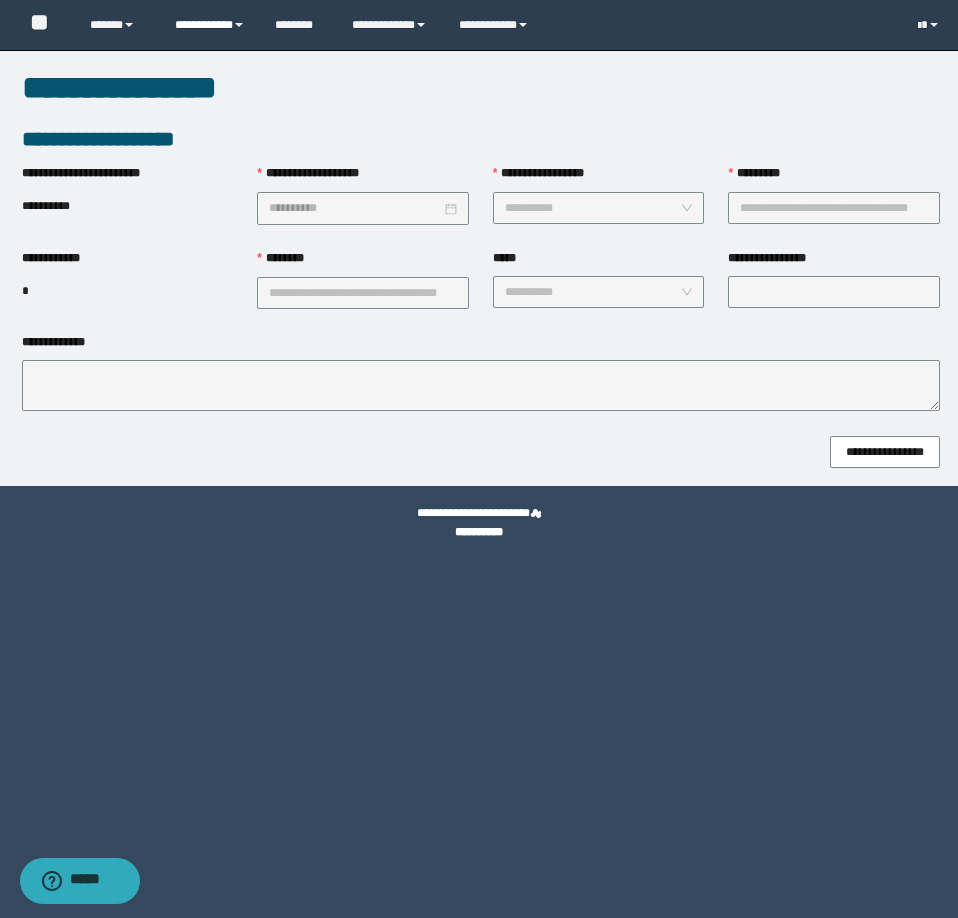 click on "**********" at bounding box center [210, 25] 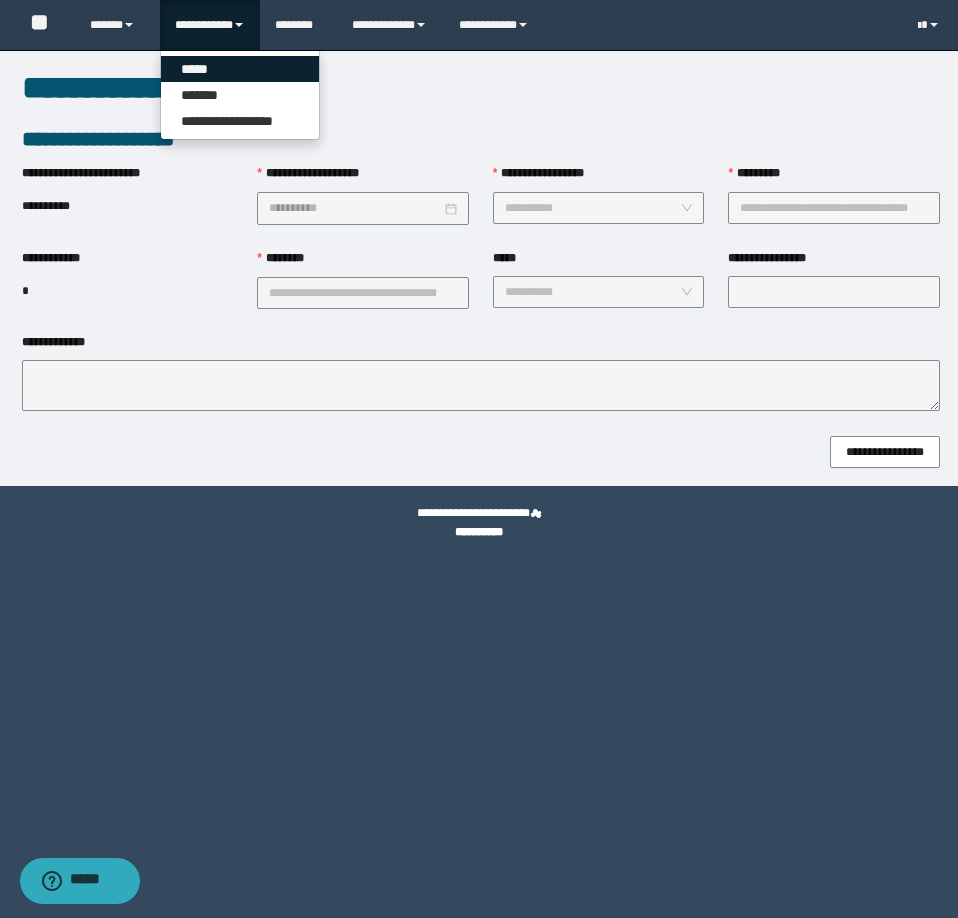 click on "*****" at bounding box center (240, 69) 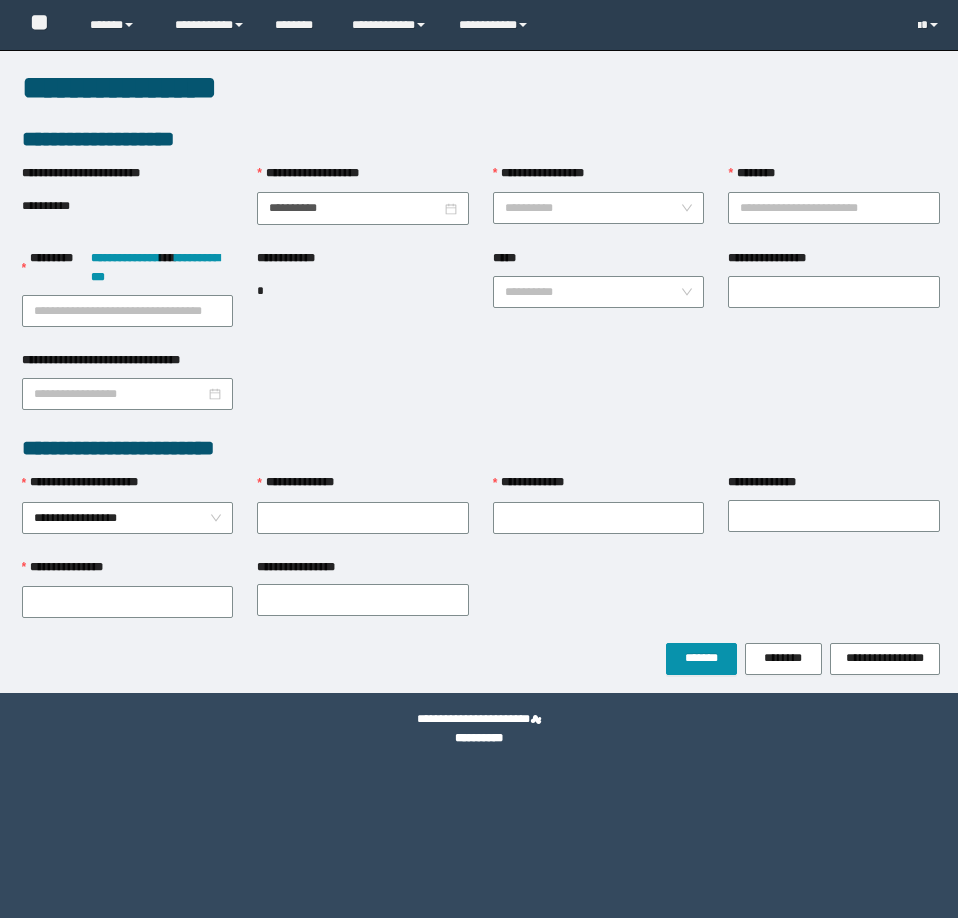 scroll, scrollTop: 0, scrollLeft: 0, axis: both 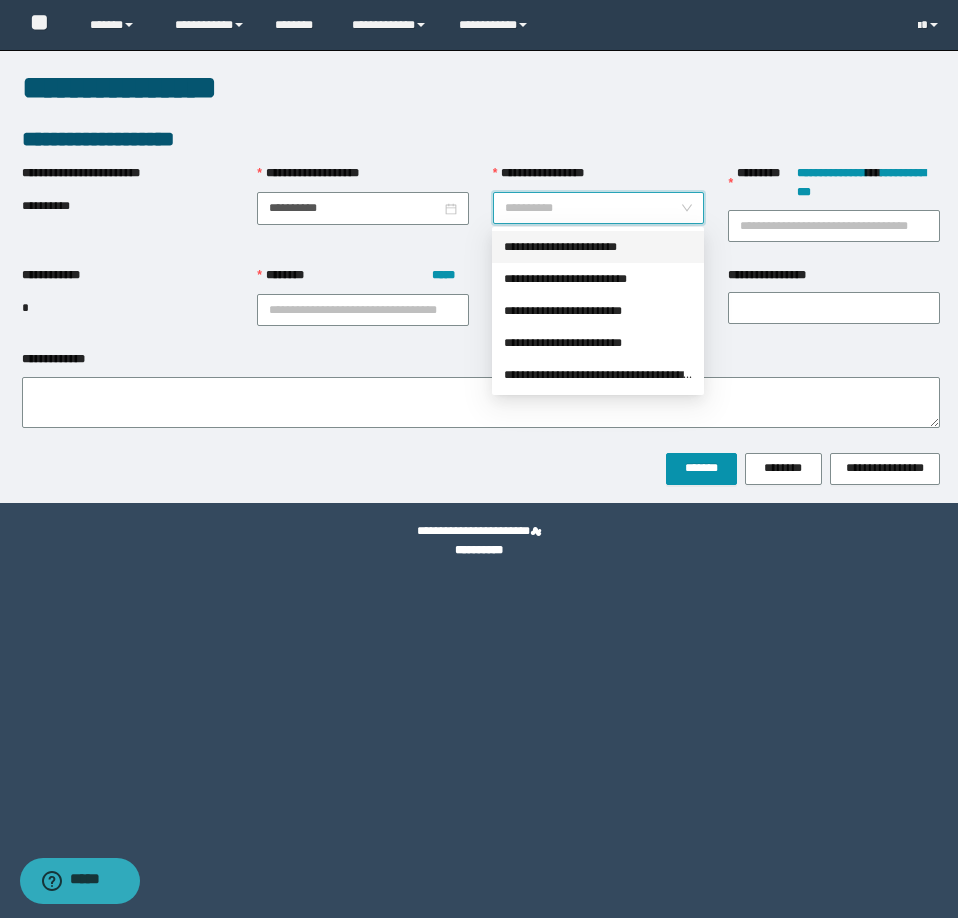 click on "**********" at bounding box center [593, 208] 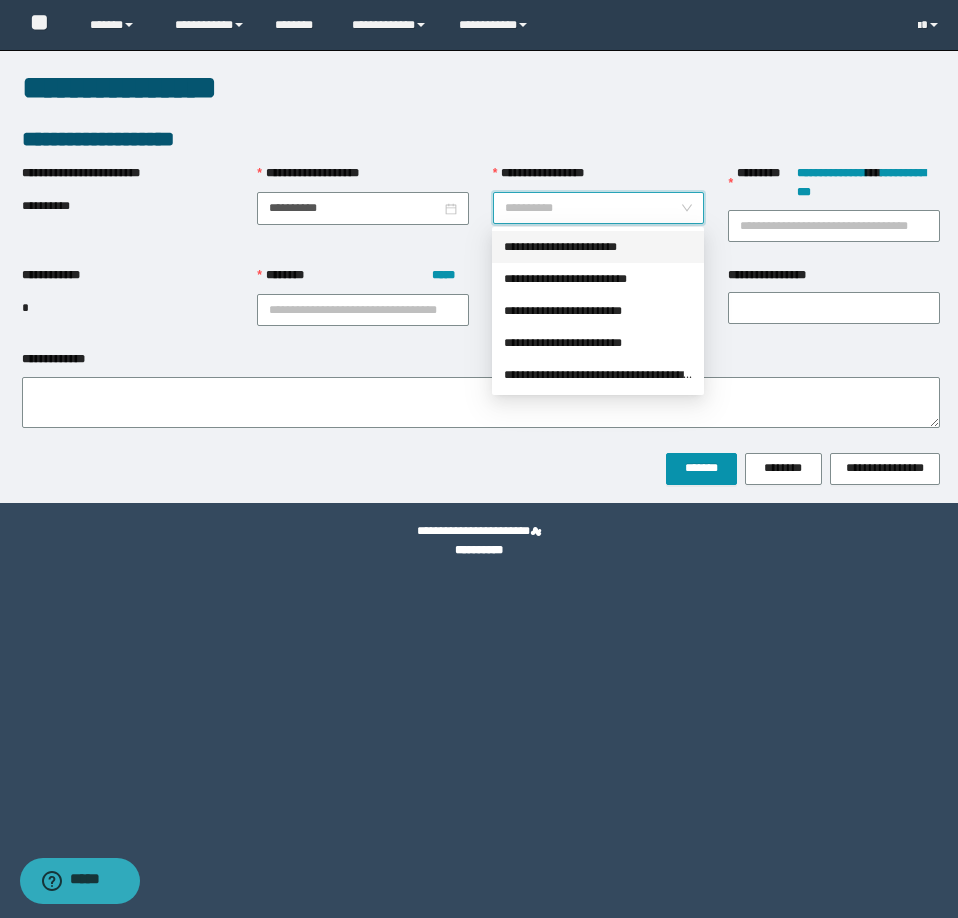 click on "**********" at bounding box center (598, 247) 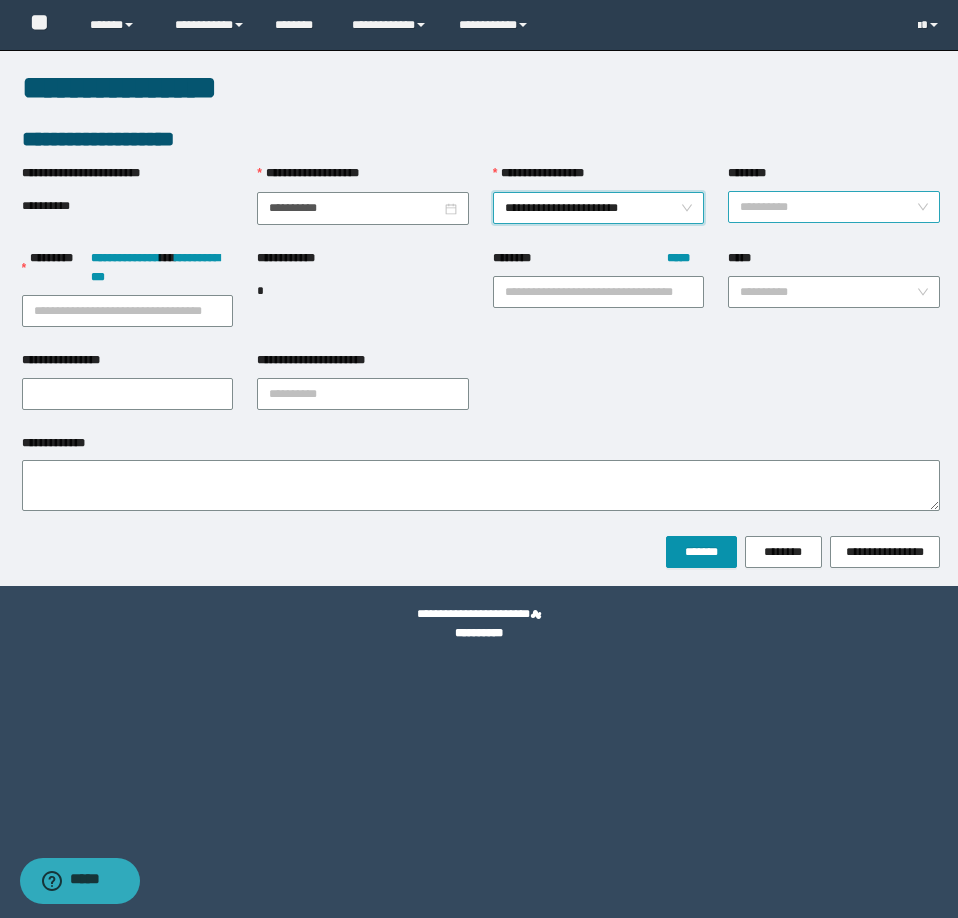 click on "********" at bounding box center (828, 207) 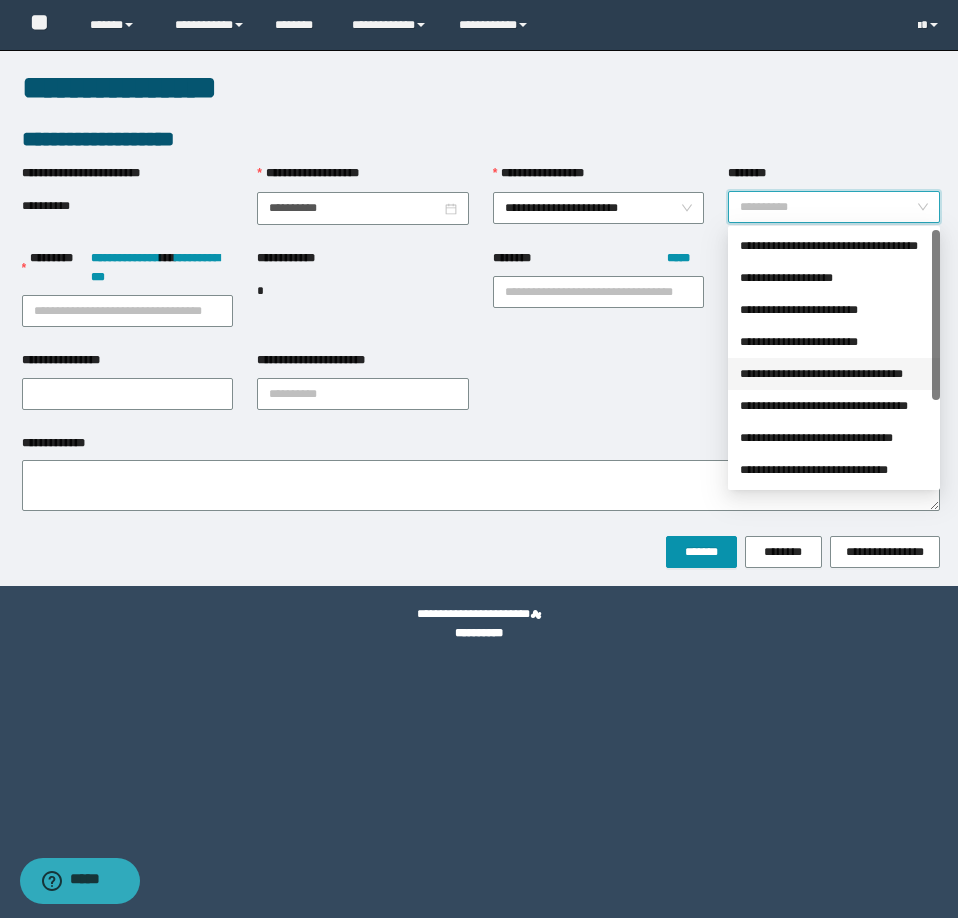 click on "**********" at bounding box center [834, 374] 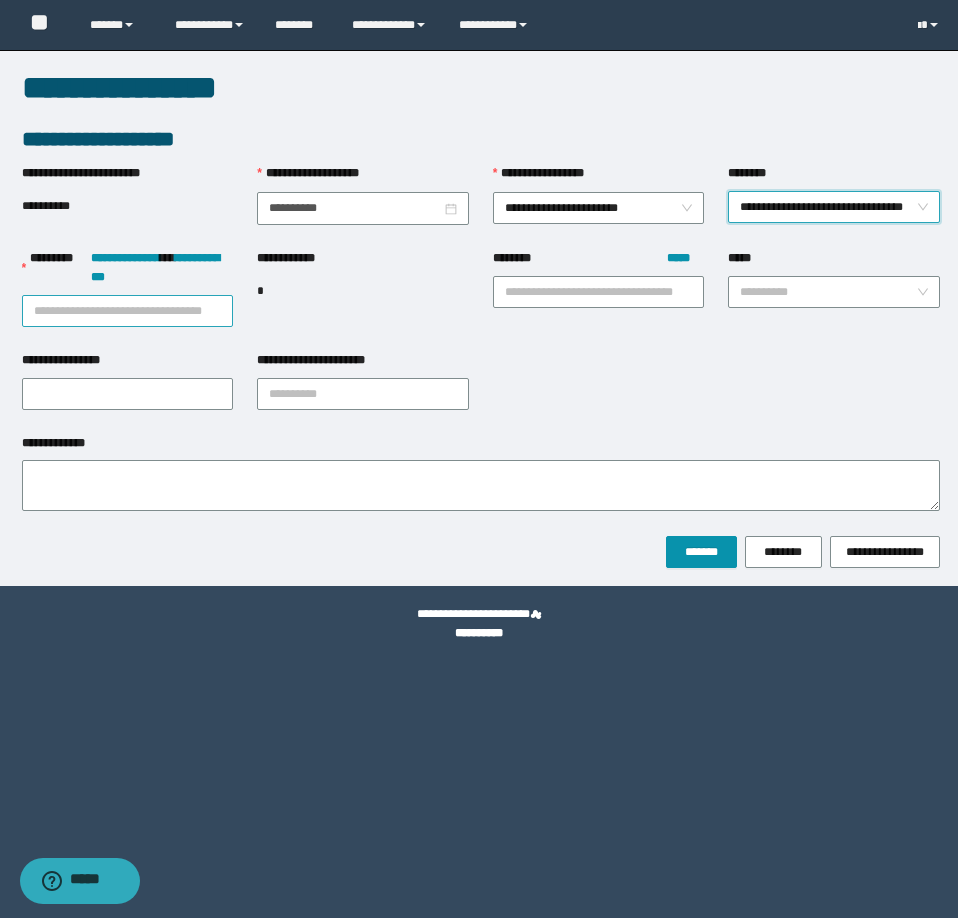 click on "**********" at bounding box center [128, 311] 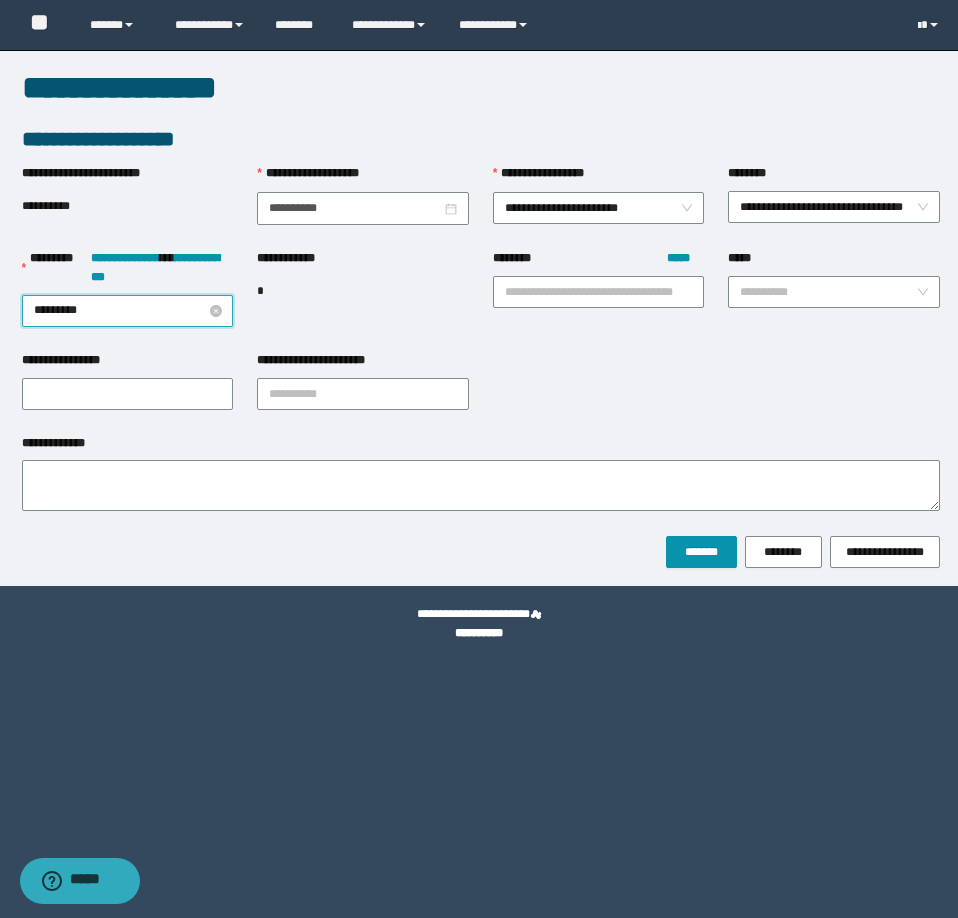 type on "**********" 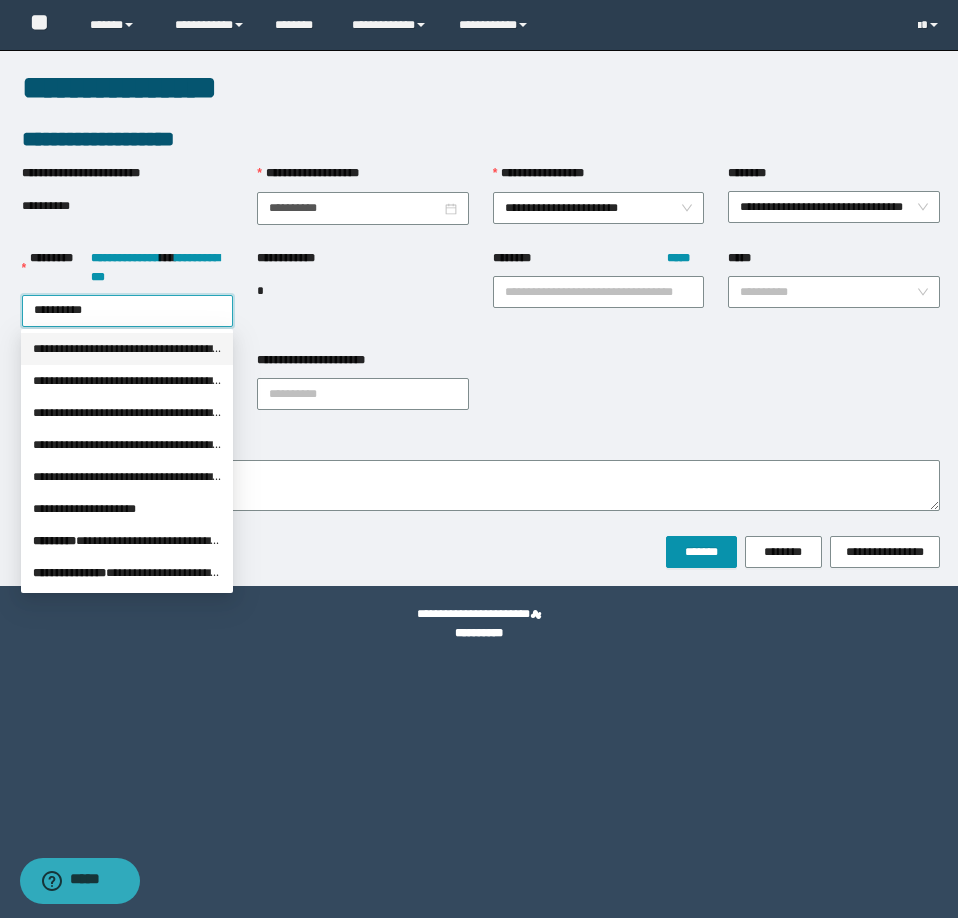 click on "**********" at bounding box center (127, 349) 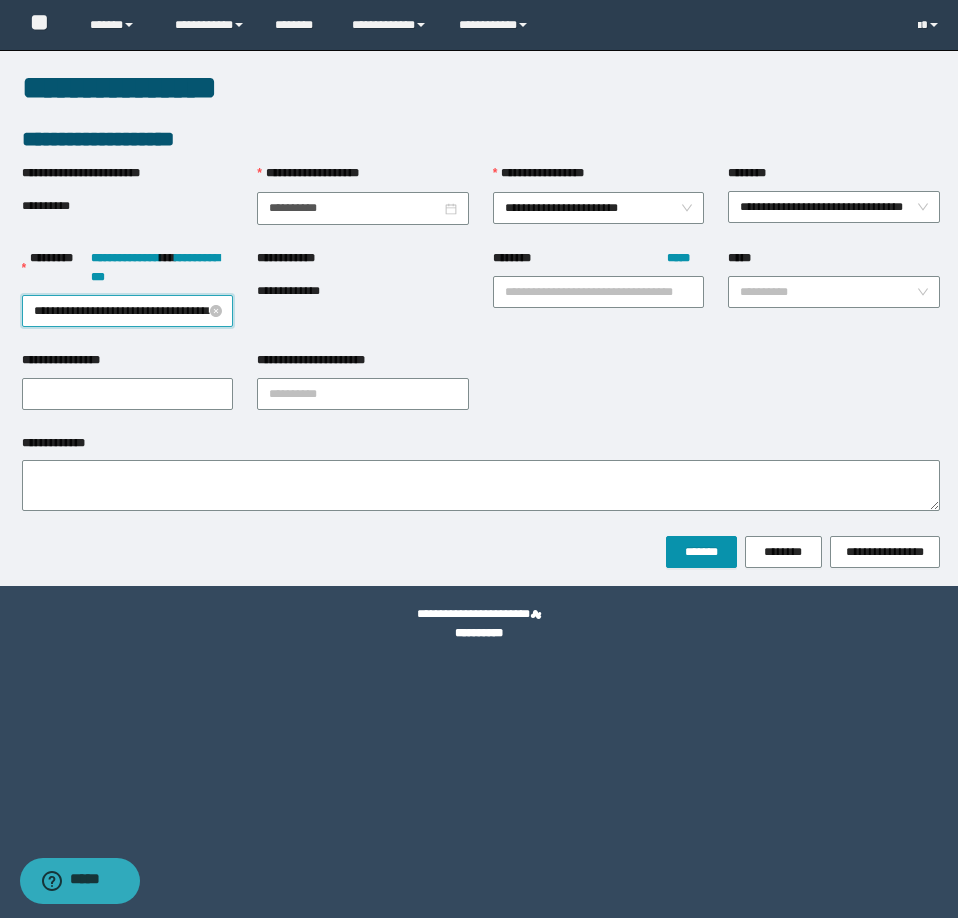 click on "**********" at bounding box center (128, 311) 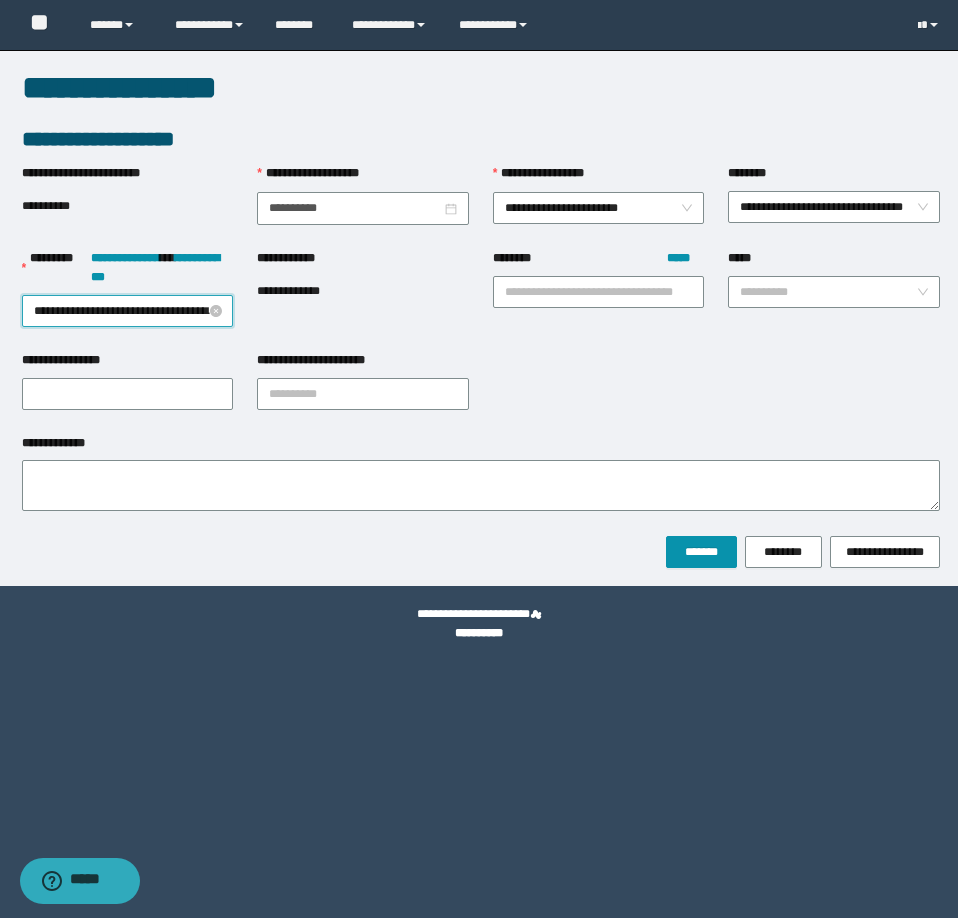 click on "**********" at bounding box center (128, 311) 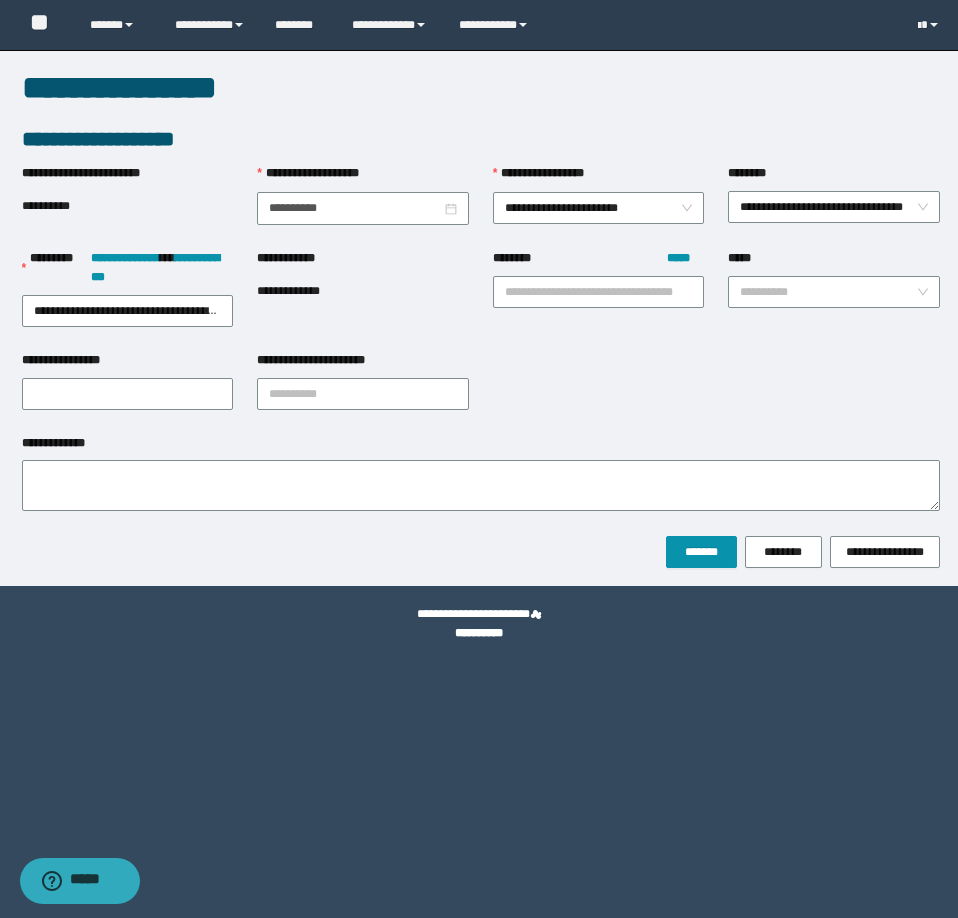 click on "**********" at bounding box center (363, 300) 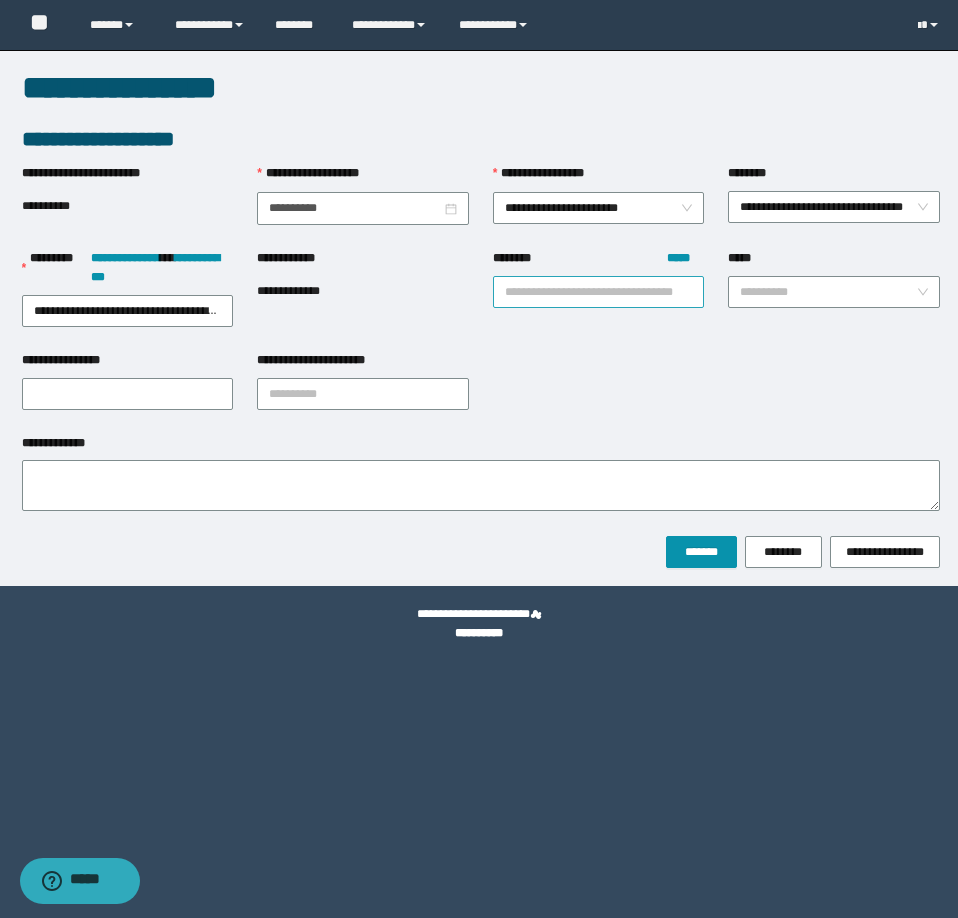 click on "******** *****" at bounding box center (599, 292) 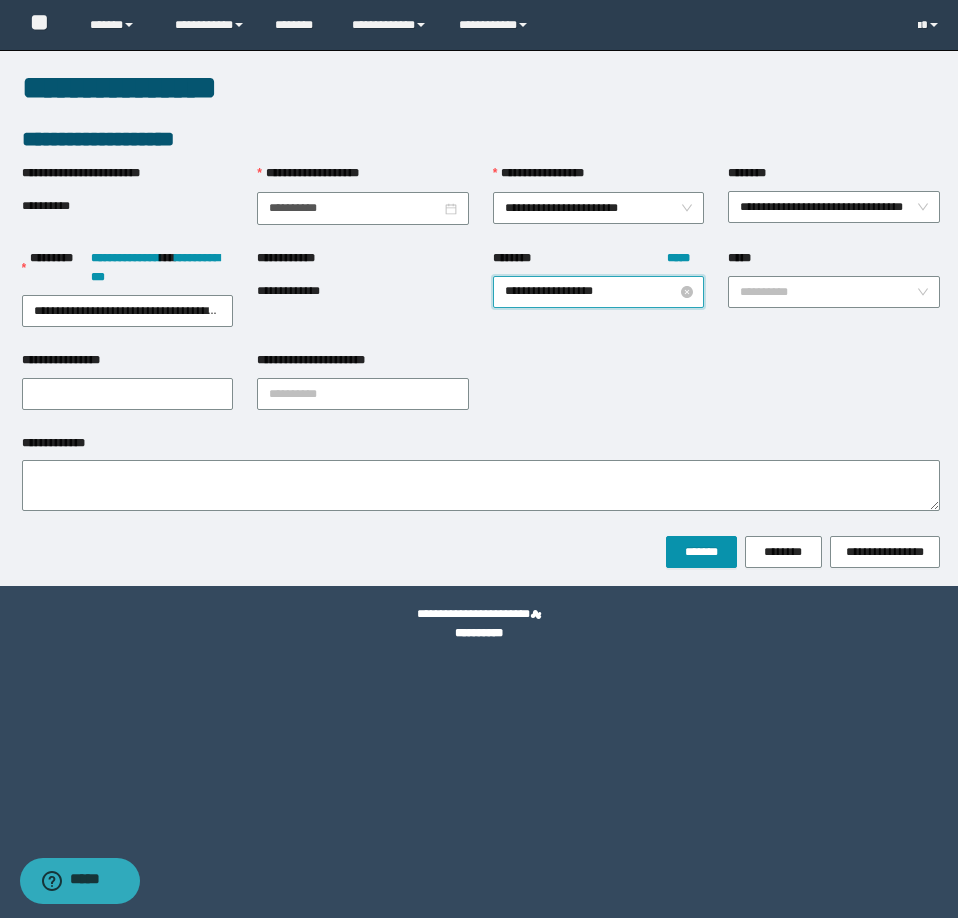 click on "**********" at bounding box center (599, 292) 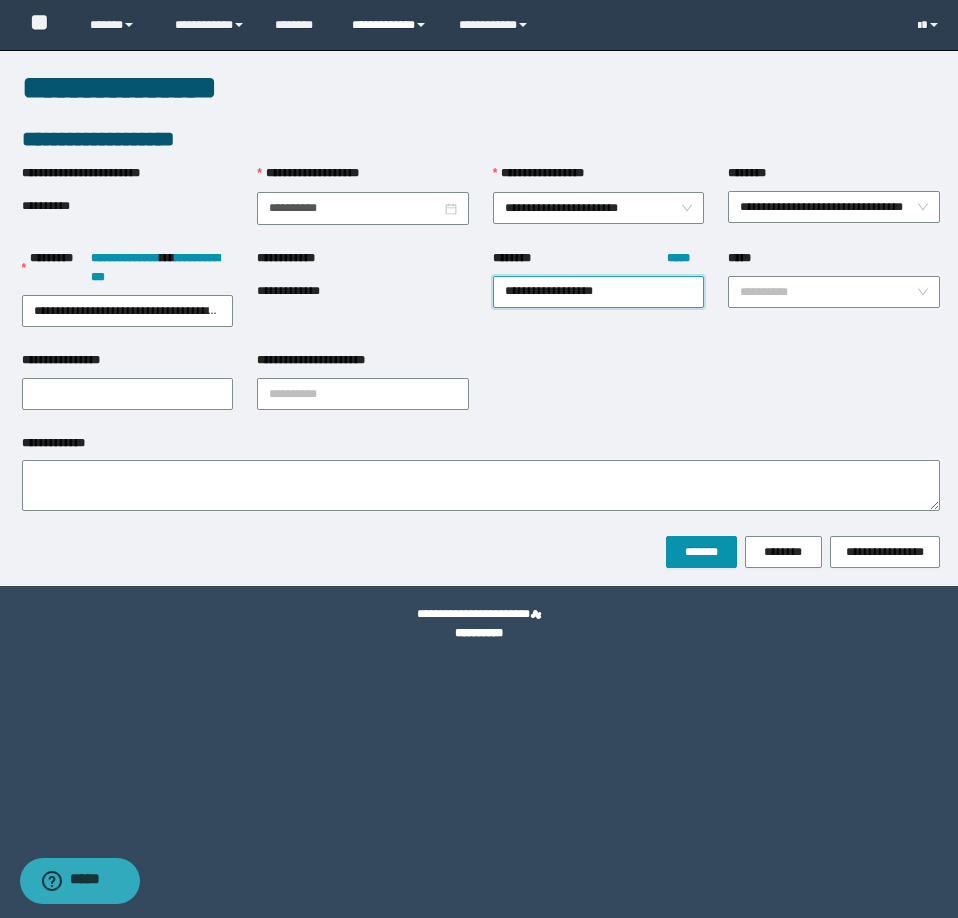 type on "**********" 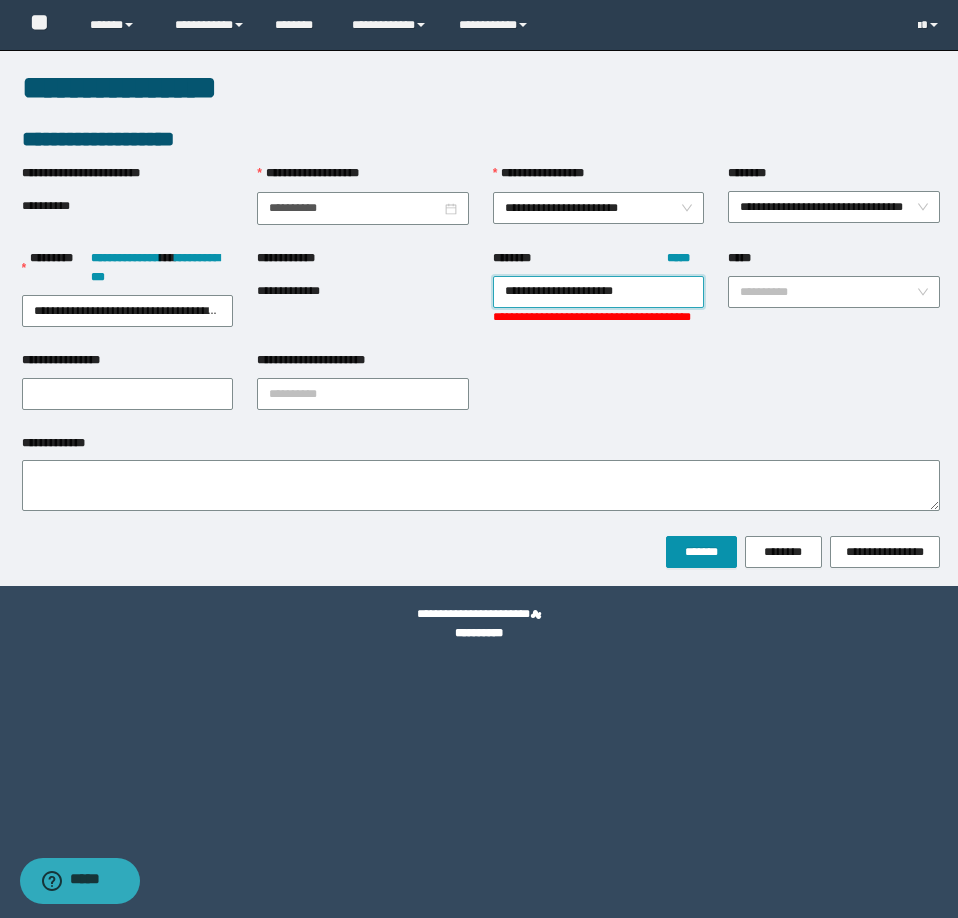 type on "**********" 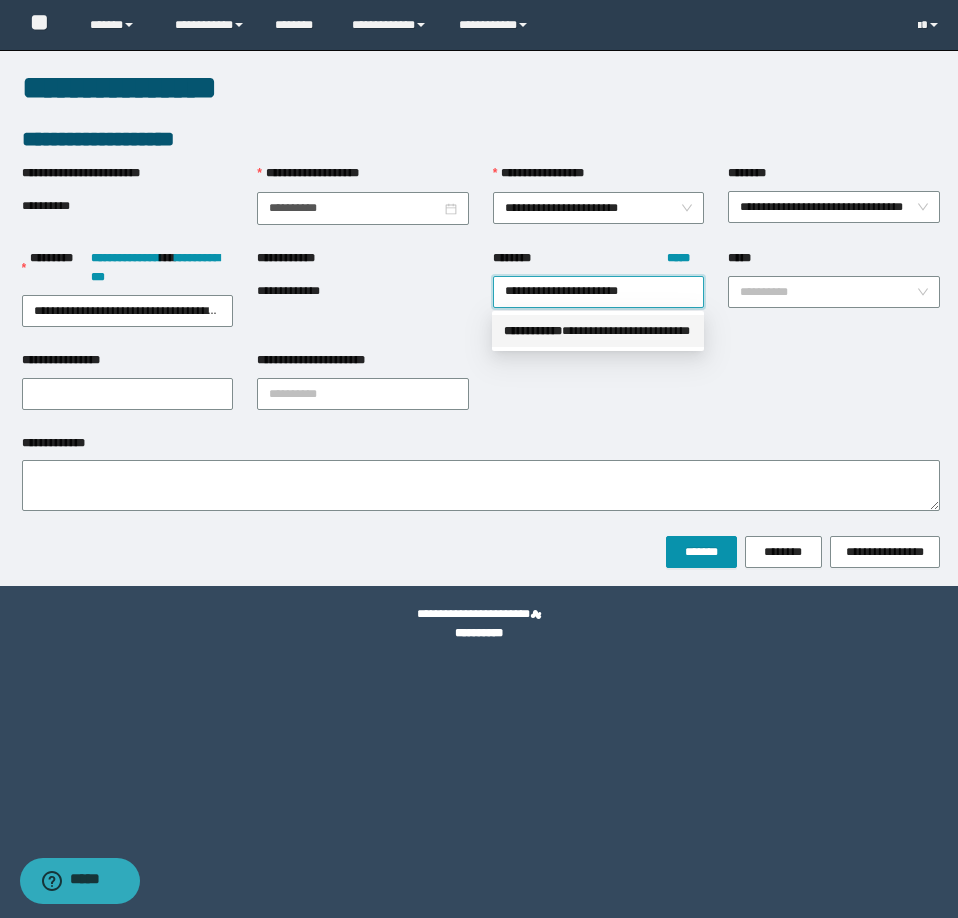 click on "** * ********" at bounding box center (533, 331) 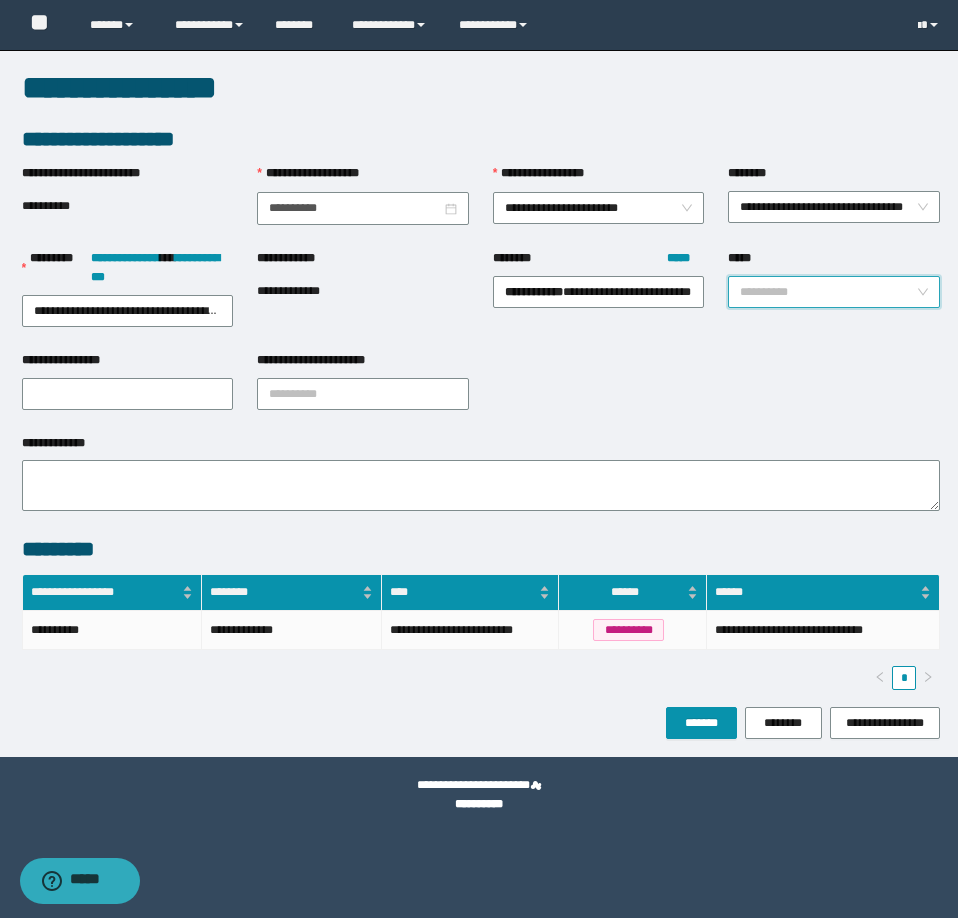 click on "*****" at bounding box center [828, 292] 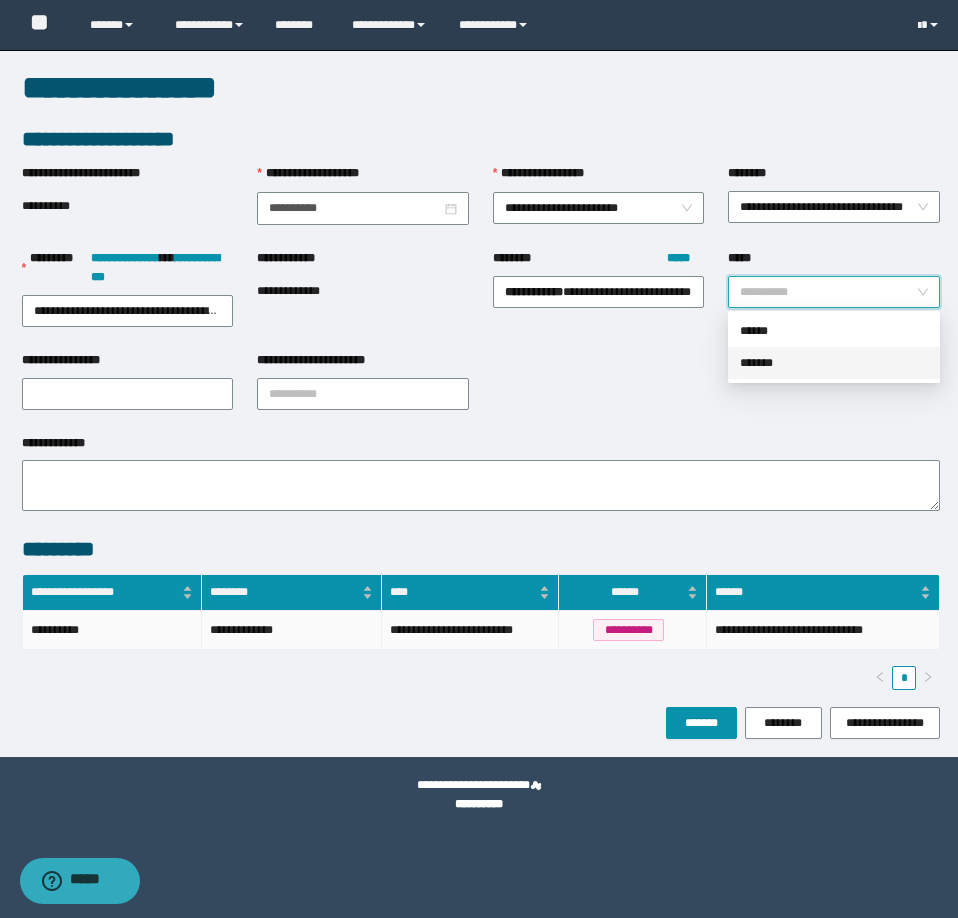 click on "*******" at bounding box center (834, 363) 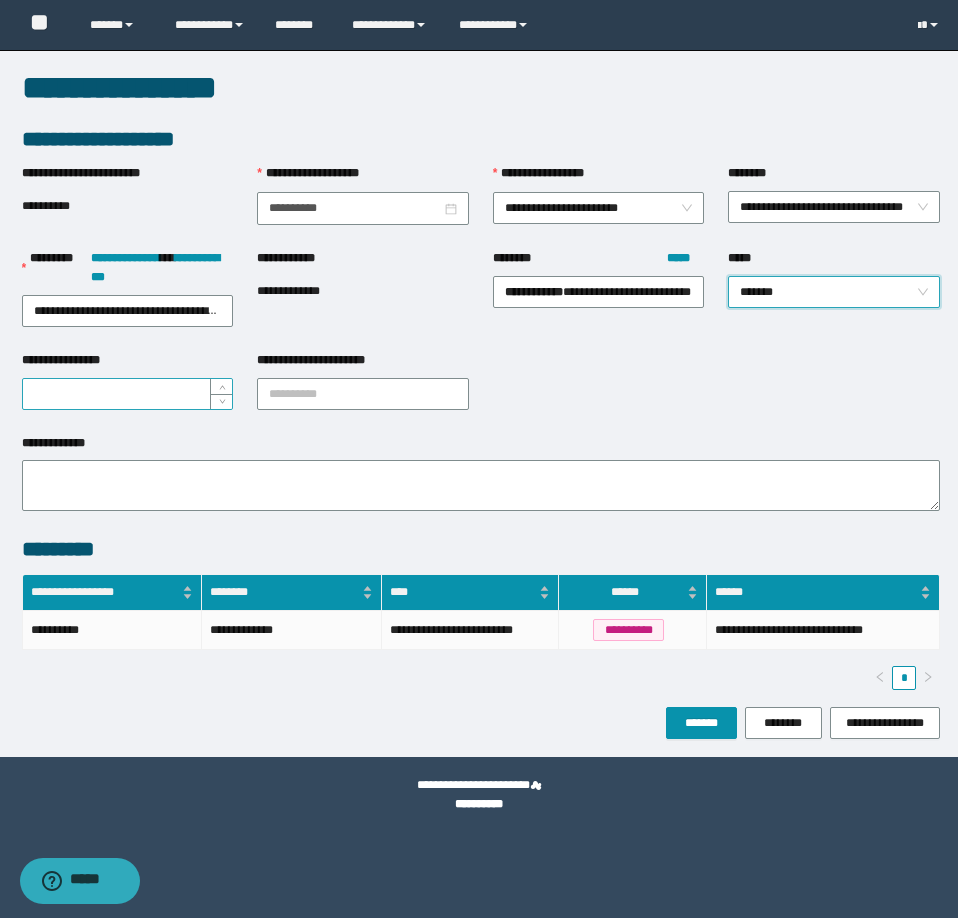 click on "**********" at bounding box center [128, 394] 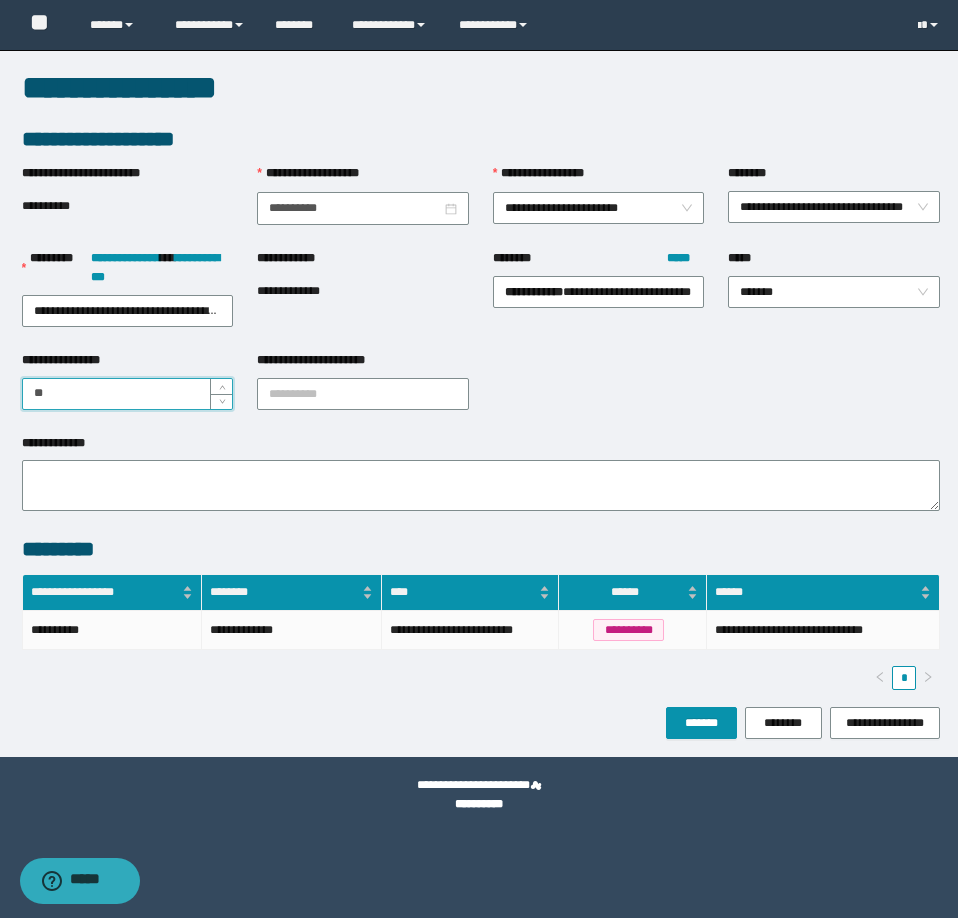 type on "*" 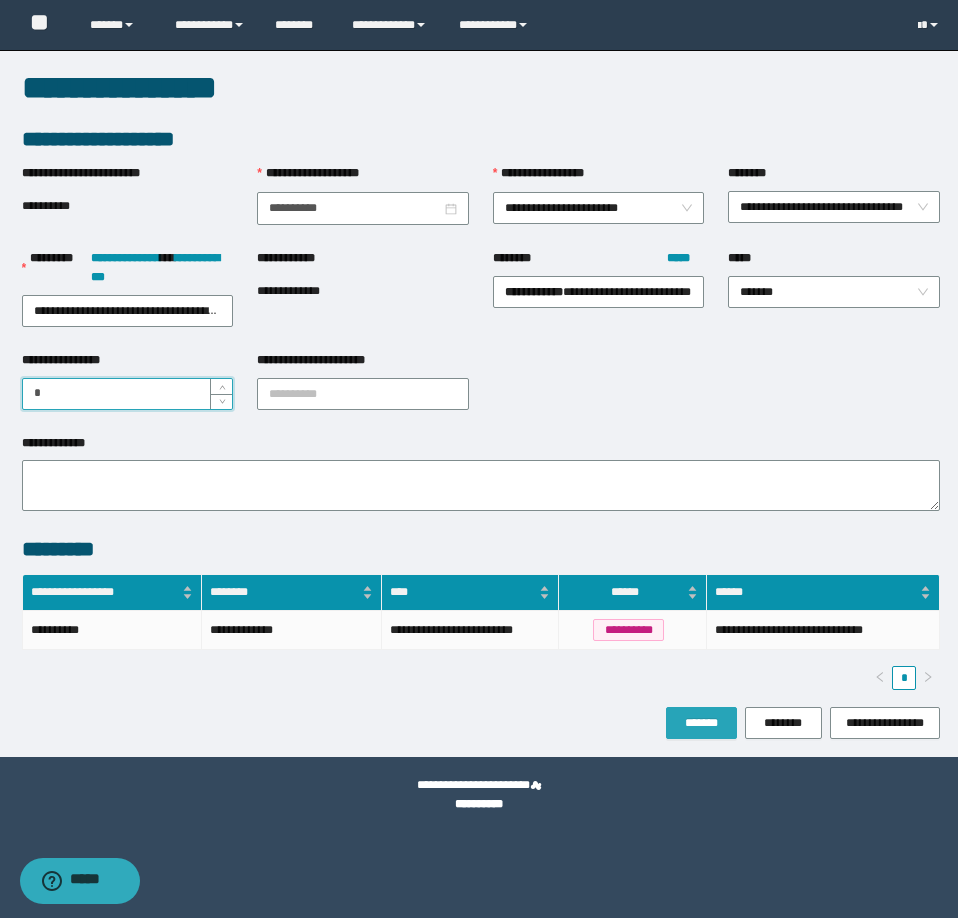 click on "*******" at bounding box center (701, 723) 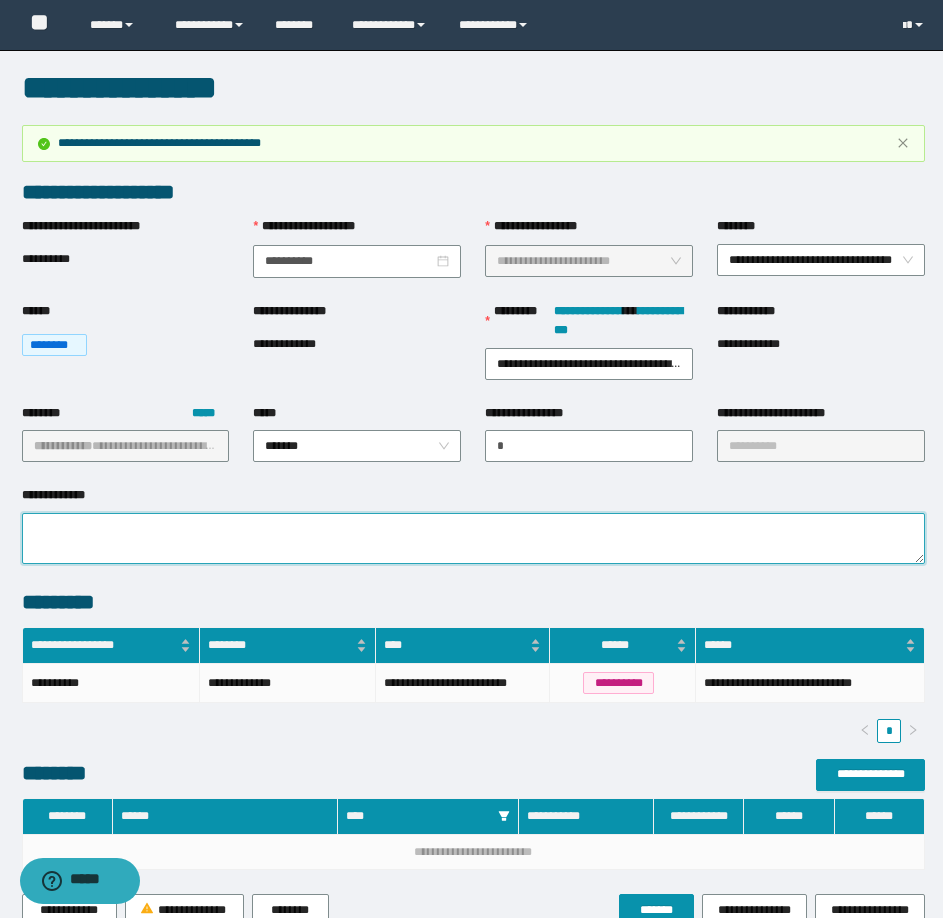 click on "**********" at bounding box center (473, 538) 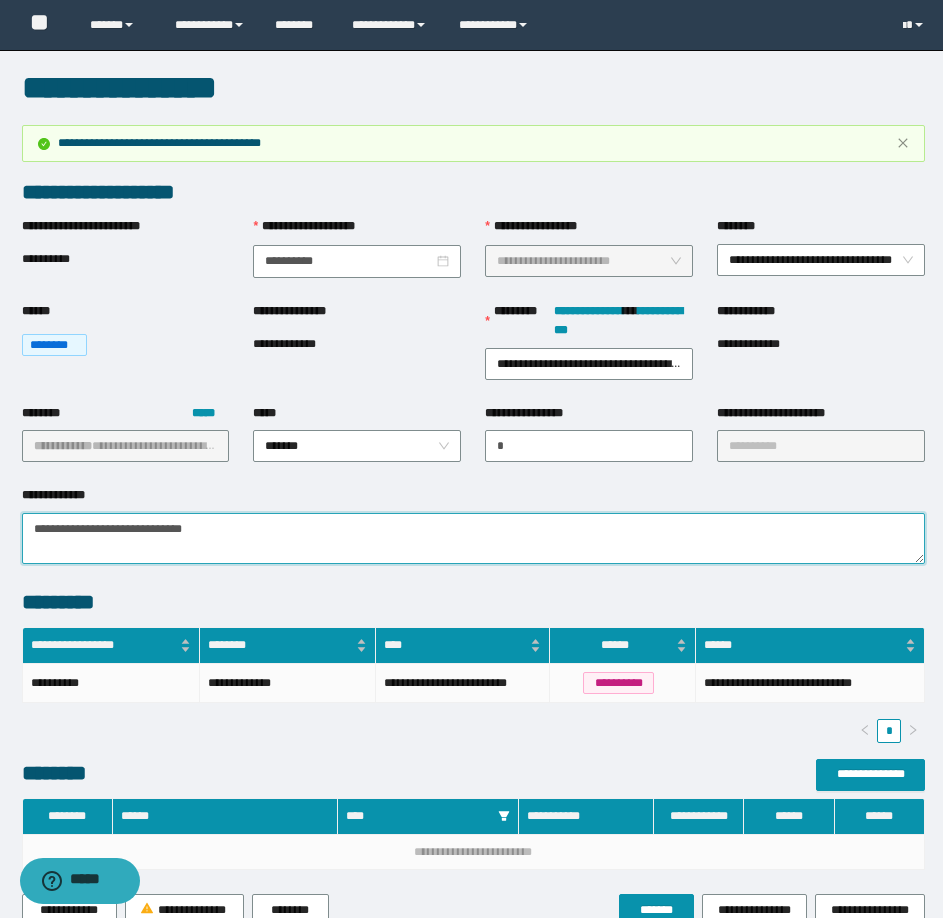 click on "**********" at bounding box center (473, 538) 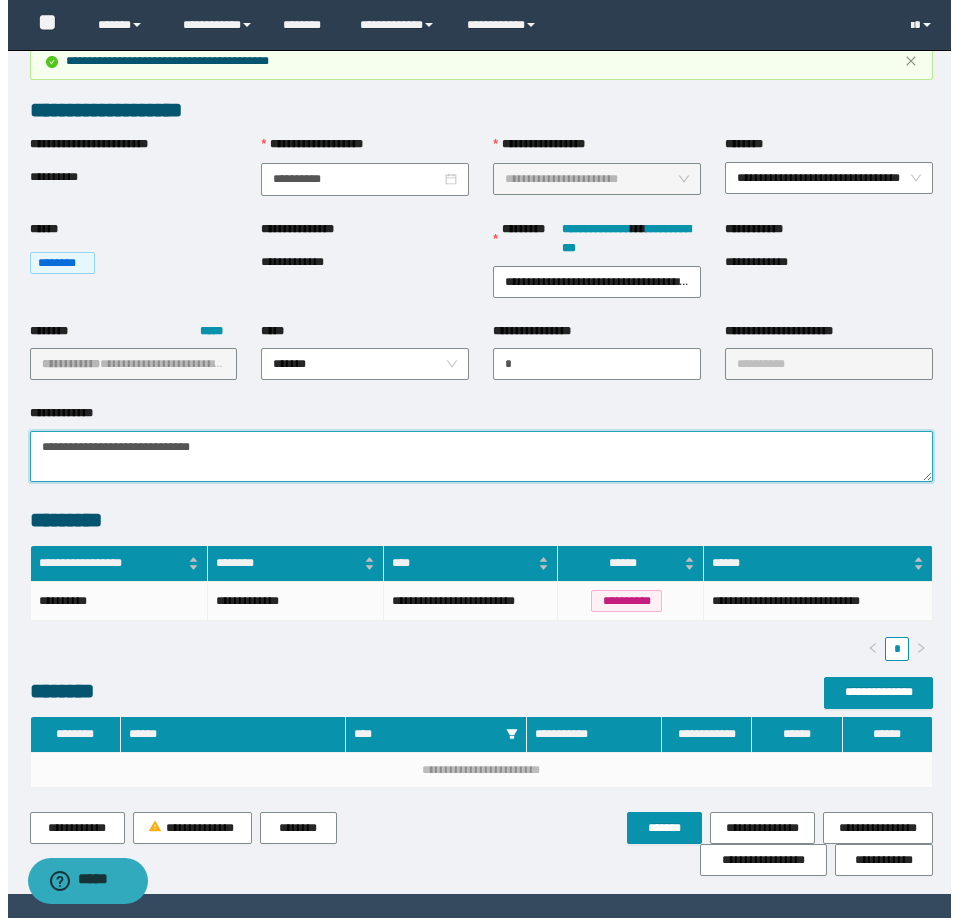 scroll, scrollTop: 135, scrollLeft: 0, axis: vertical 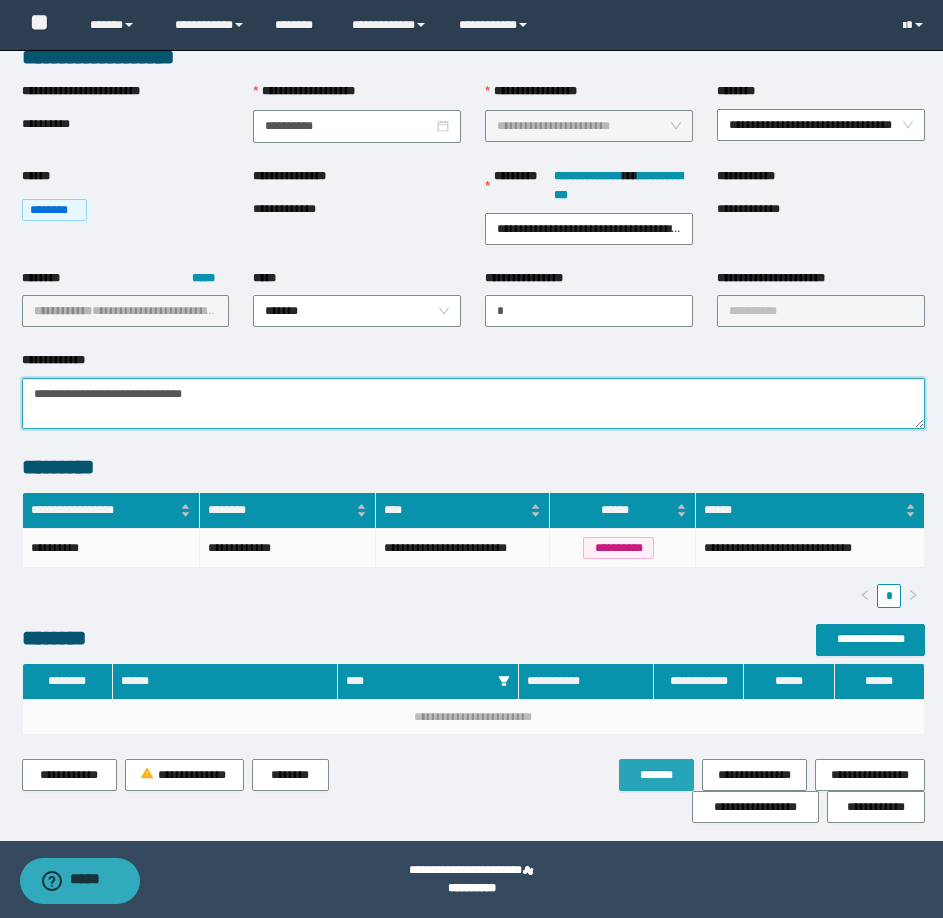 type on "**********" 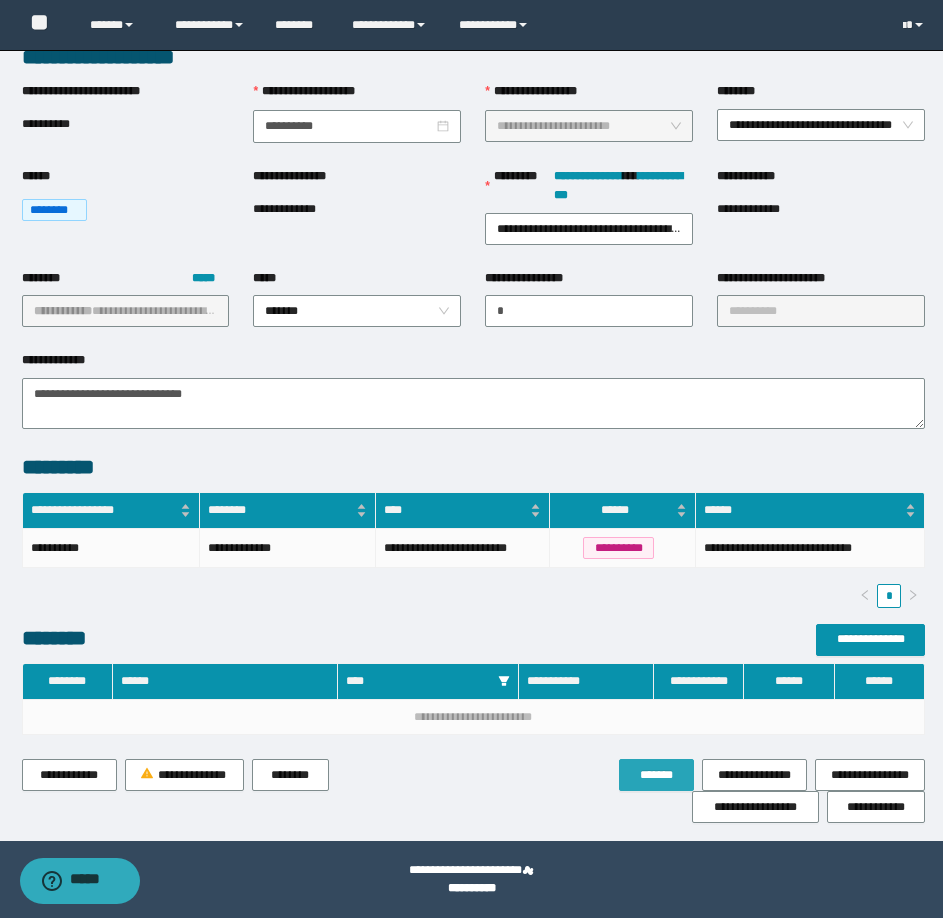 click on "*******" at bounding box center (656, 775) 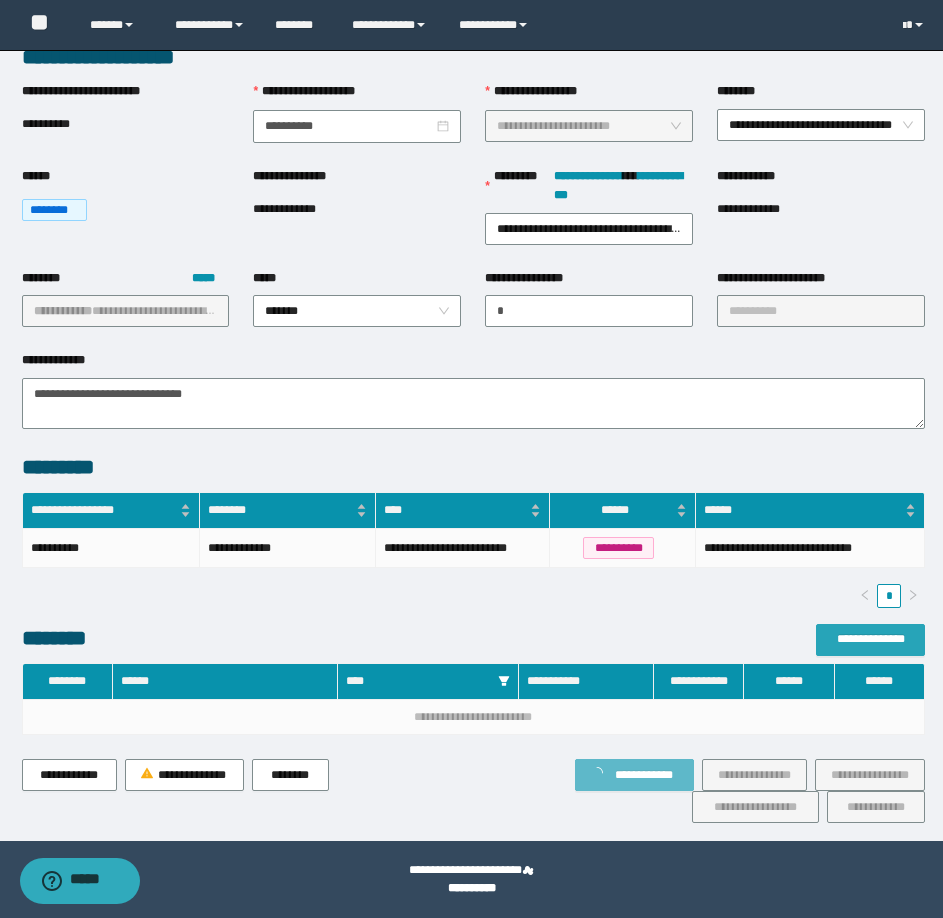 click on "**********" at bounding box center (870, 639) 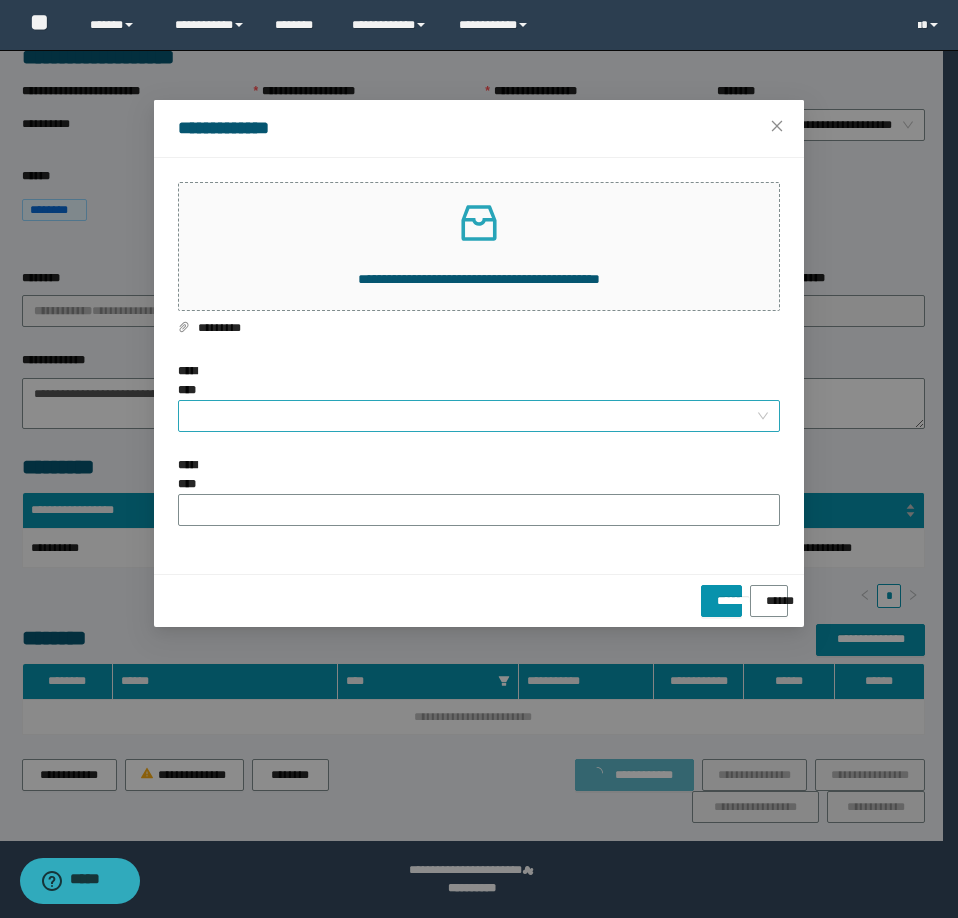 click on "**********" at bounding box center [473, 416] 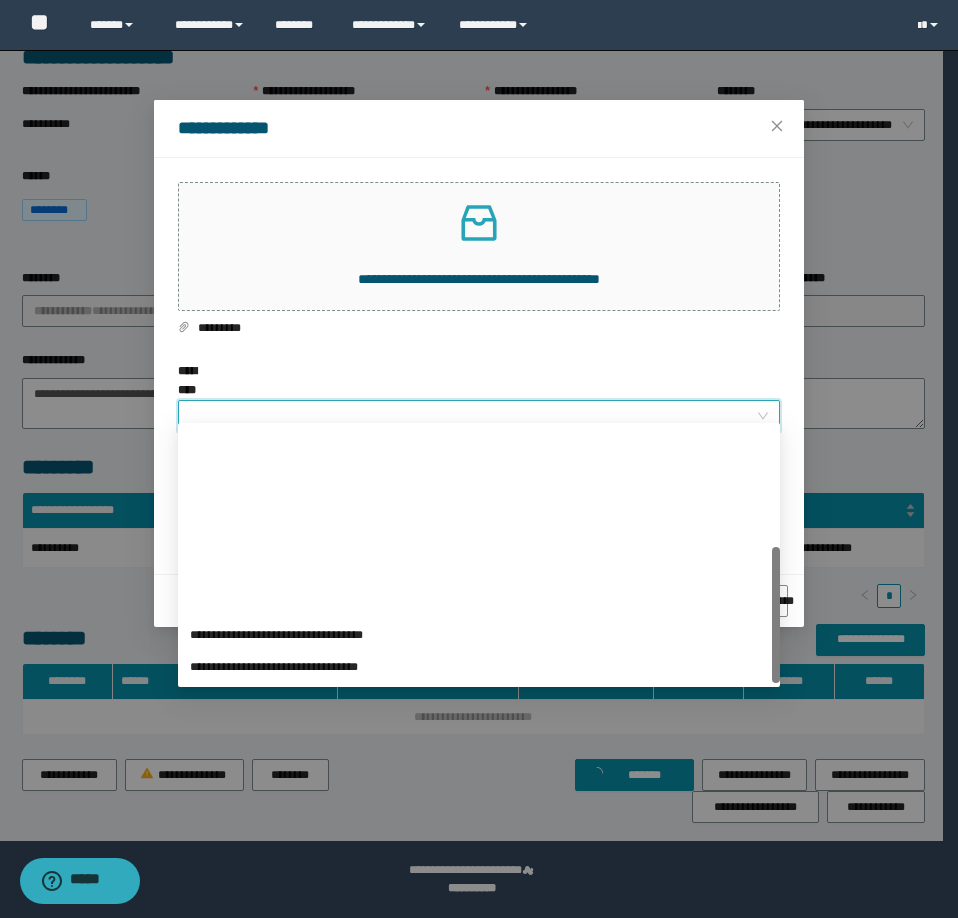 scroll, scrollTop: 0, scrollLeft: 0, axis: both 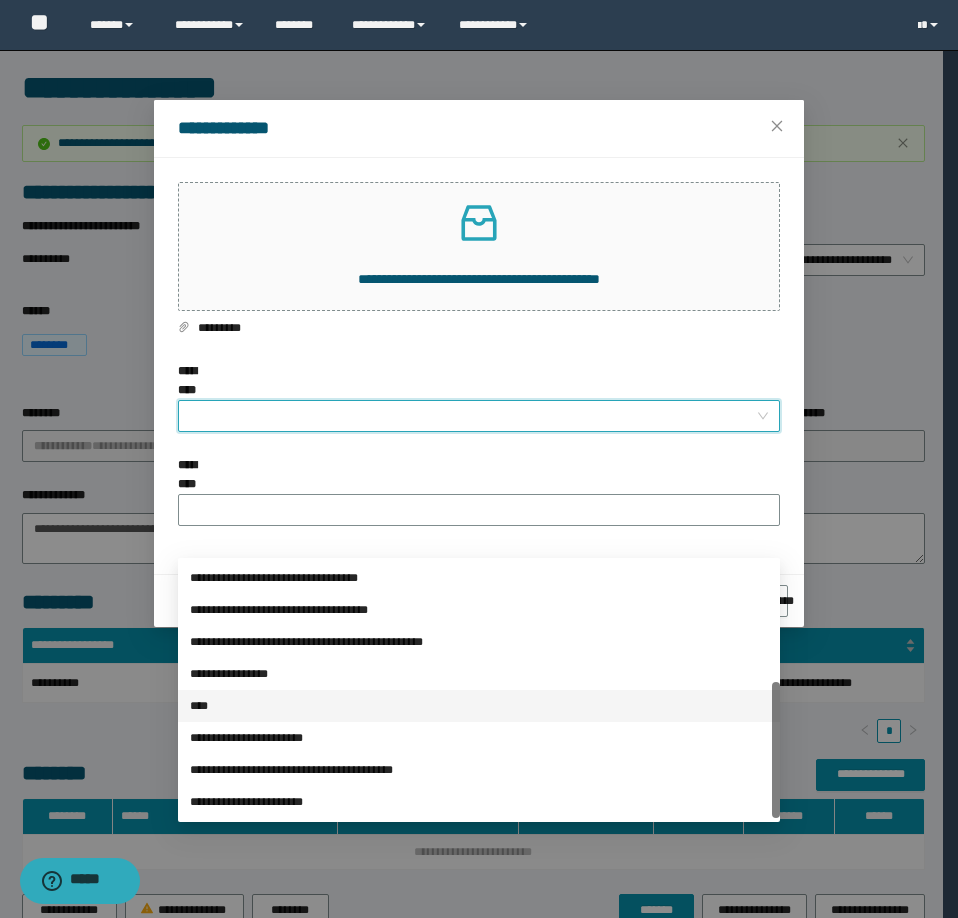 click on "****" at bounding box center [479, 706] 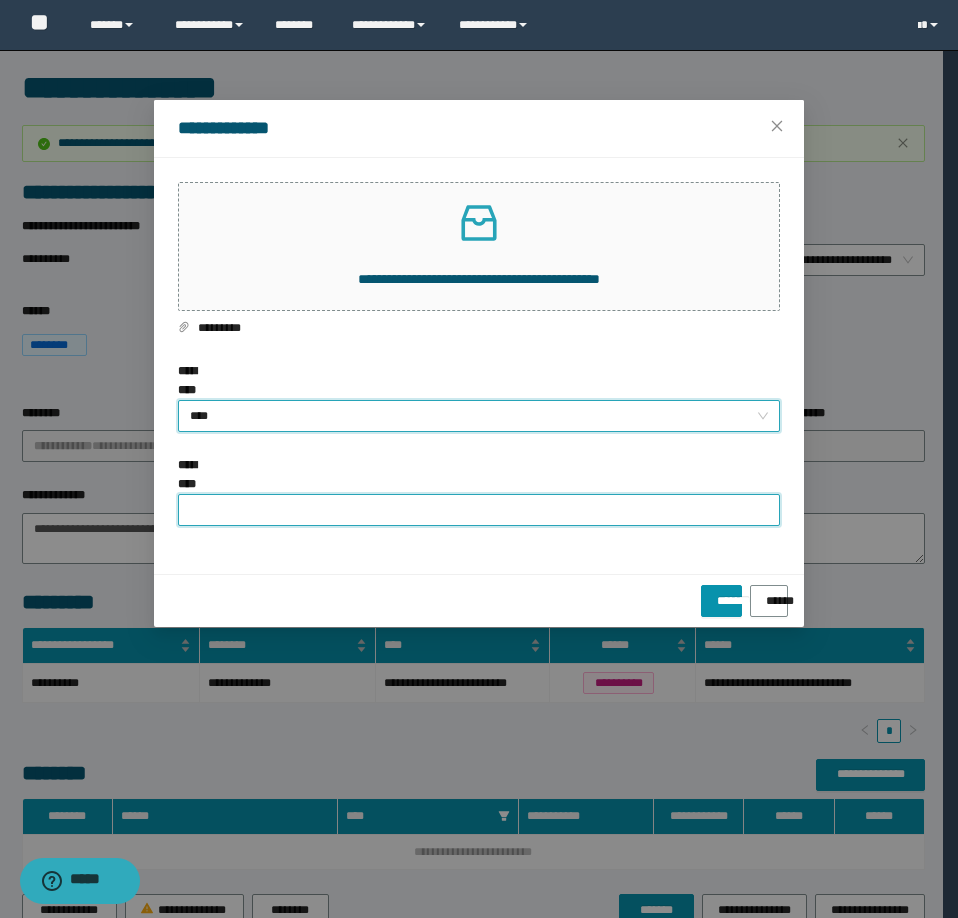 click on "**********" at bounding box center (479, 510) 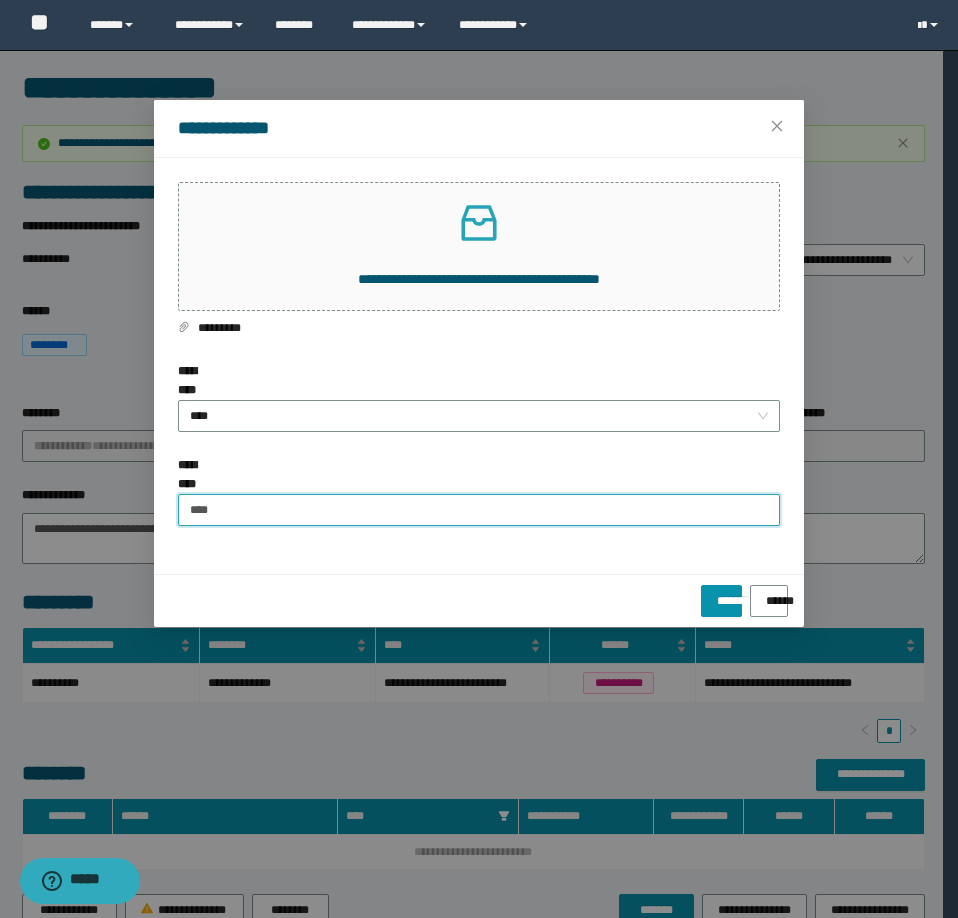 type on "*********" 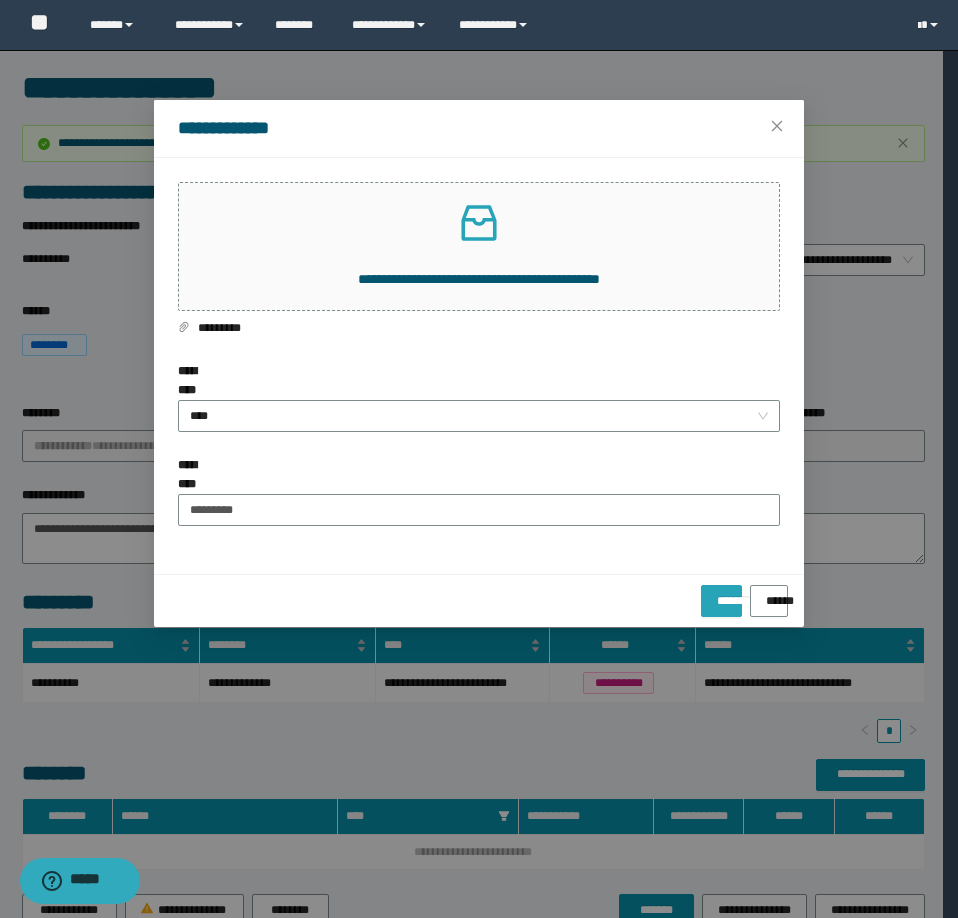 click on "*******" at bounding box center [721, 594] 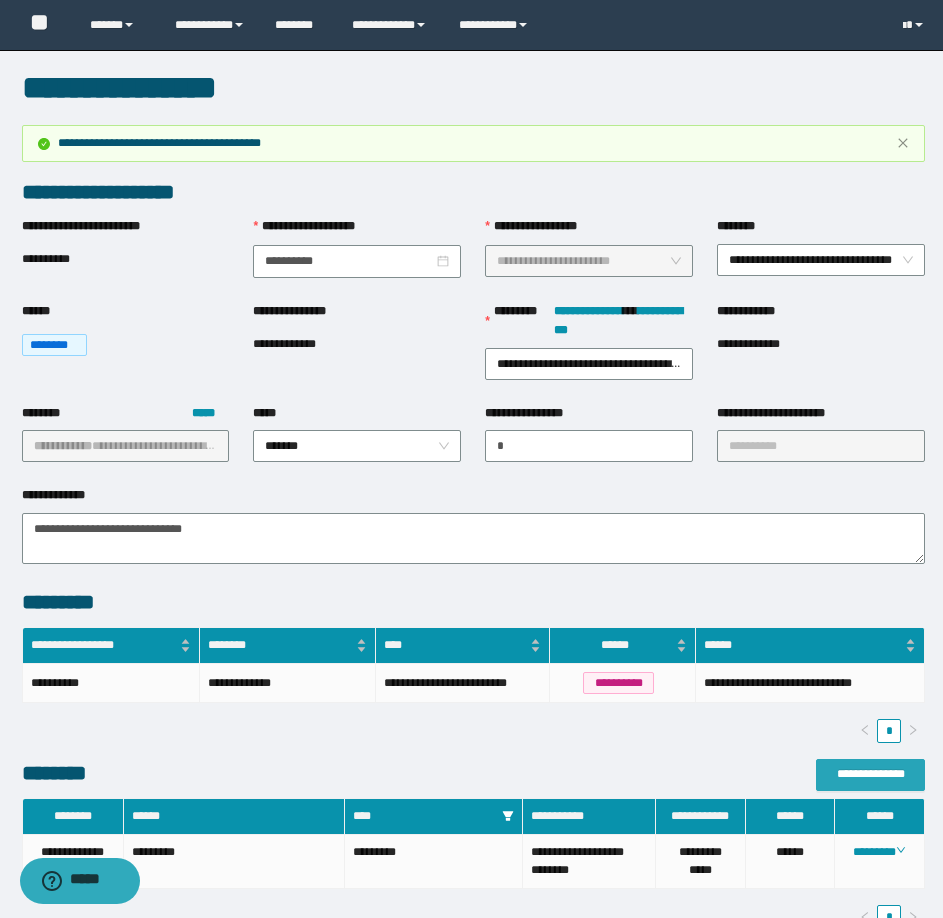 click on "**********" at bounding box center [870, 774] 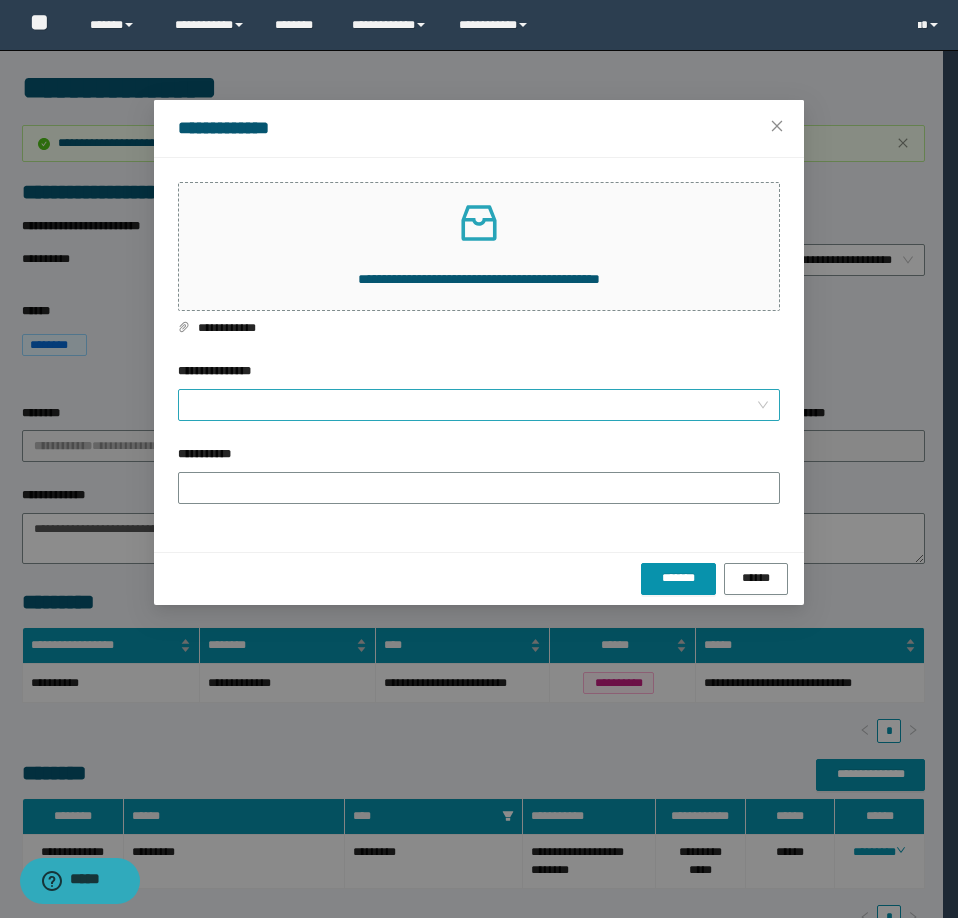 click on "**********" at bounding box center [473, 405] 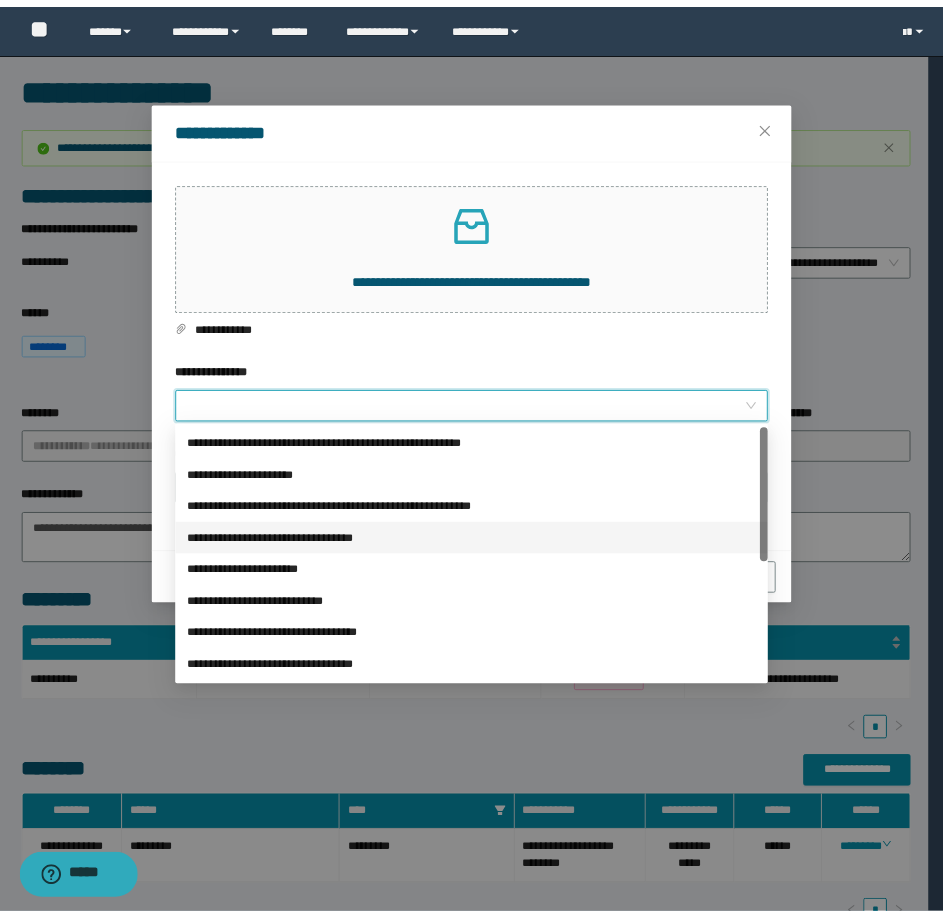 scroll, scrollTop: 224, scrollLeft: 0, axis: vertical 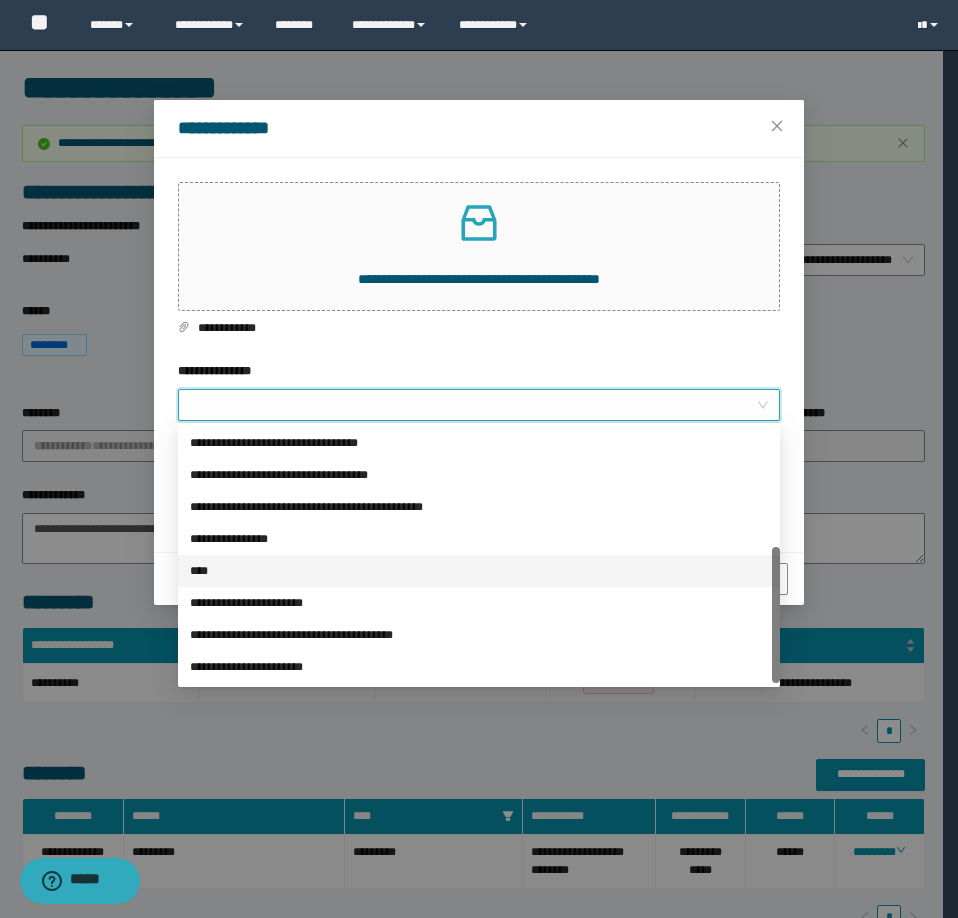 click on "****" at bounding box center (479, 571) 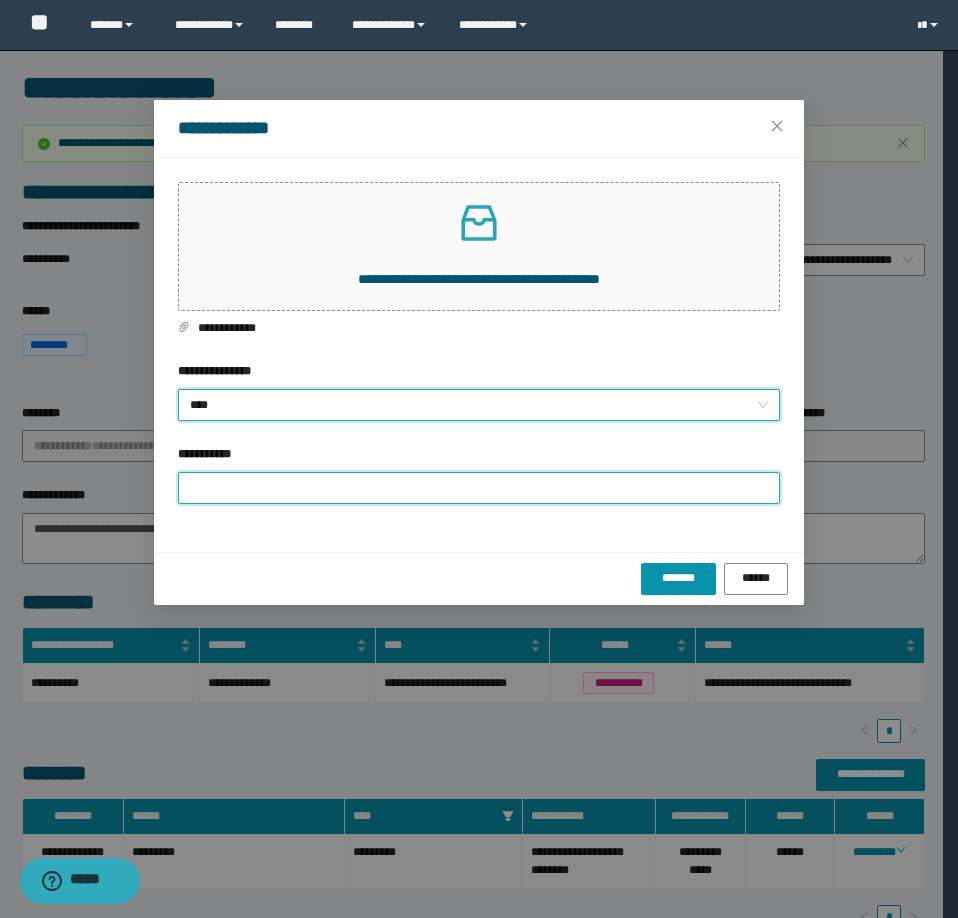click on "**********" at bounding box center [479, 488] 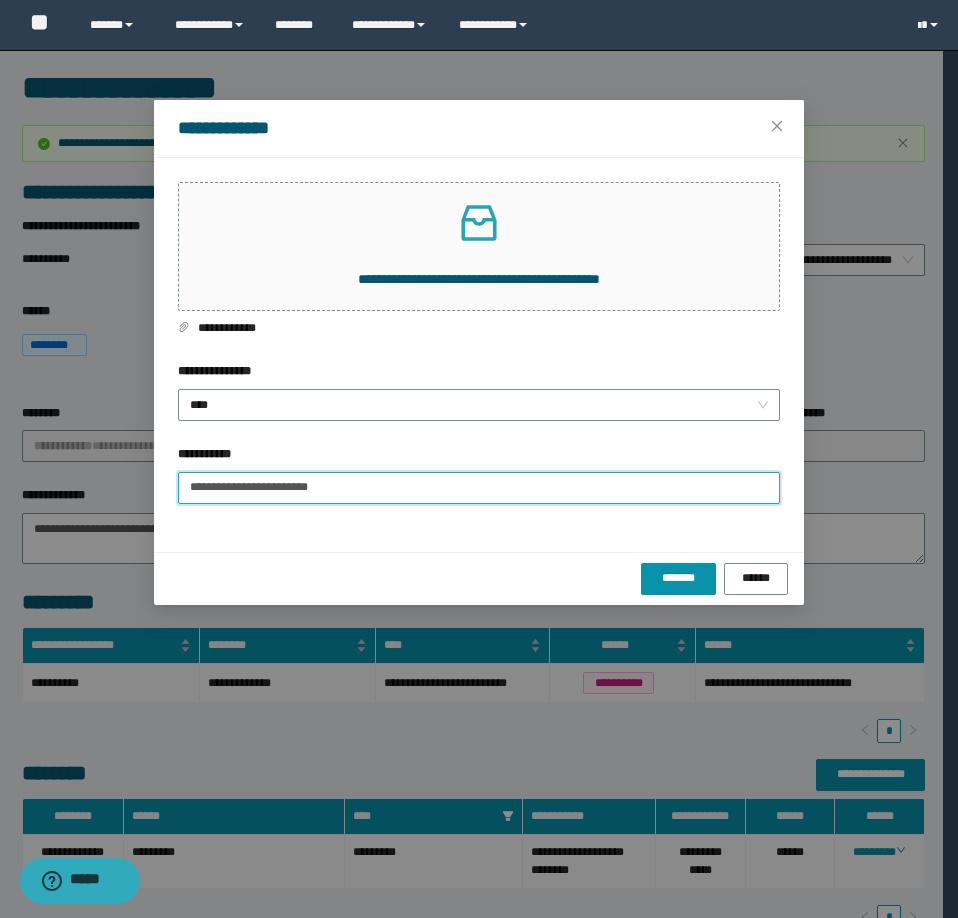 click on "**********" at bounding box center (479, 488) 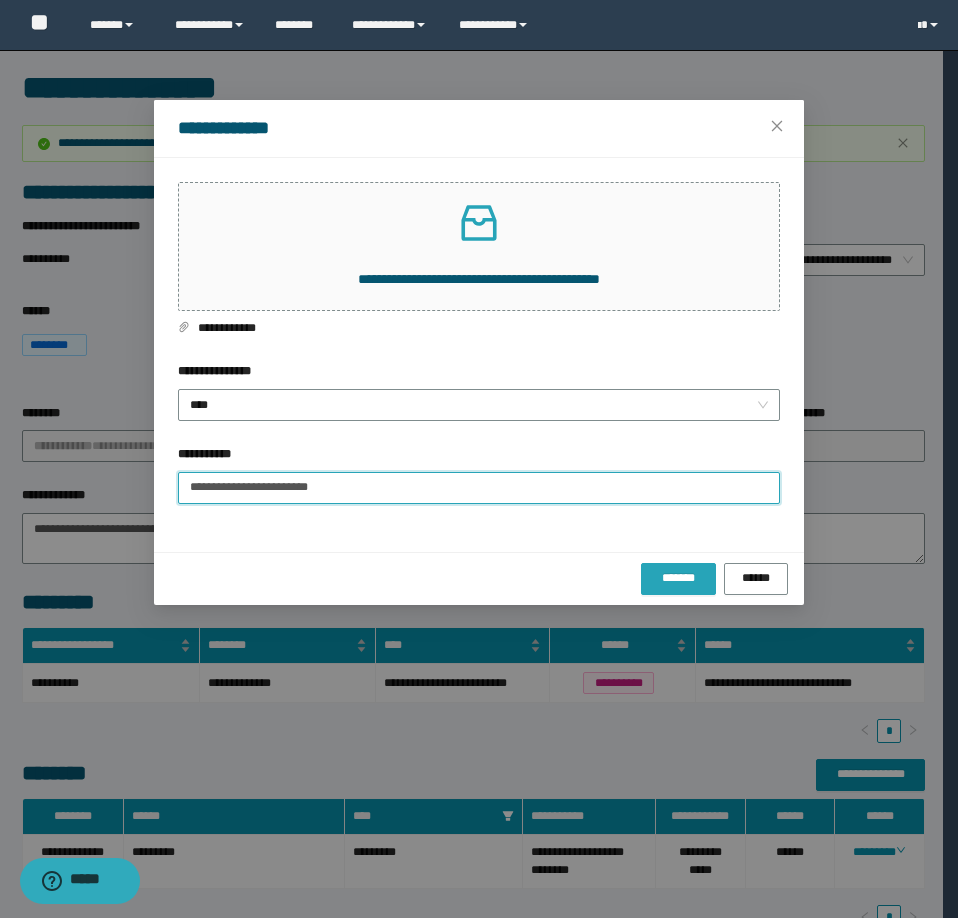 type on "**********" 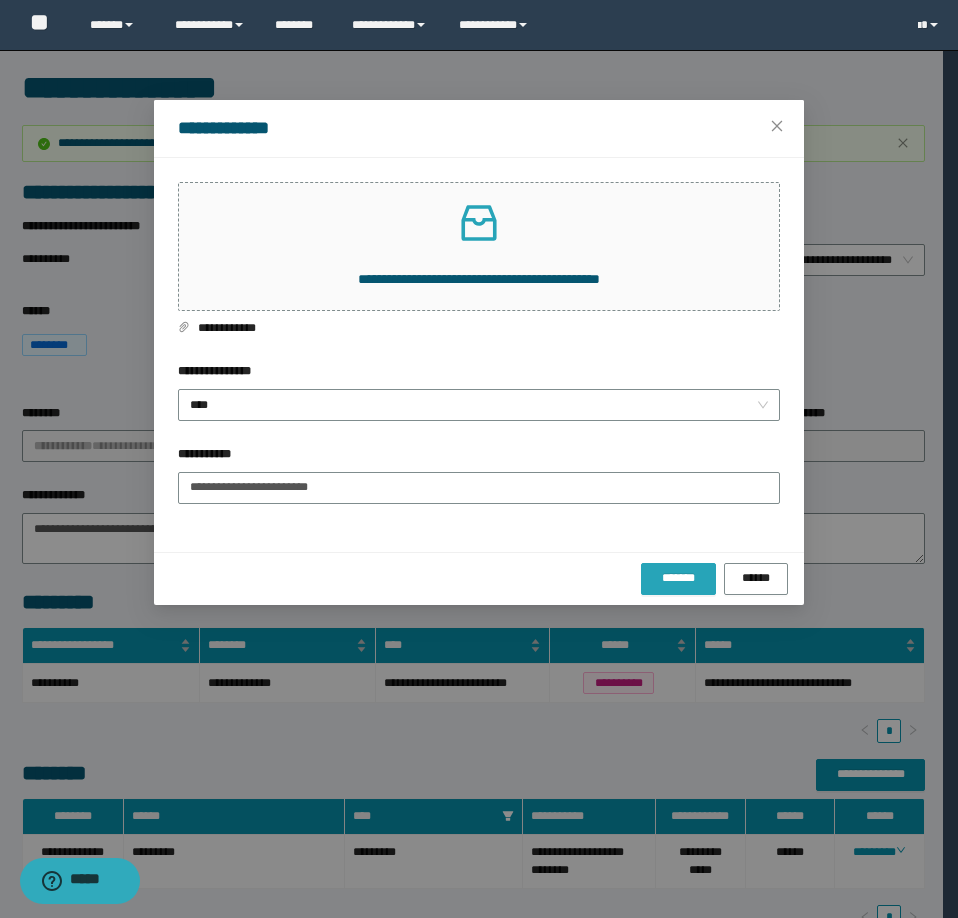 click on "*******" at bounding box center [678, 578] 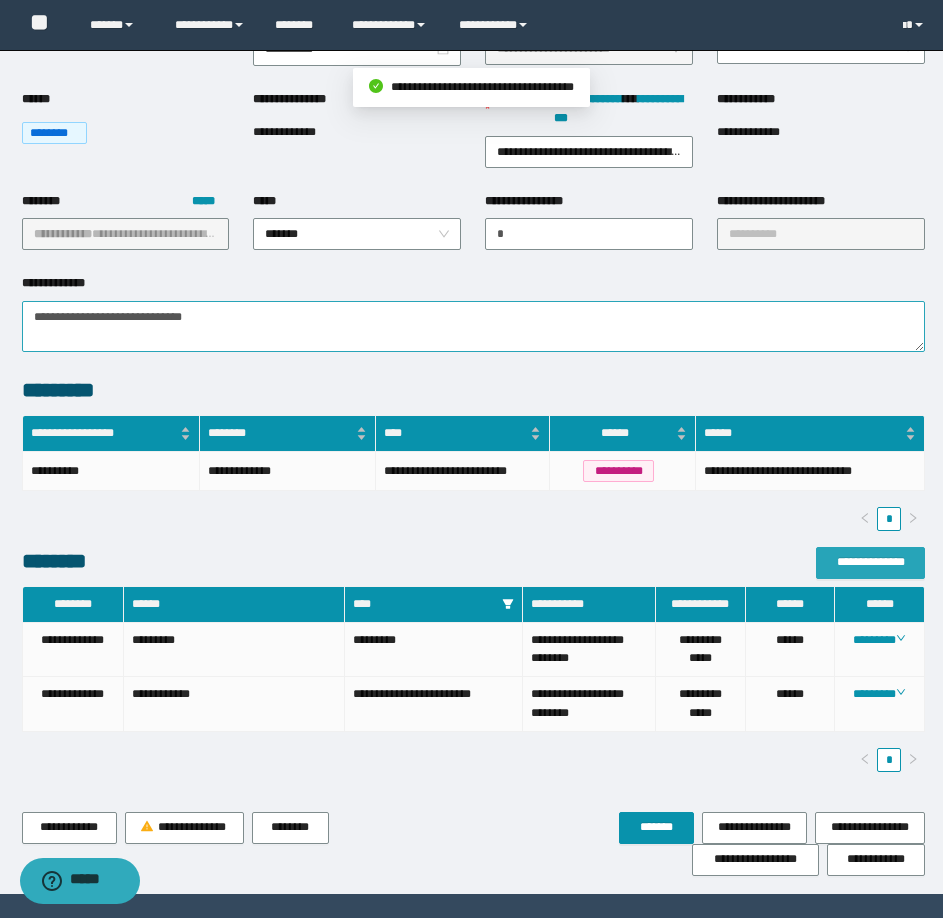 scroll, scrollTop: 265, scrollLeft: 0, axis: vertical 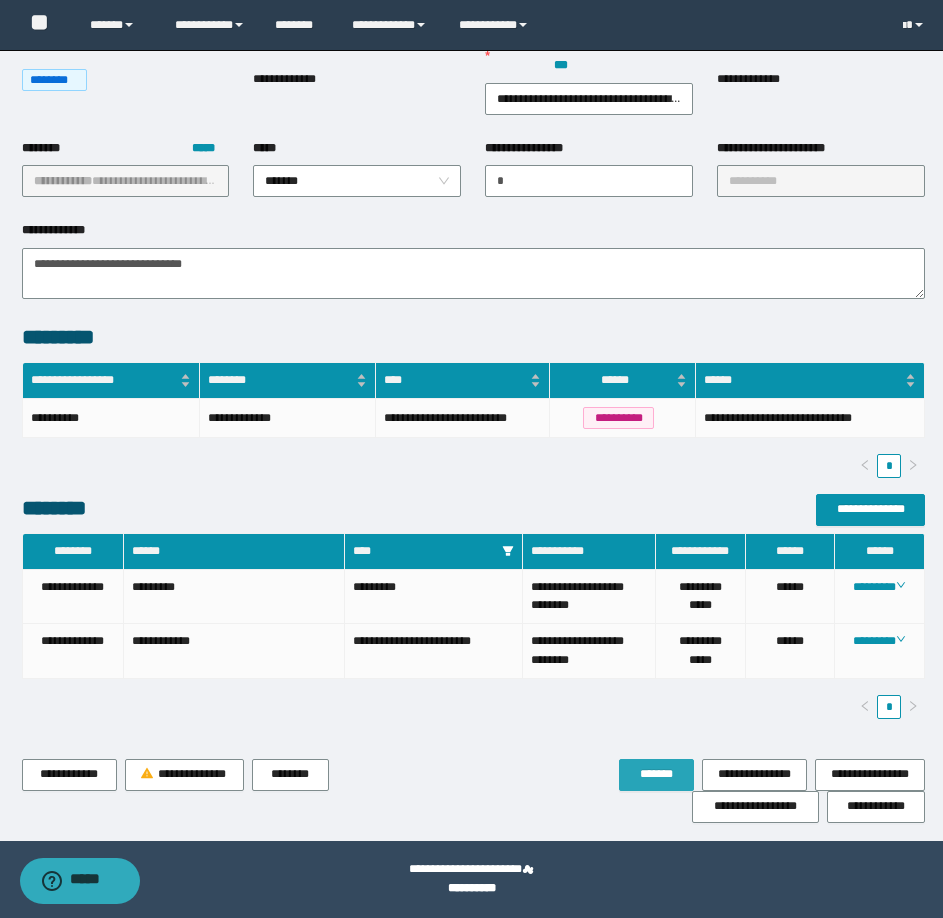 click on "*******" at bounding box center (656, 774) 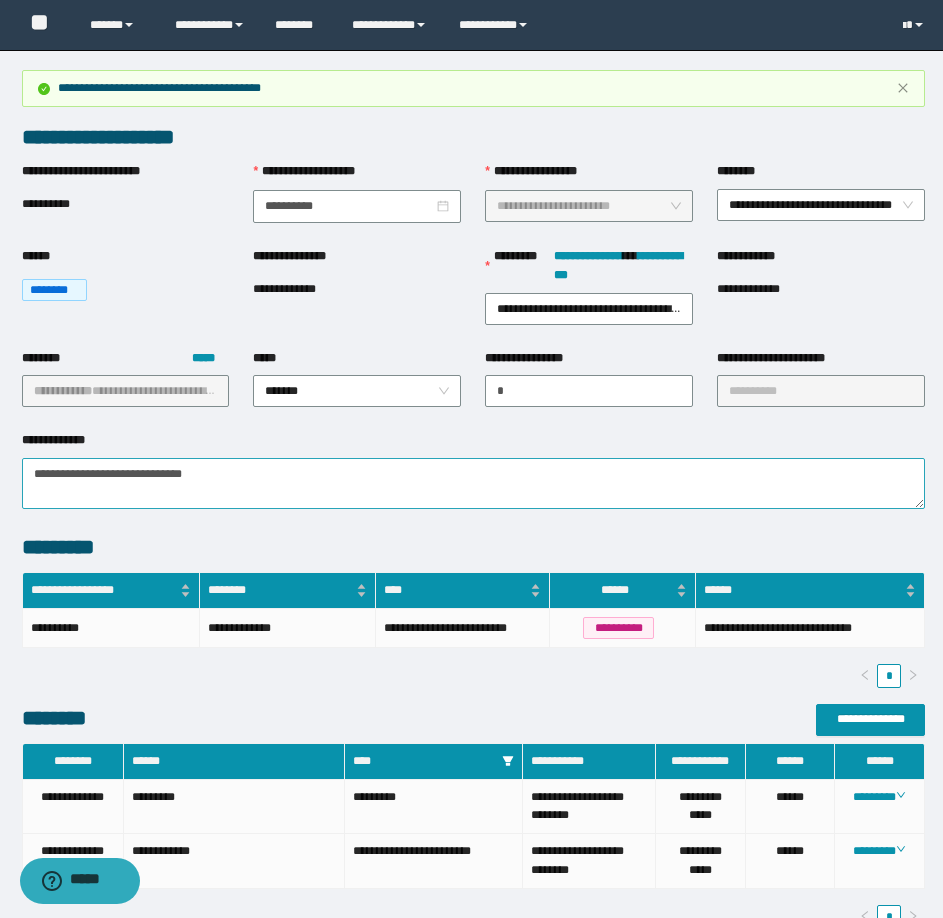 scroll, scrollTop: 0, scrollLeft: 0, axis: both 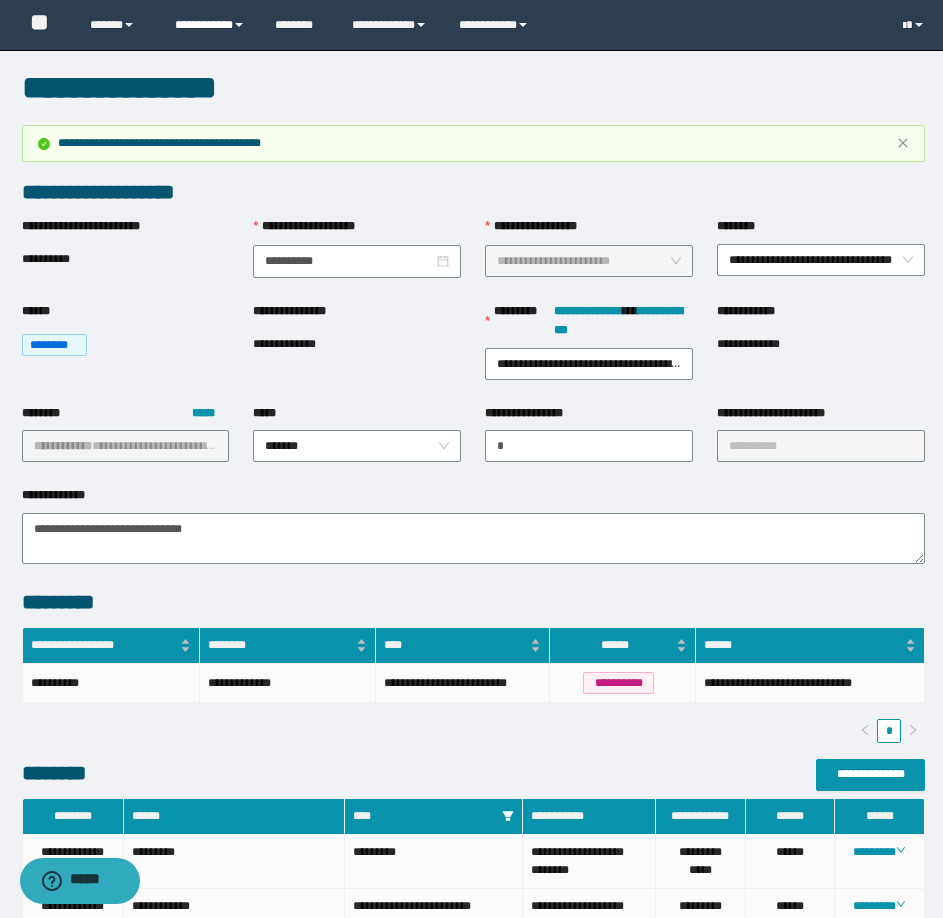 click on "**********" at bounding box center [210, 25] 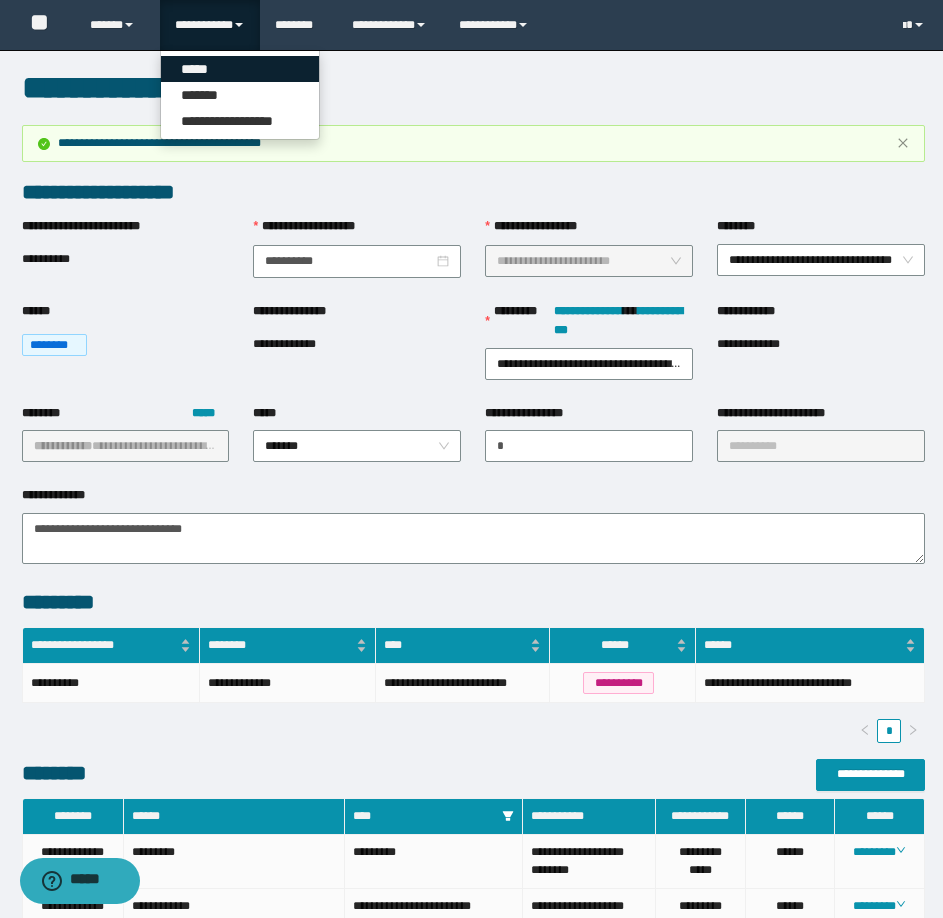 click on "*****" at bounding box center [240, 69] 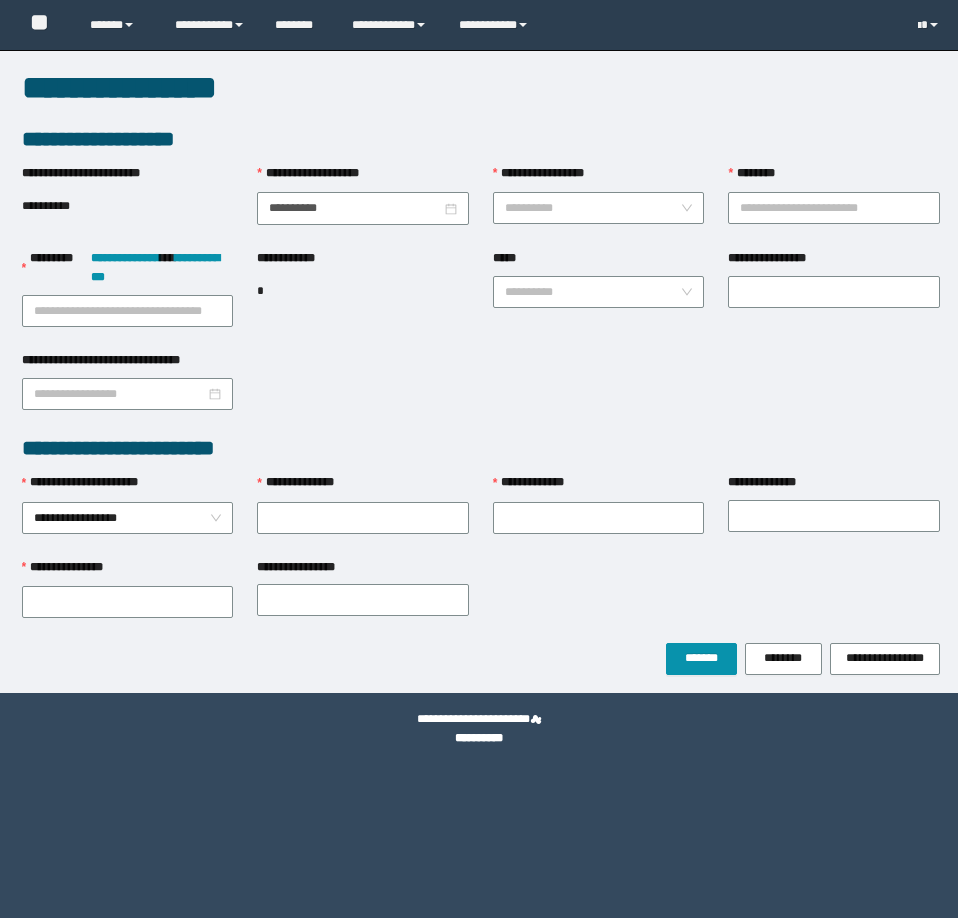 scroll, scrollTop: 0, scrollLeft: 0, axis: both 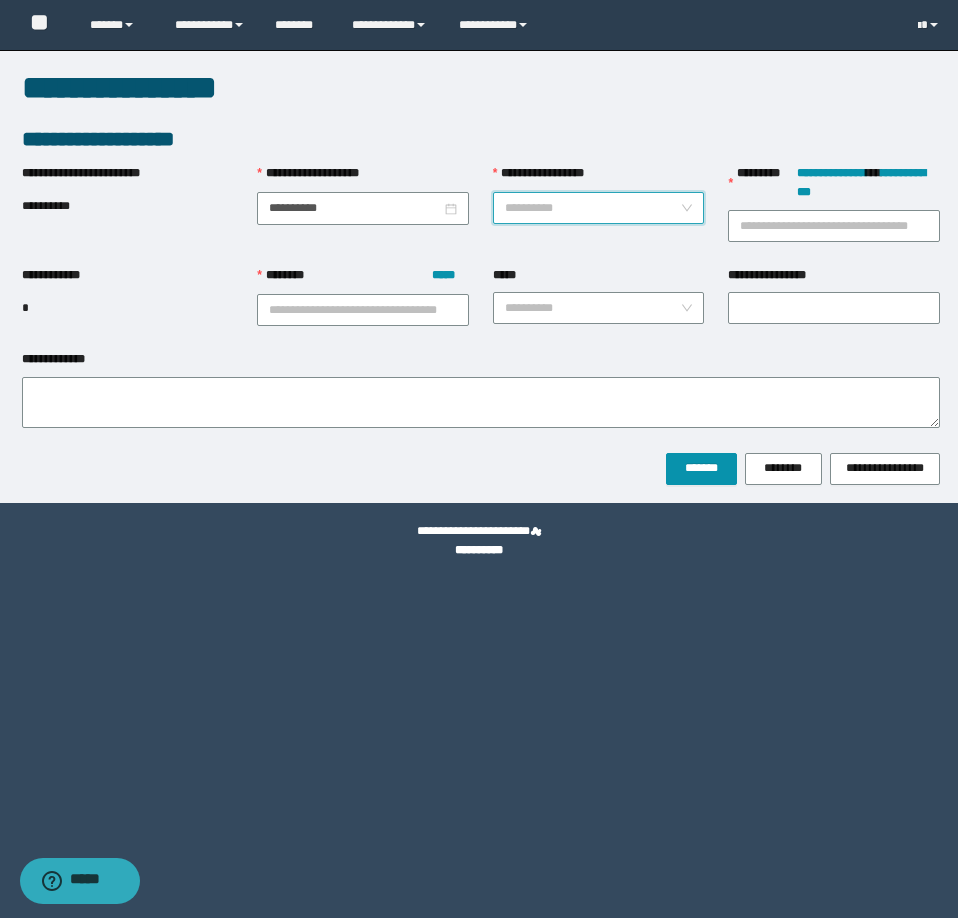 click on "**********" at bounding box center [593, 208] 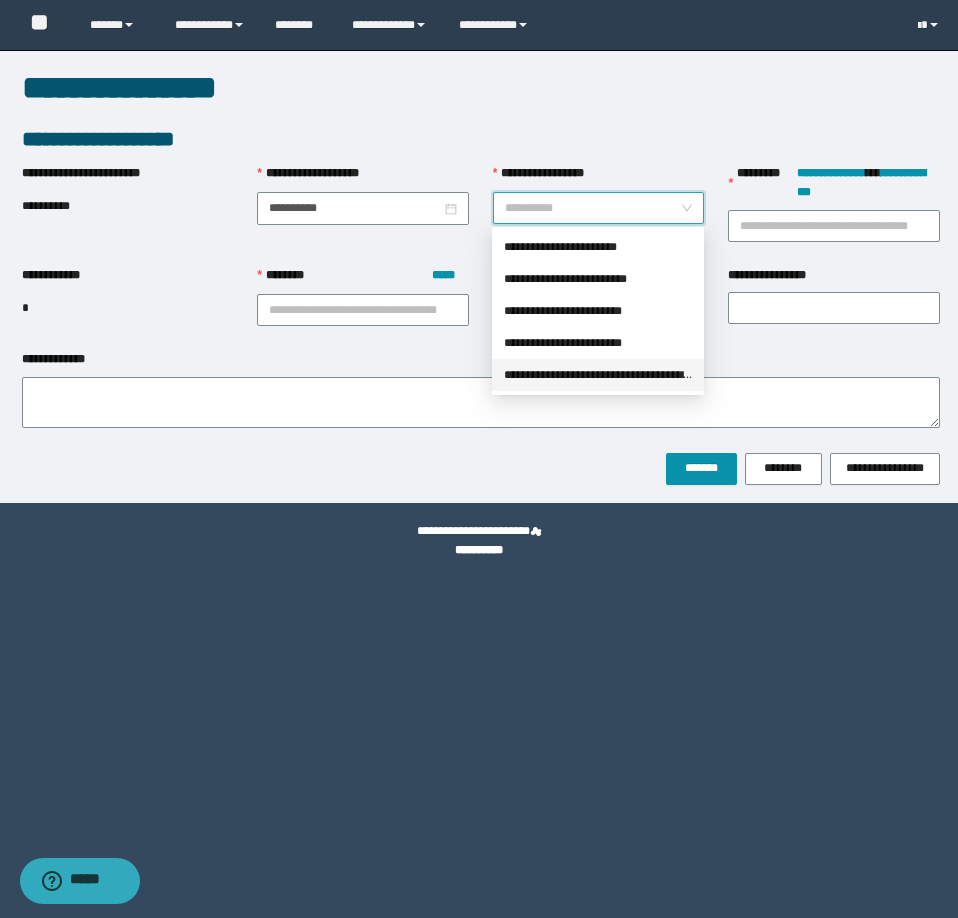 click on "**********" at bounding box center (598, 375) 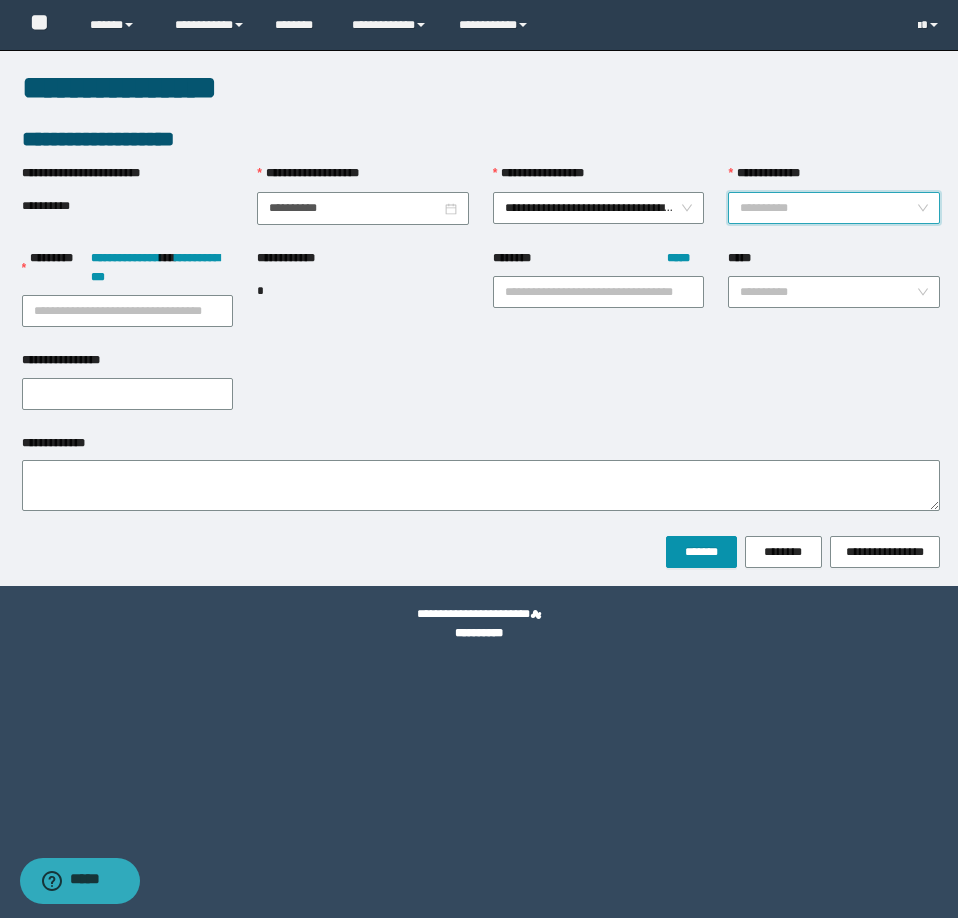 click on "**********" at bounding box center [828, 208] 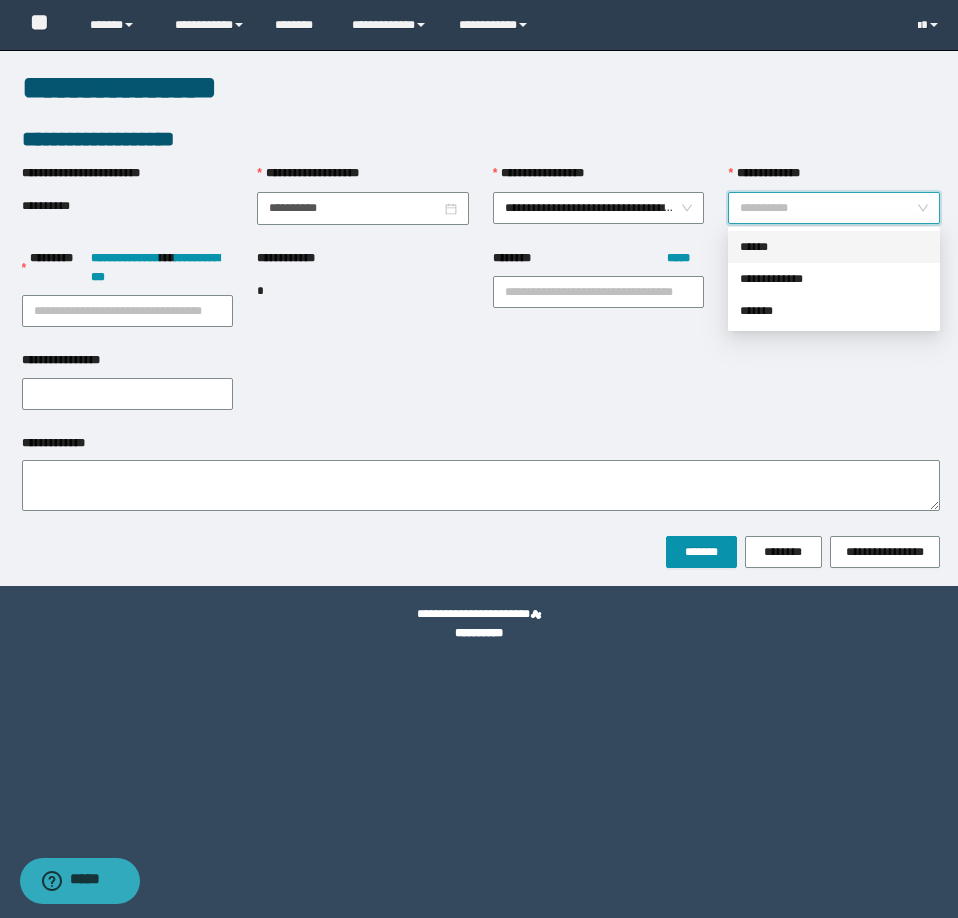 click on "******" at bounding box center (834, 247) 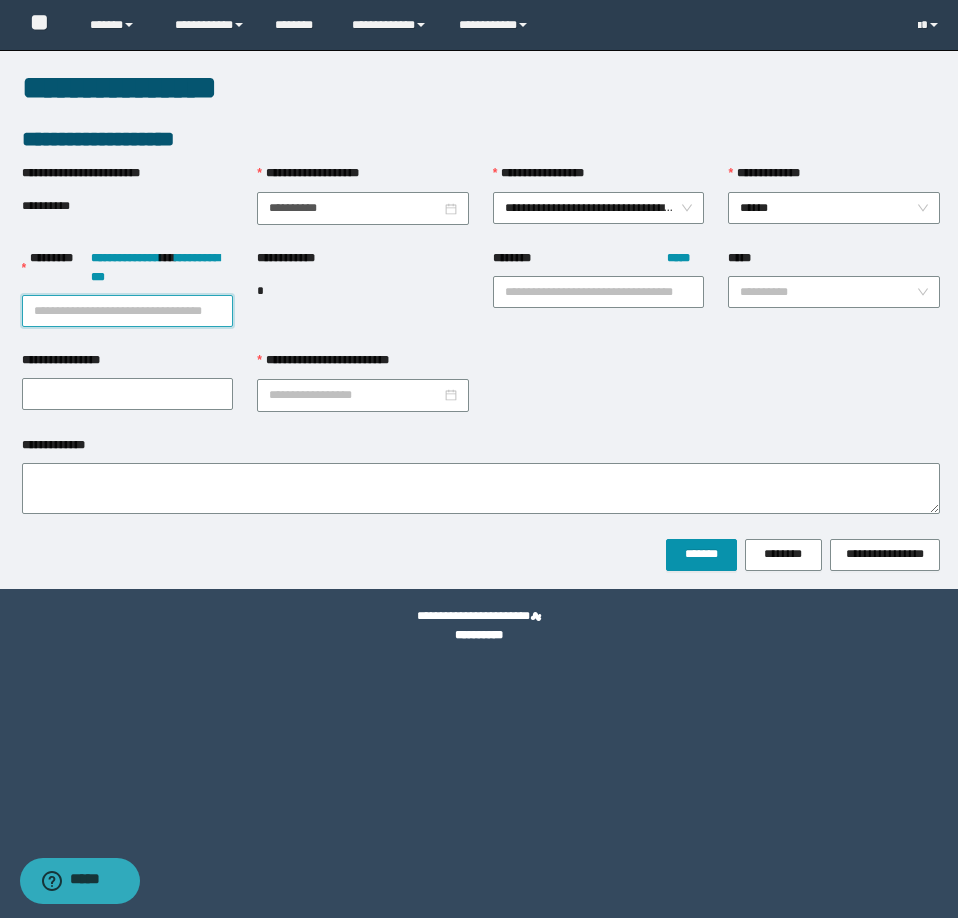 click on "**********" at bounding box center [128, 311] 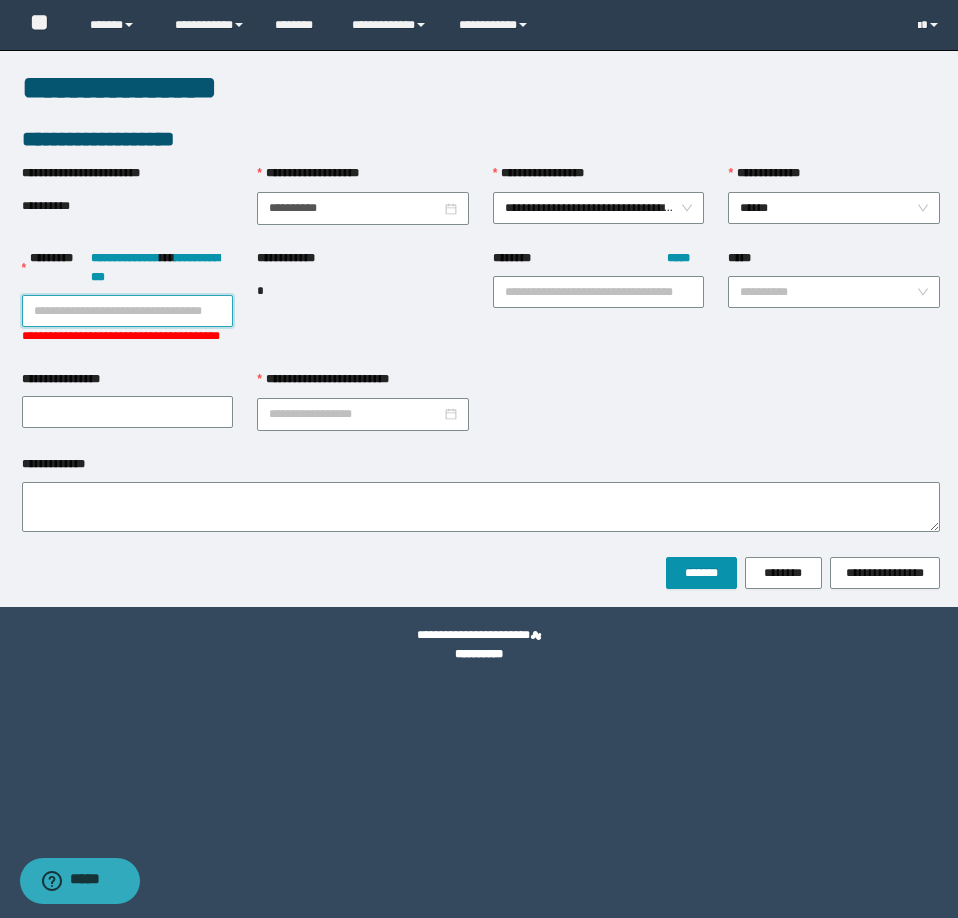 paste on "**********" 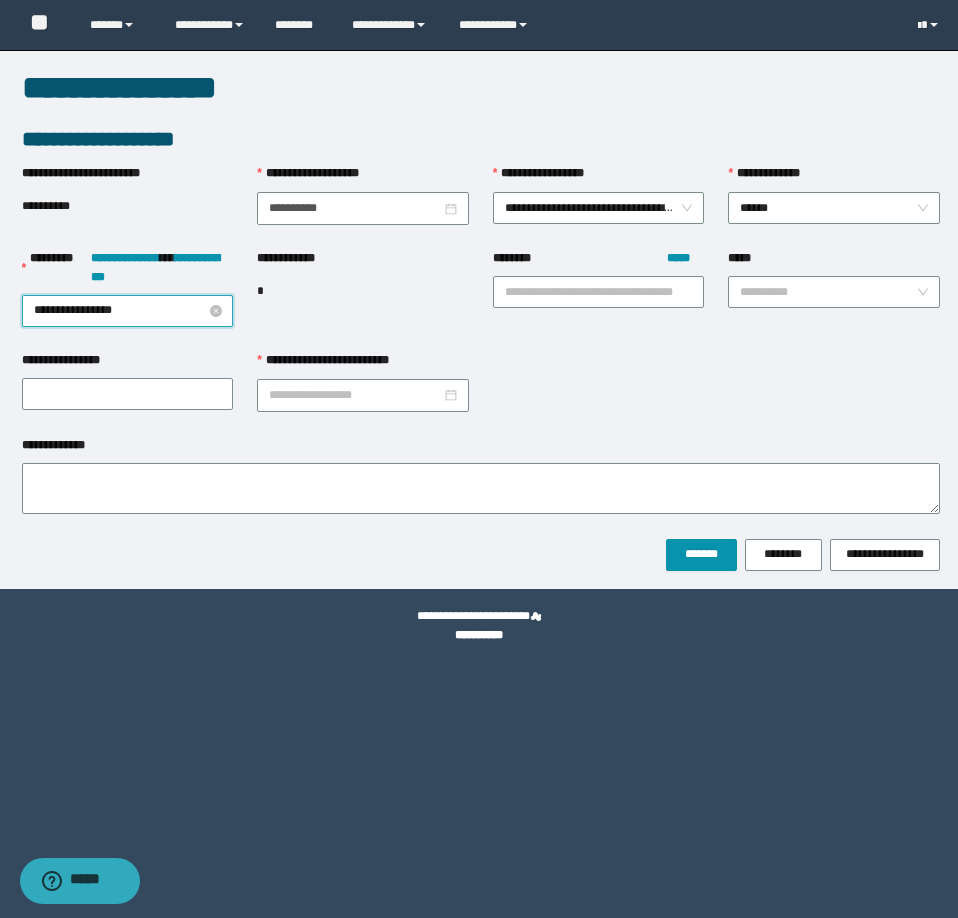 click on "**********" at bounding box center [128, 311] 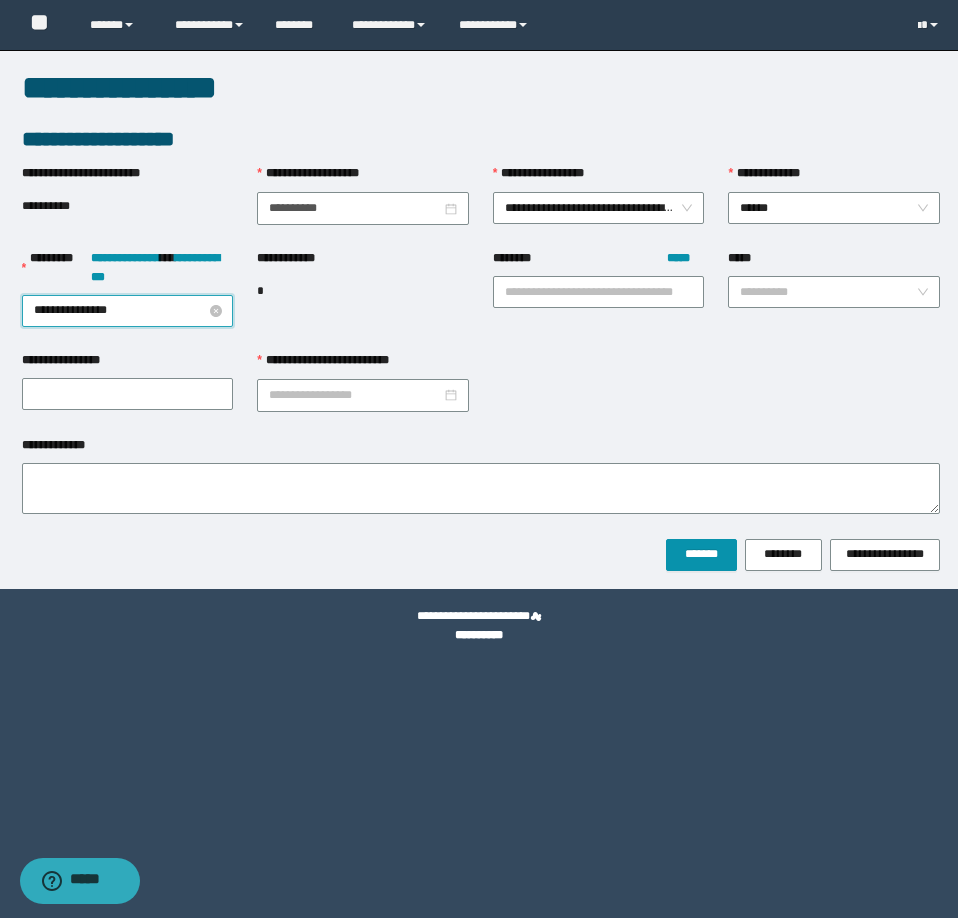 click on "**********" at bounding box center [128, 311] 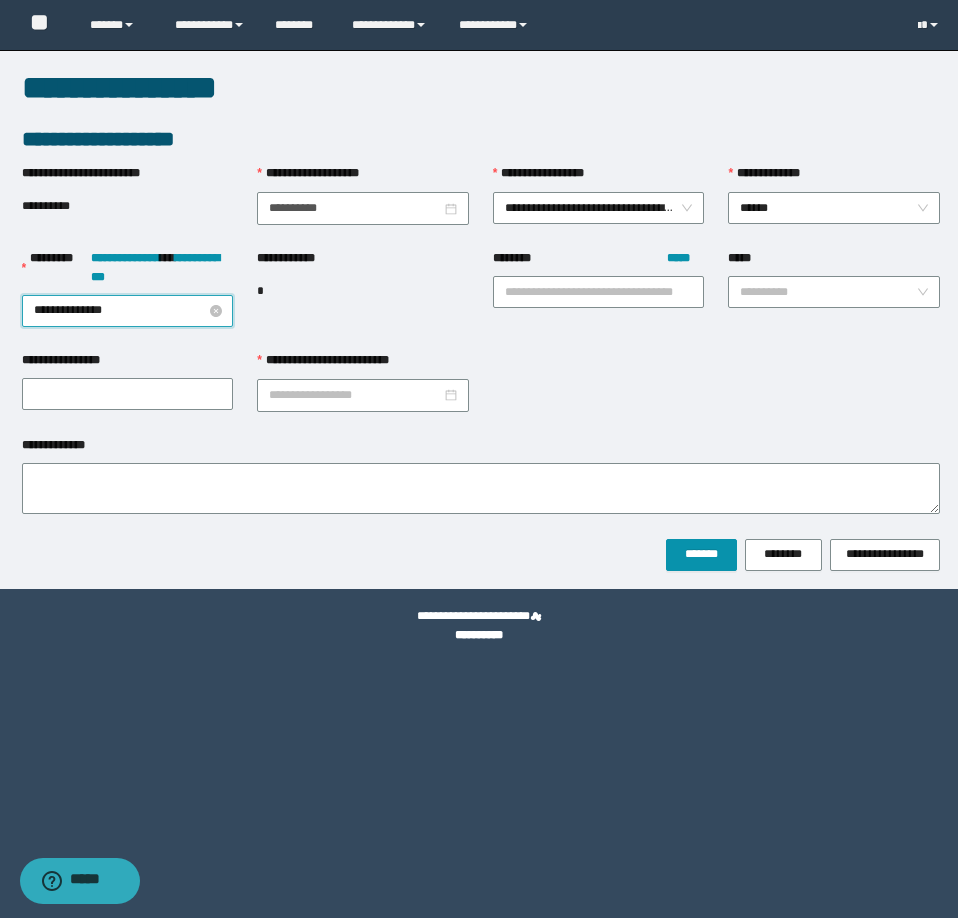 click on "**********" at bounding box center (128, 311) 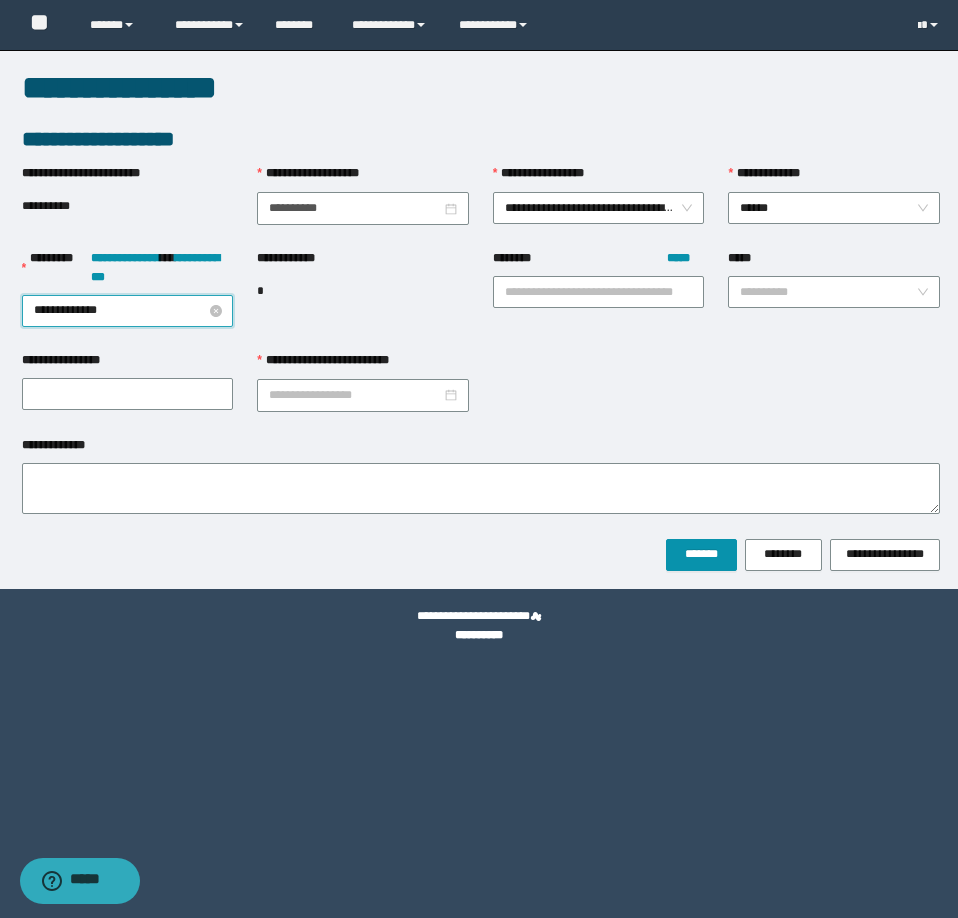 click on "**********" at bounding box center (128, 311) 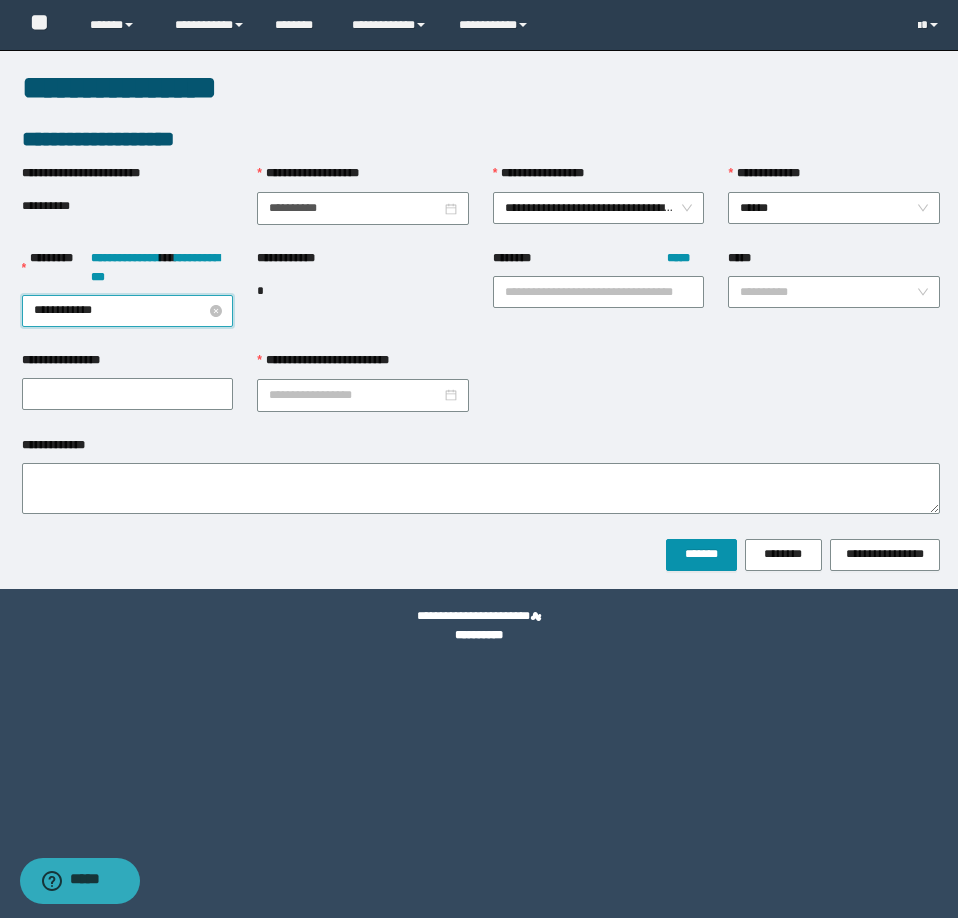 click on "**********" at bounding box center (128, 311) 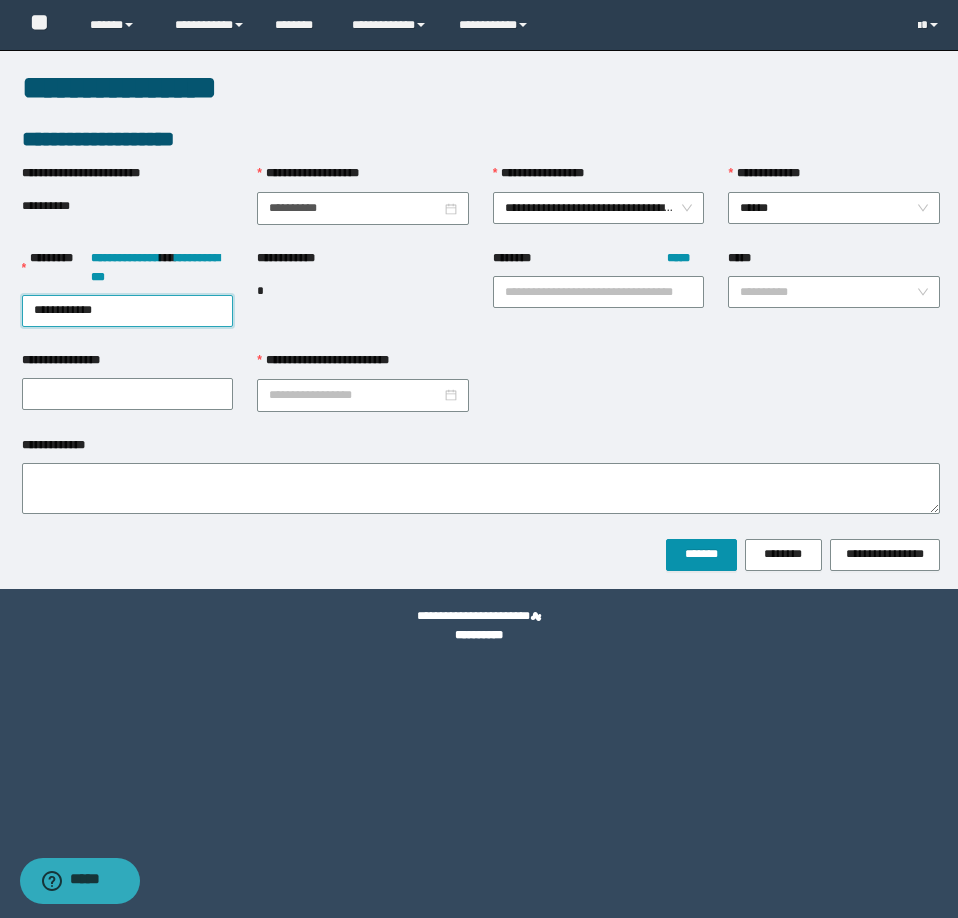 drag, startPoint x: 135, startPoint y: 312, endPoint x: -1, endPoint y: 289, distance: 137.93114 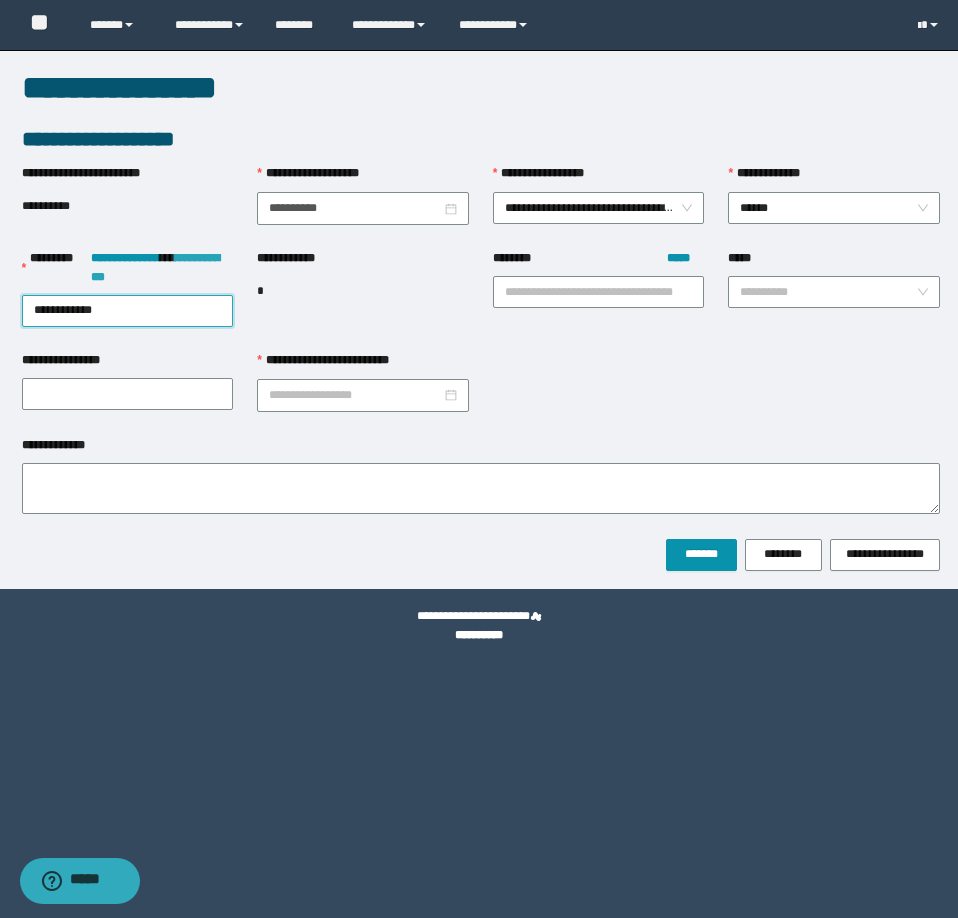 type on "**********" 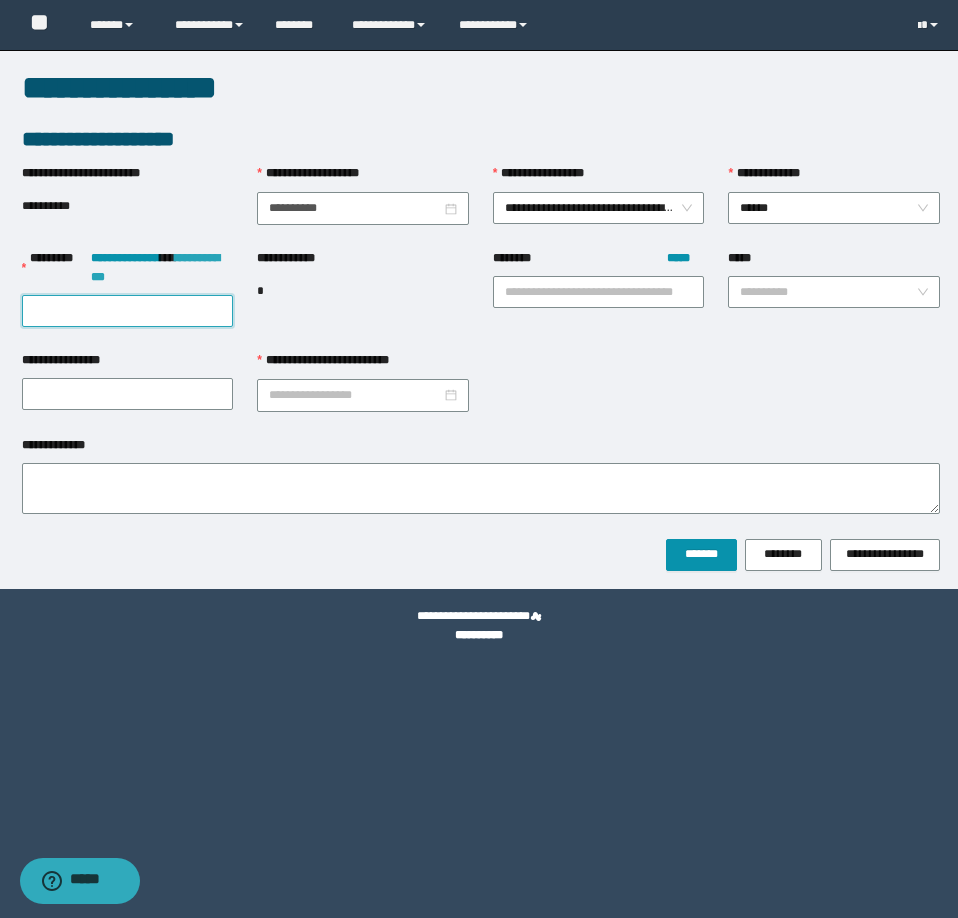 click on "**********" at bounding box center [155, 267] 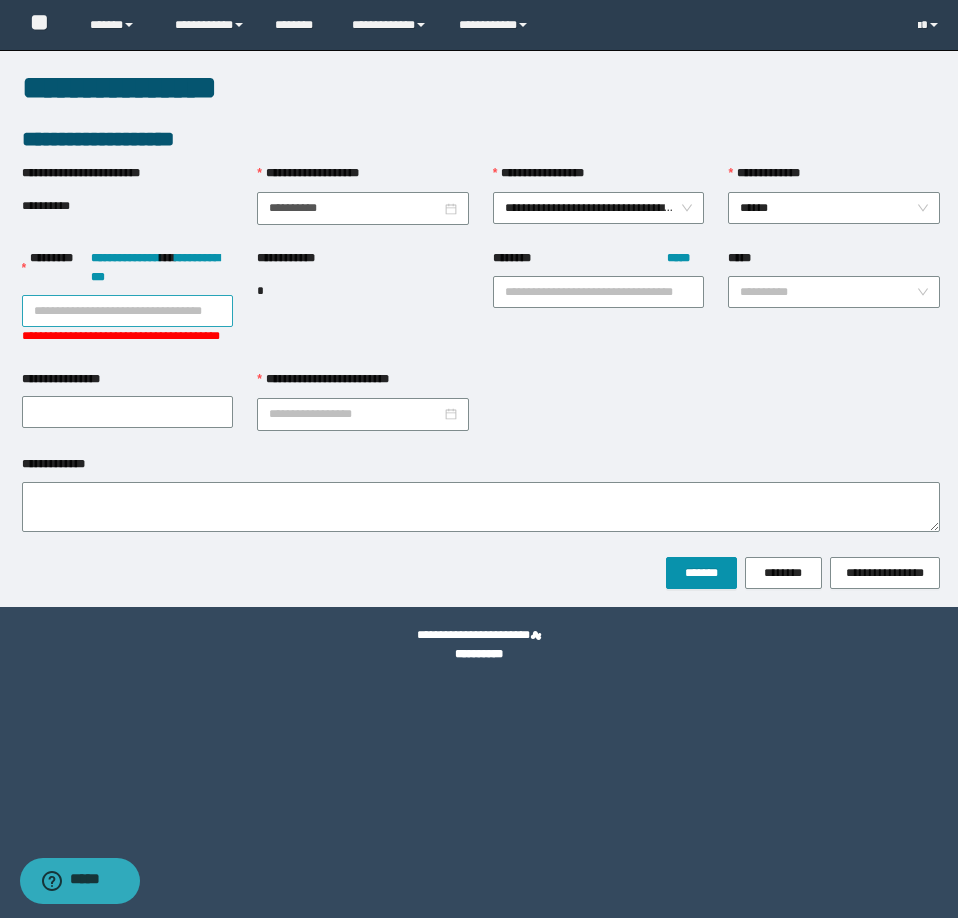 click on "**********" at bounding box center (128, 311) 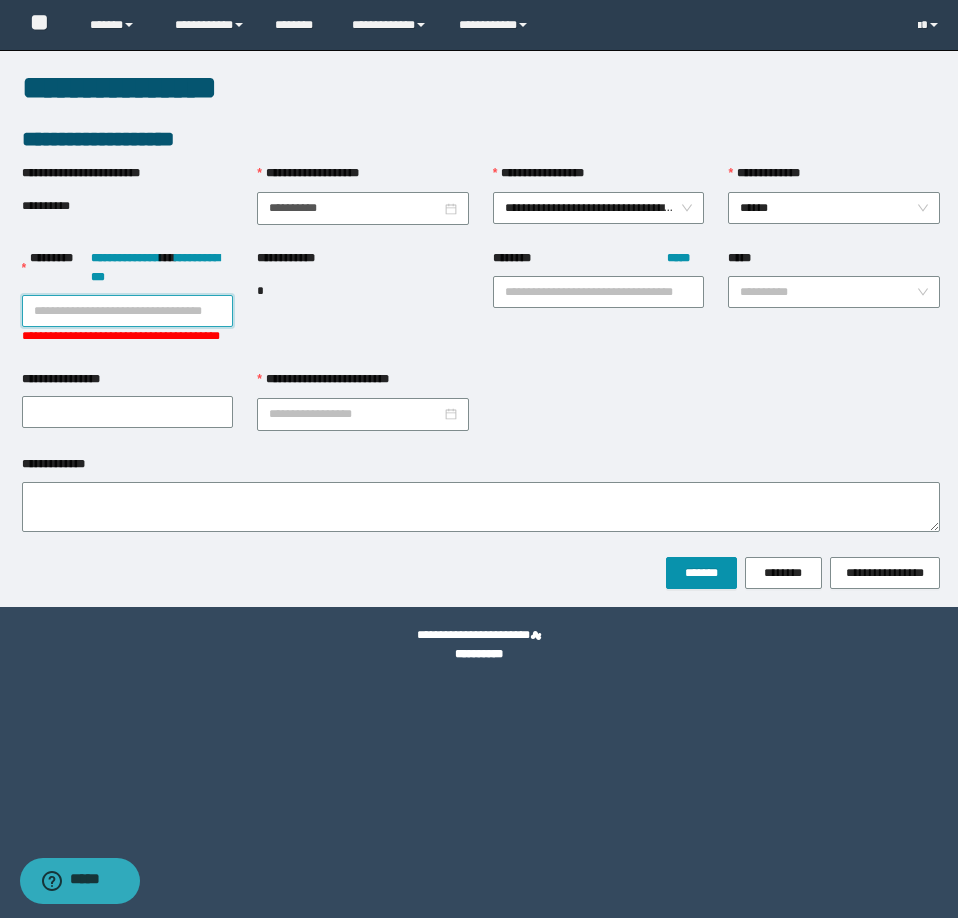 paste on "**********" 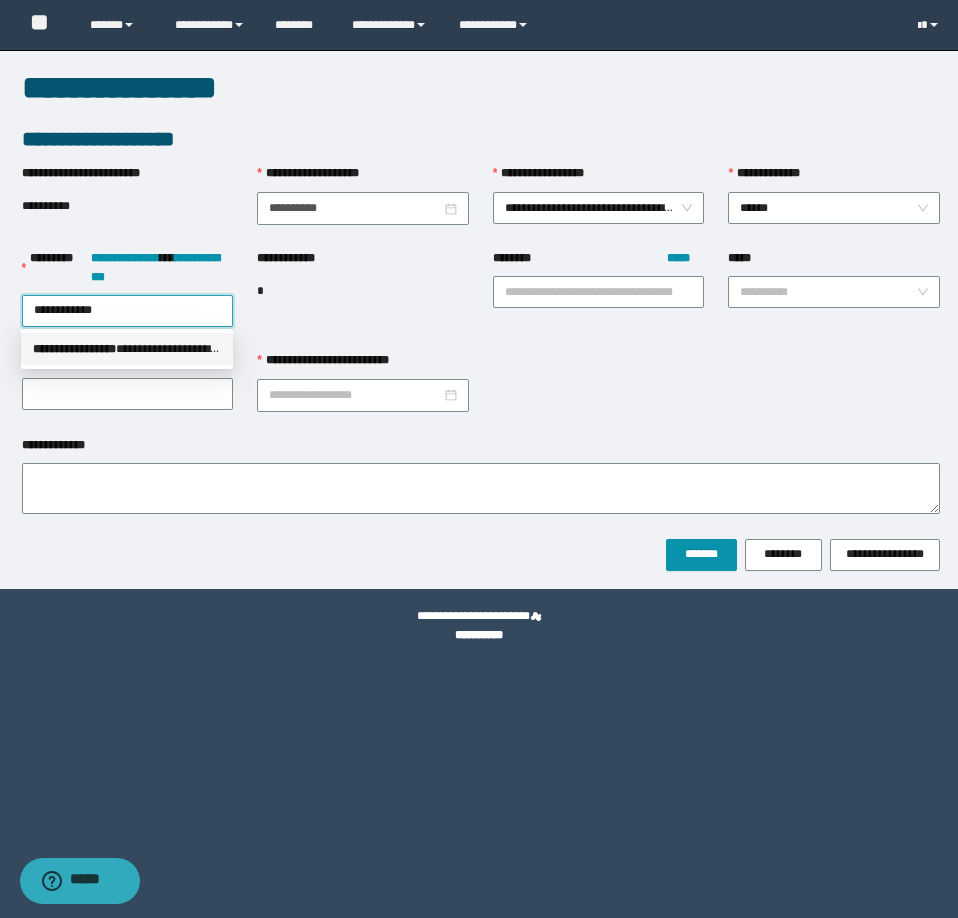 click on "**********" at bounding box center (127, 349) 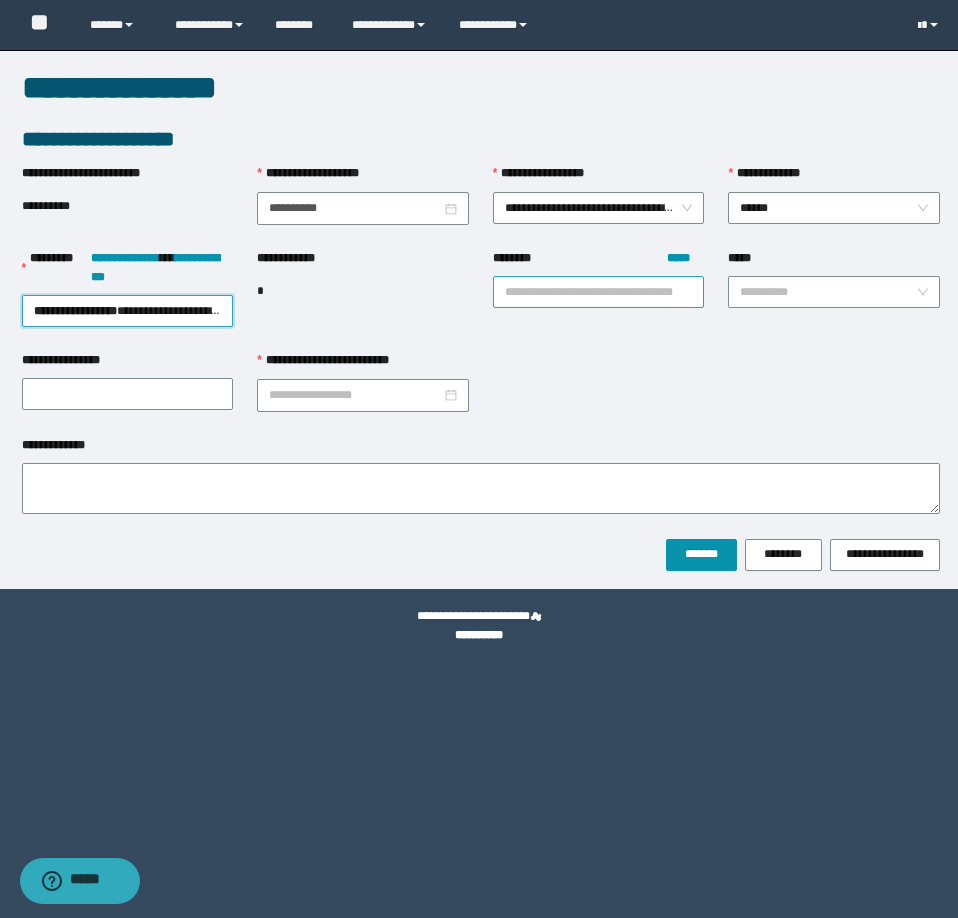 click on "******** *****" at bounding box center [599, 292] 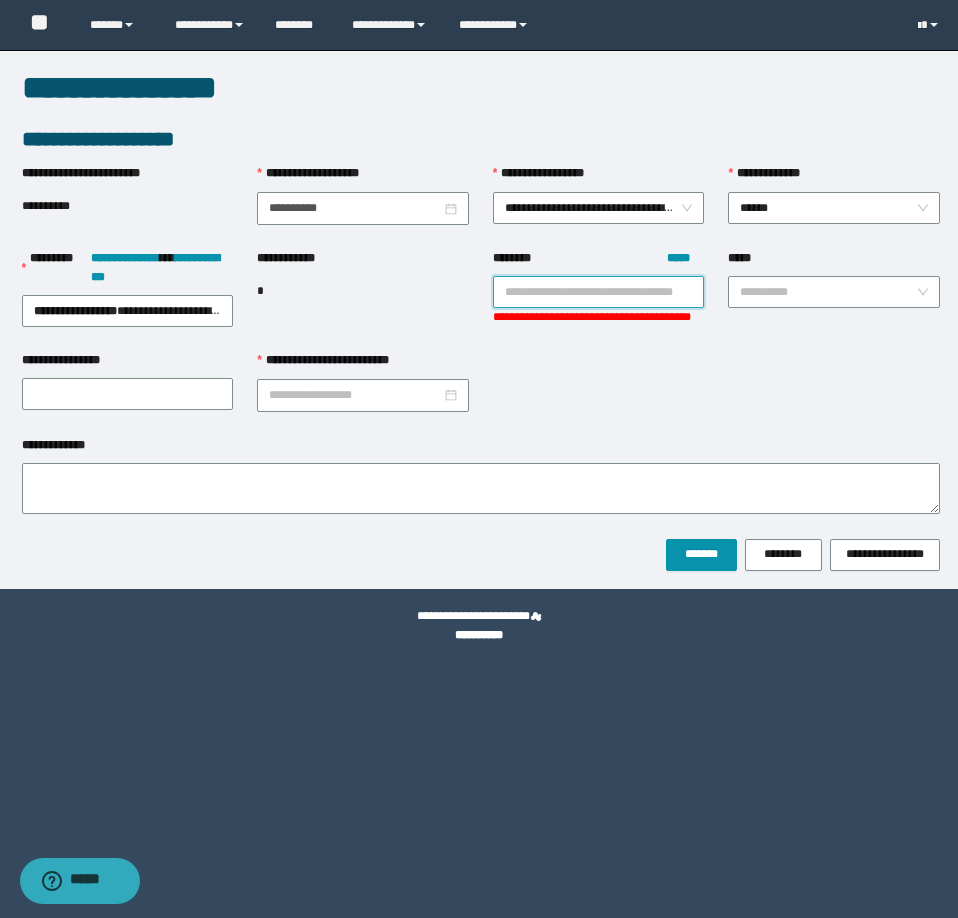 paste on "**********" 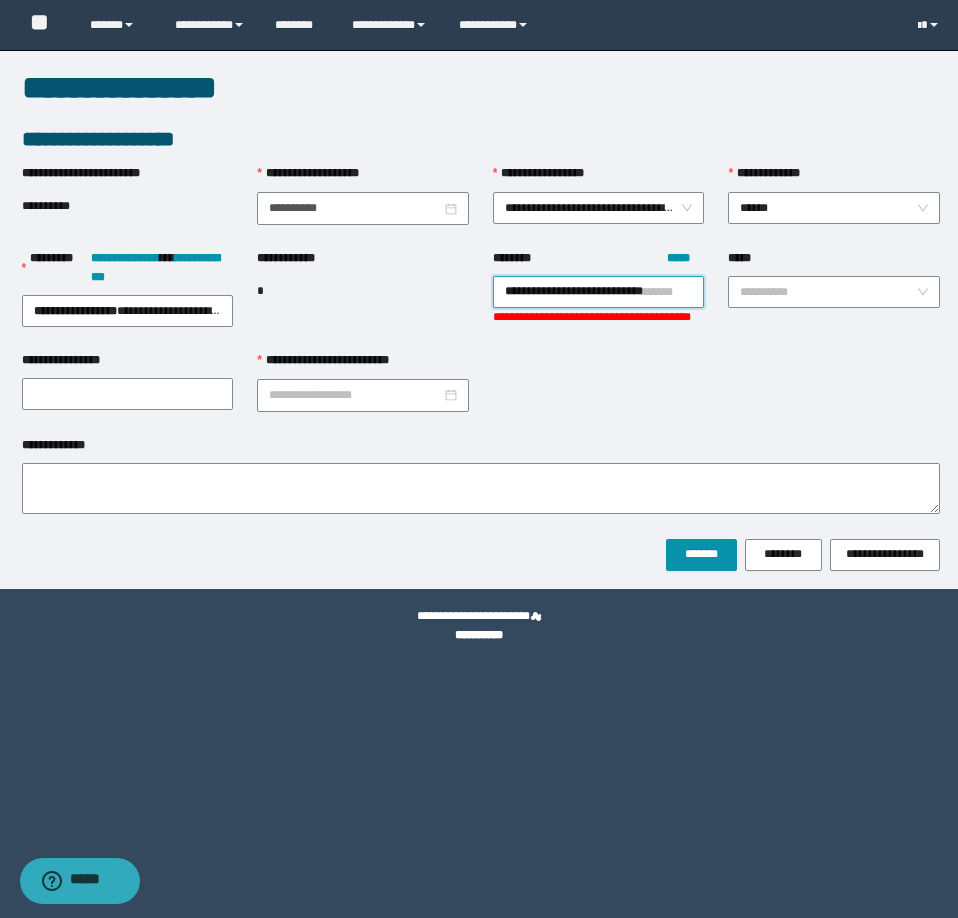 scroll, scrollTop: 0, scrollLeft: 1, axis: horizontal 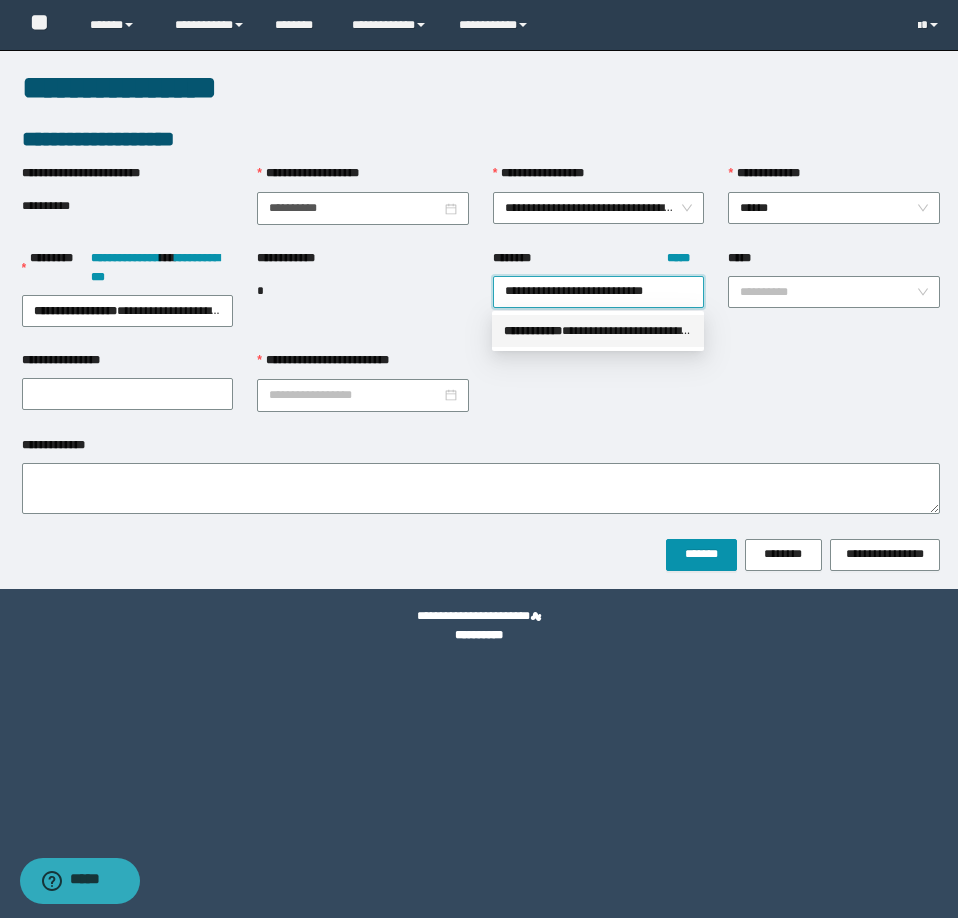 click on "**********" at bounding box center (598, 331) 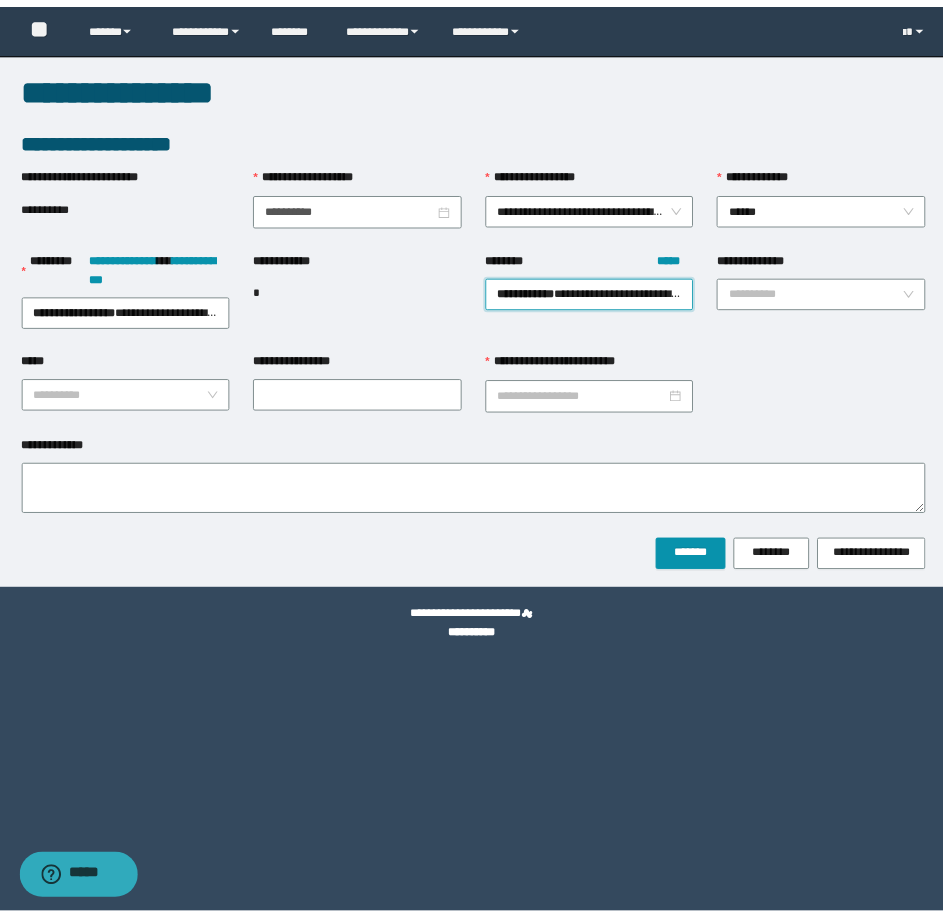 scroll, scrollTop: 0, scrollLeft: 0, axis: both 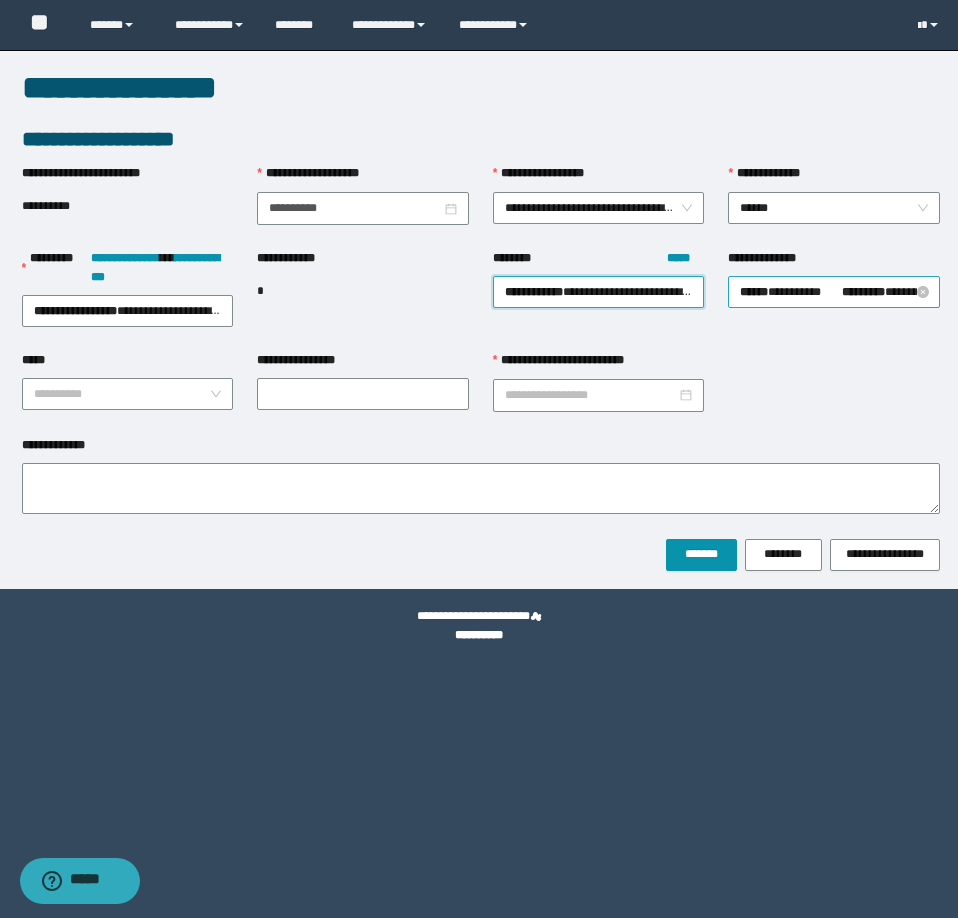 click on "**********" at bounding box center [786, 292] 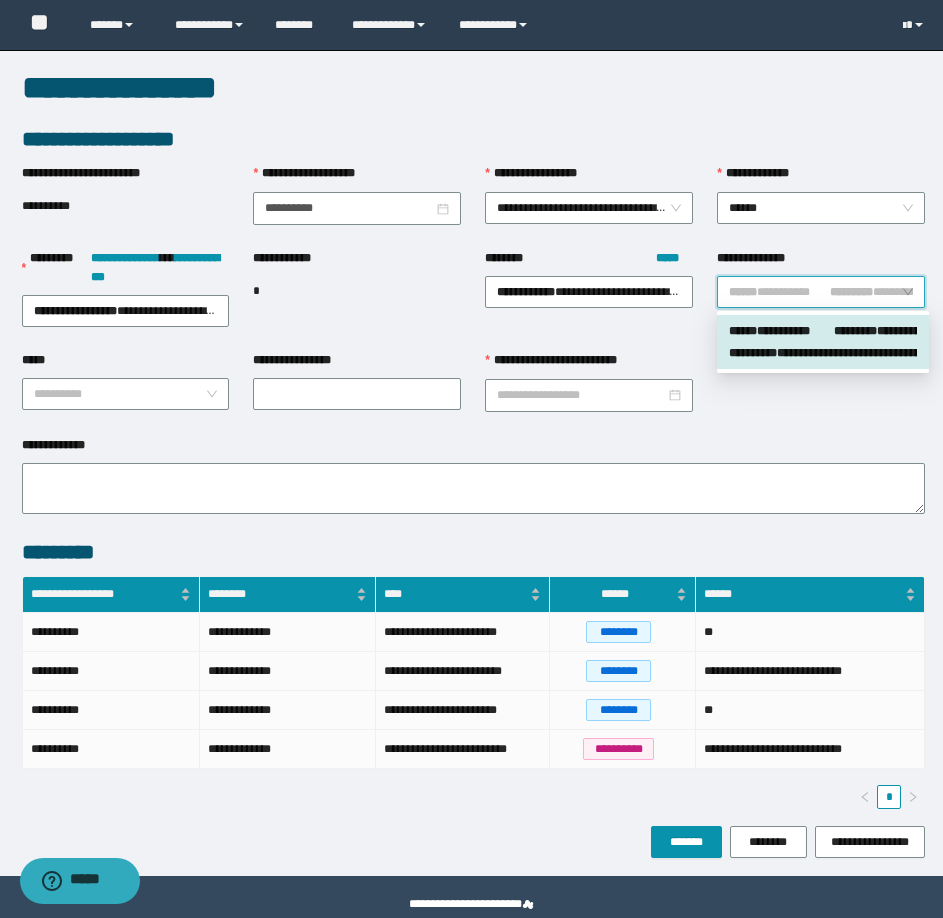click on "******" at bounding box center (743, 331) 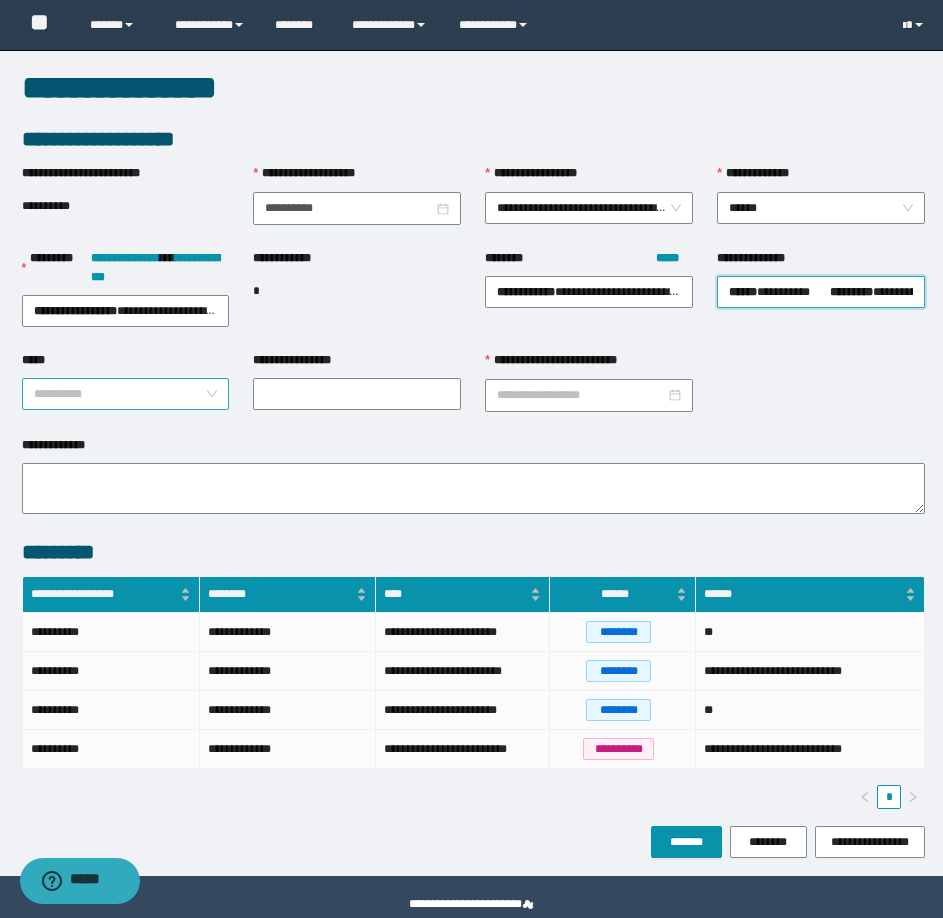 click on "*****" at bounding box center (120, 394) 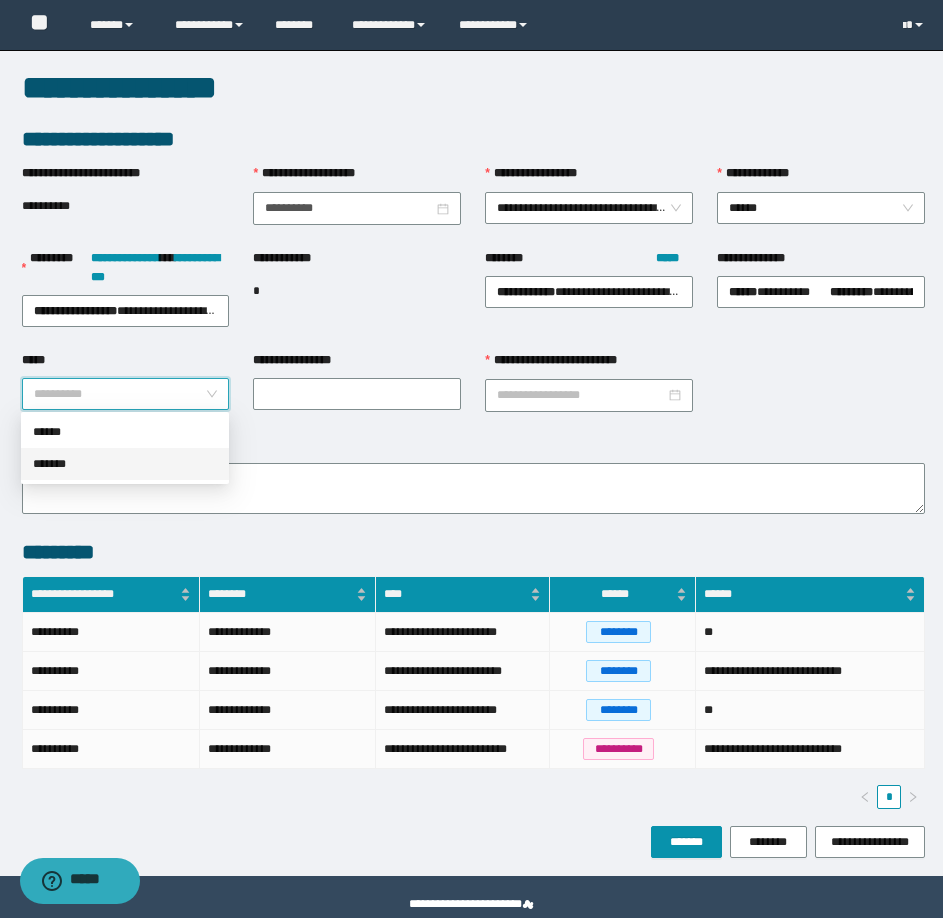 click on "*******" at bounding box center (125, 464) 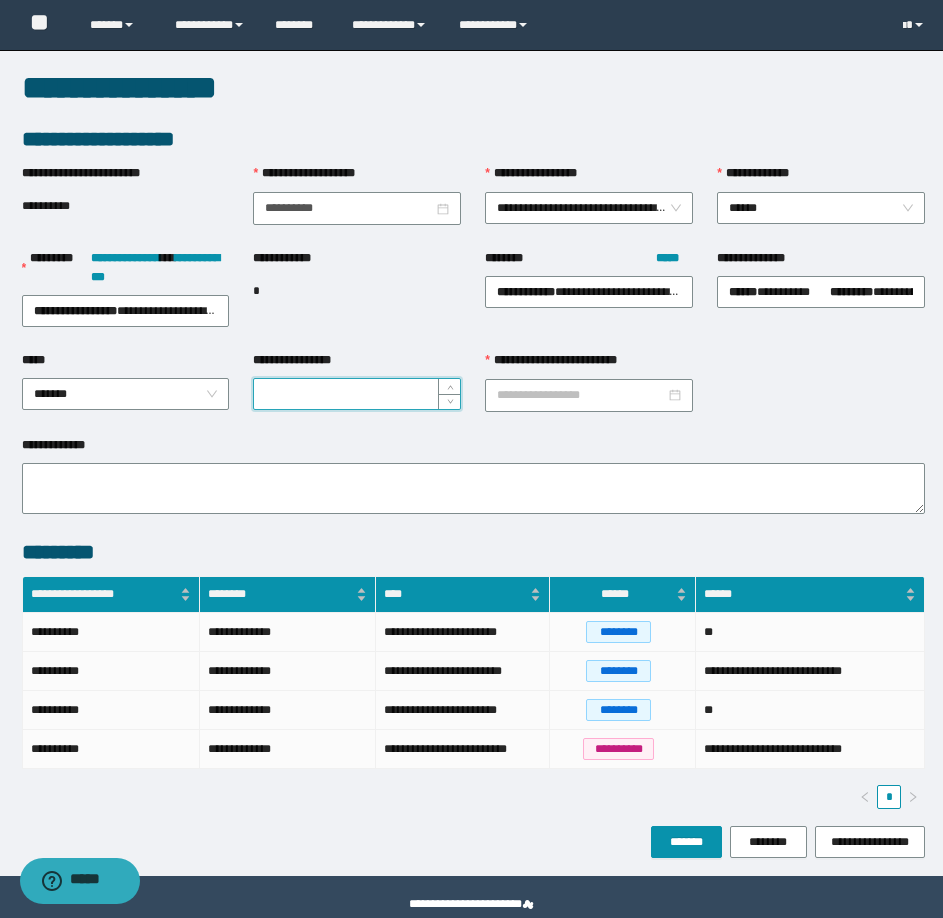 click on "**********" at bounding box center [357, 394] 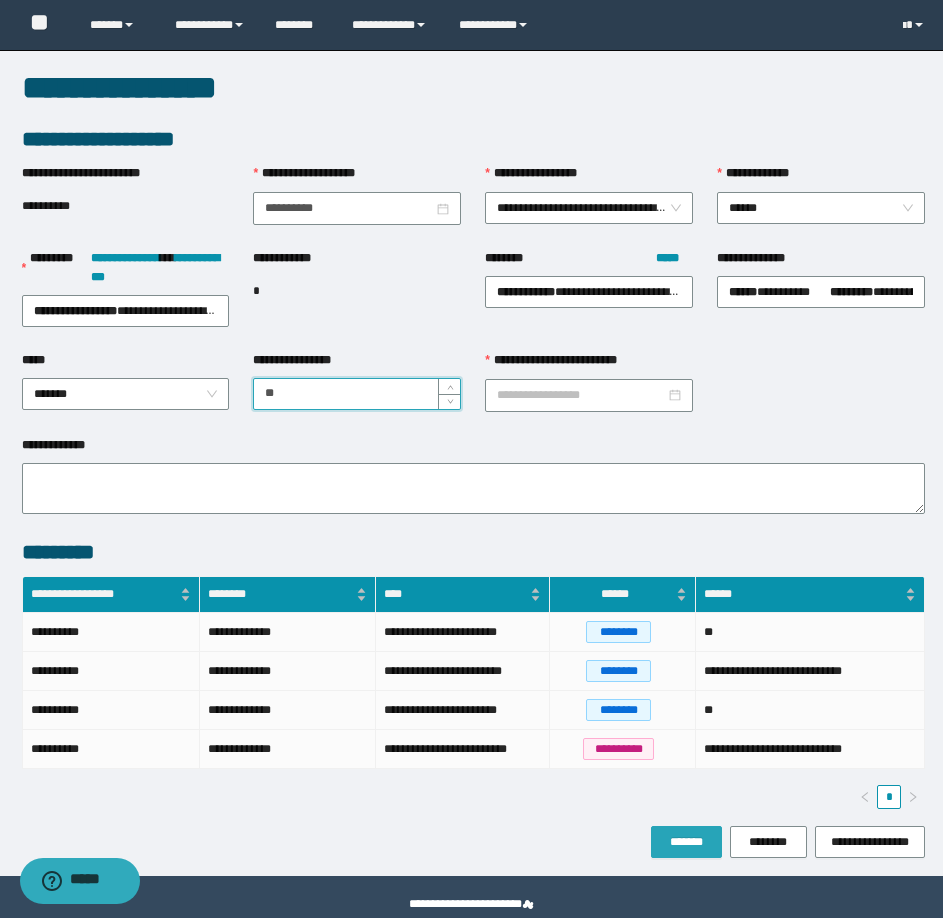 type on "**" 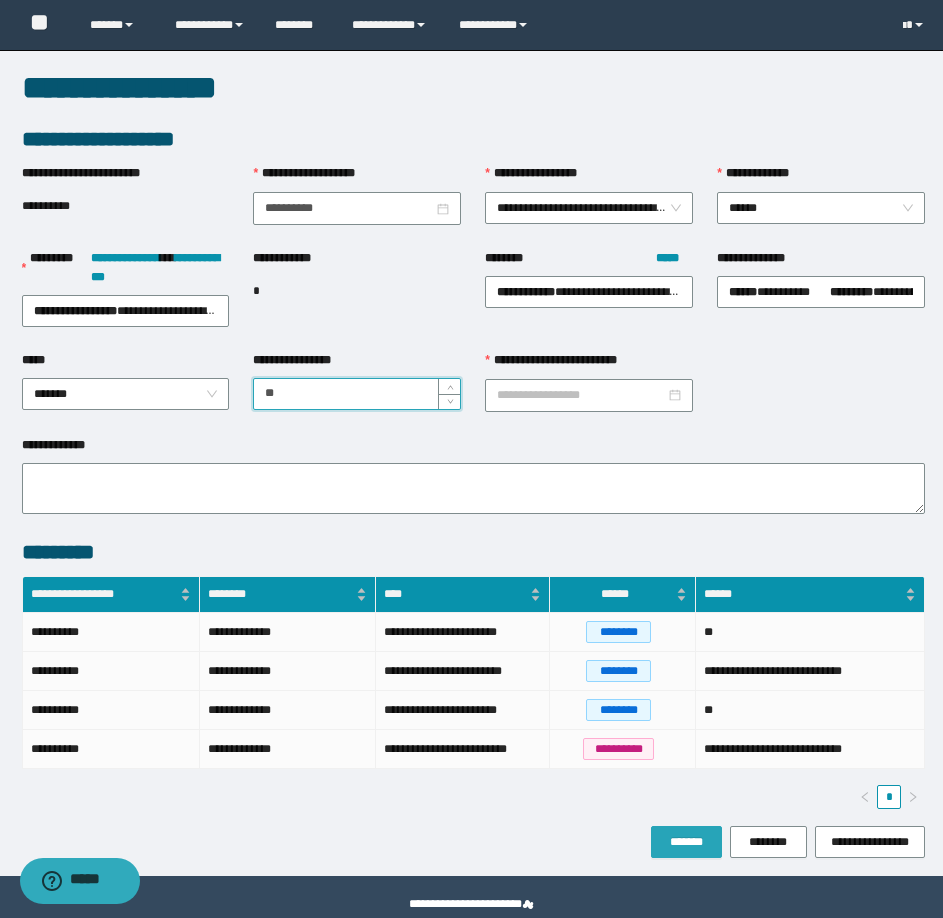 click on "*******" at bounding box center [686, 842] 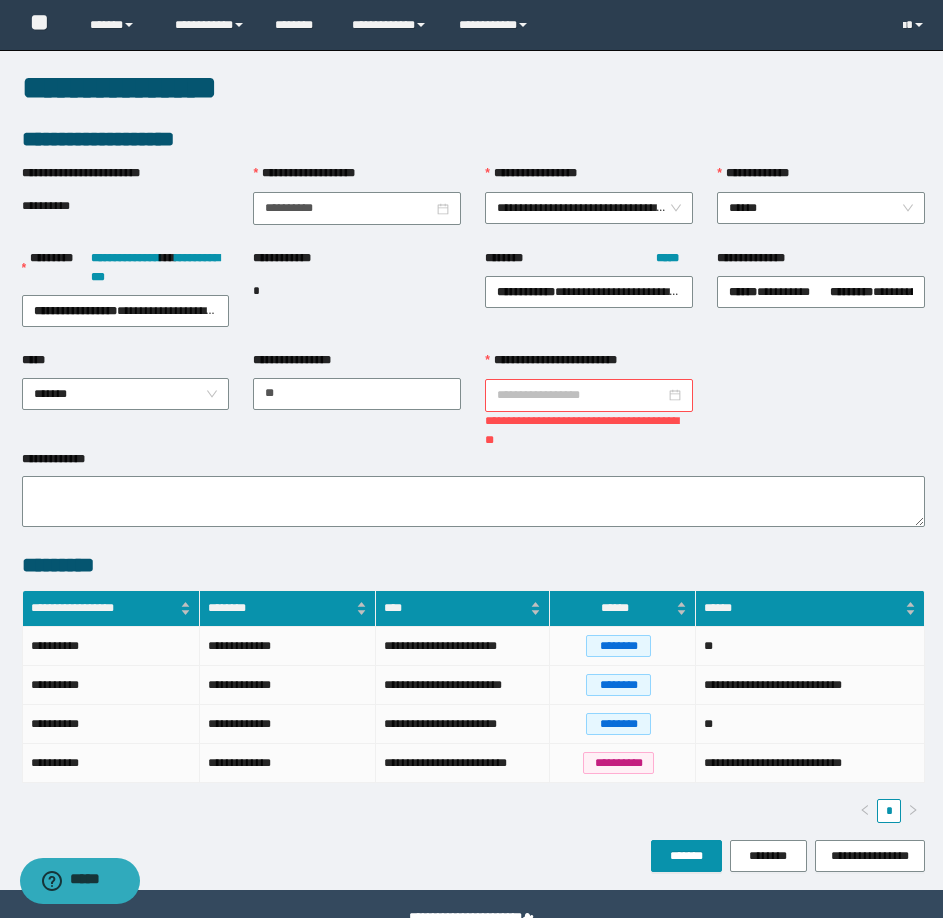 click on "**********" at bounding box center [581, 395] 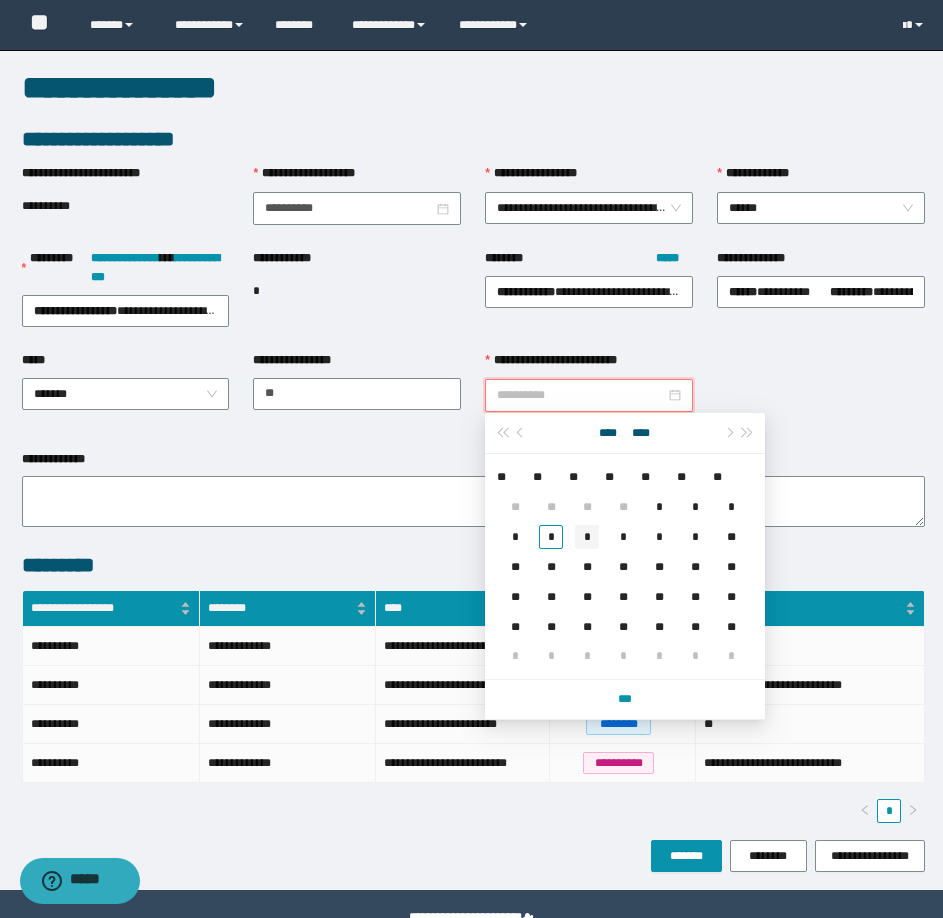 type on "**********" 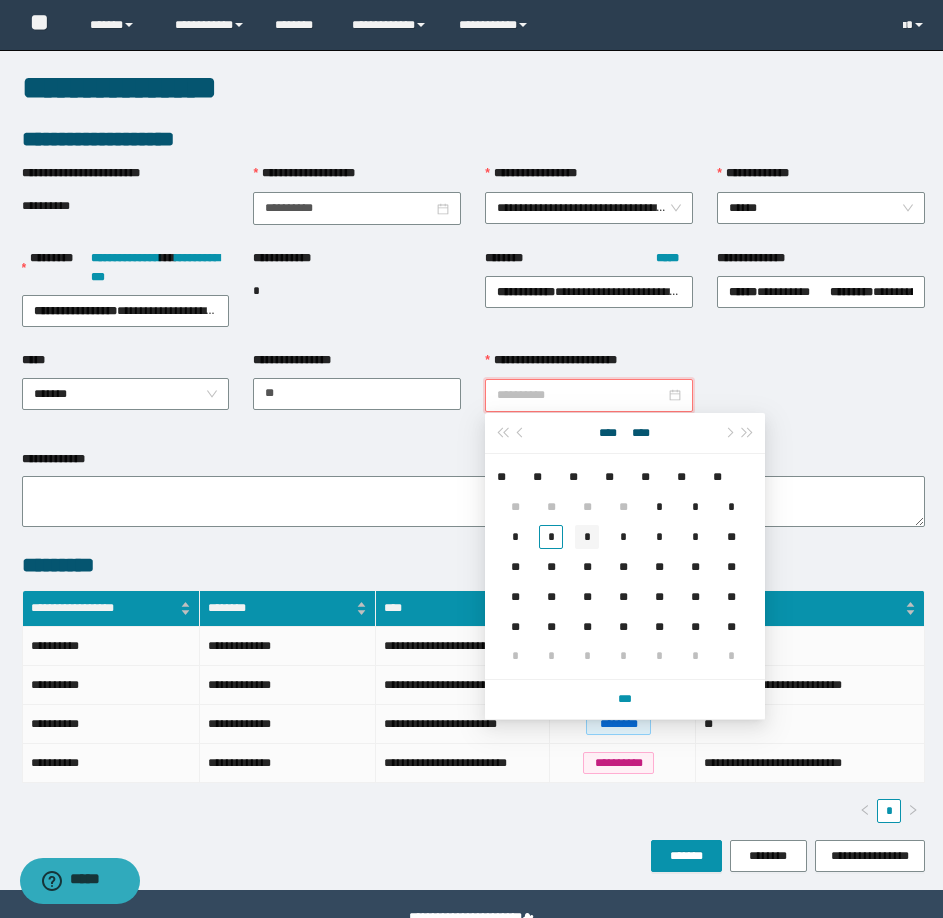 click on "*" at bounding box center [587, 537] 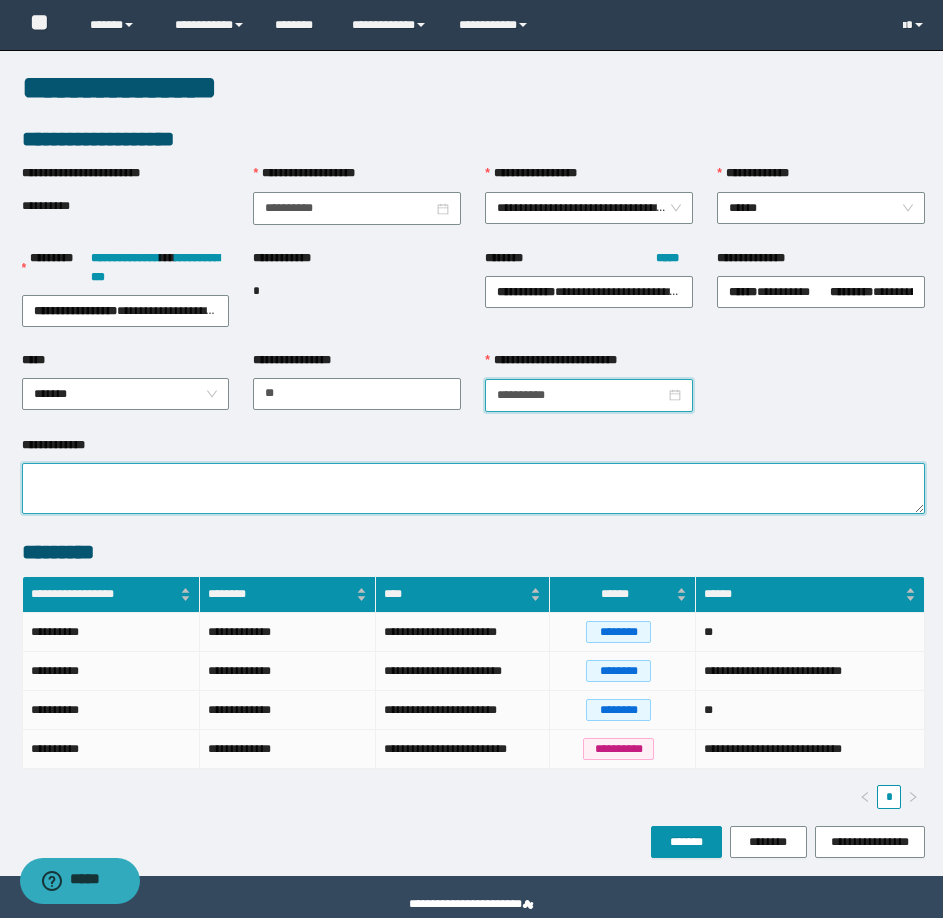 click on "**********" at bounding box center (473, 488) 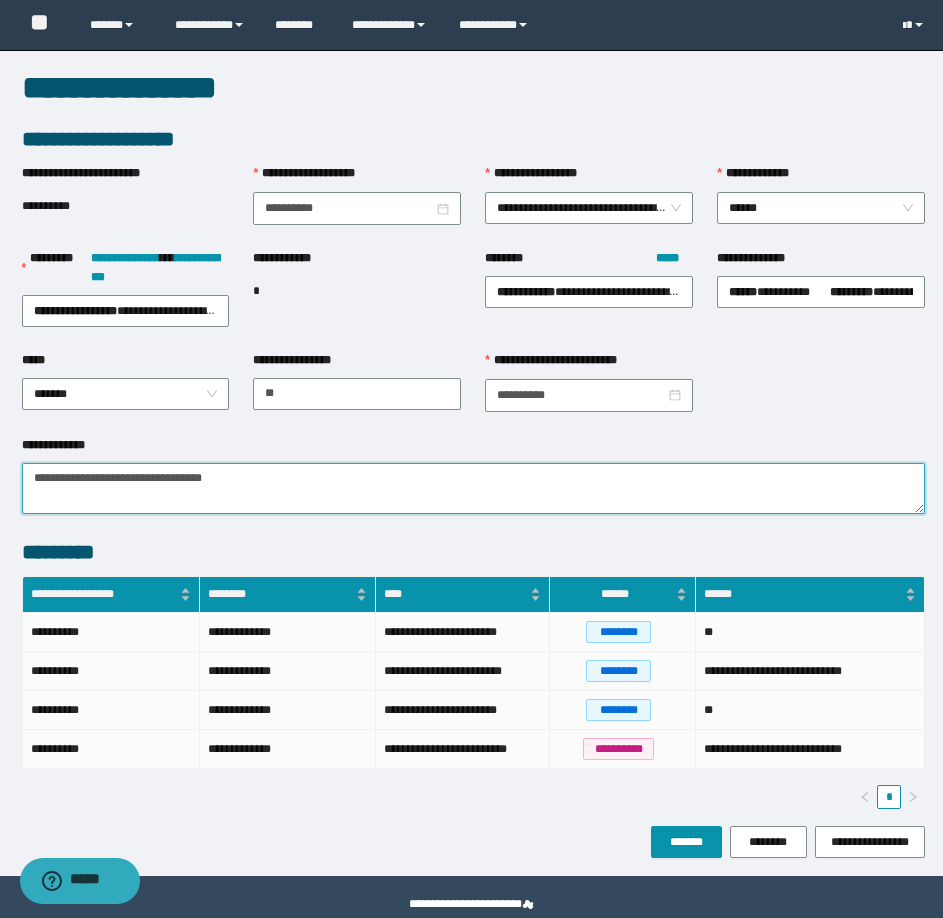 click on "**********" at bounding box center [473, 488] 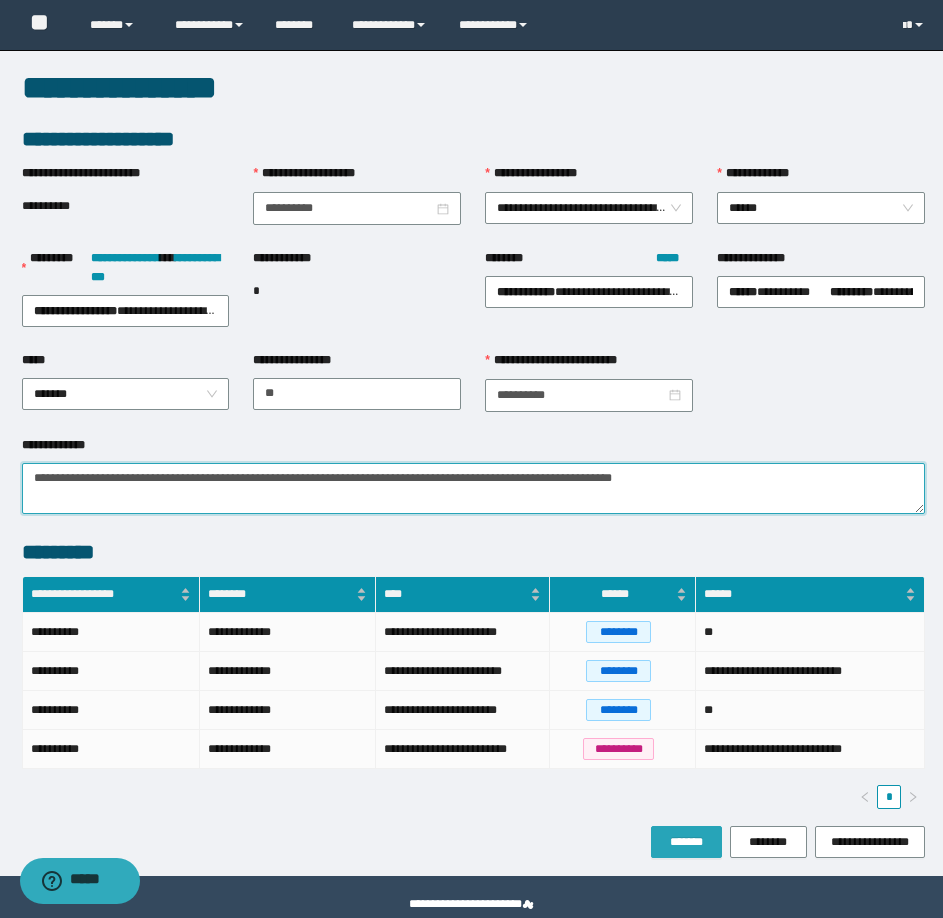 type on "**********" 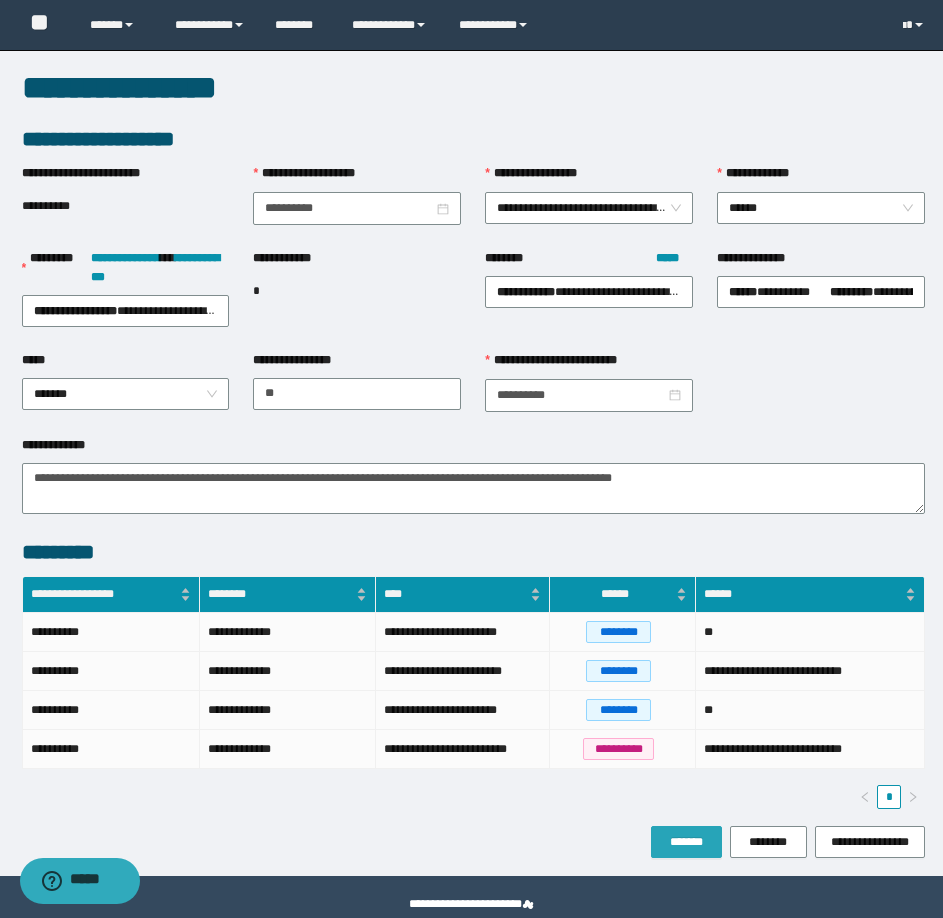 click on "*******" at bounding box center [686, 842] 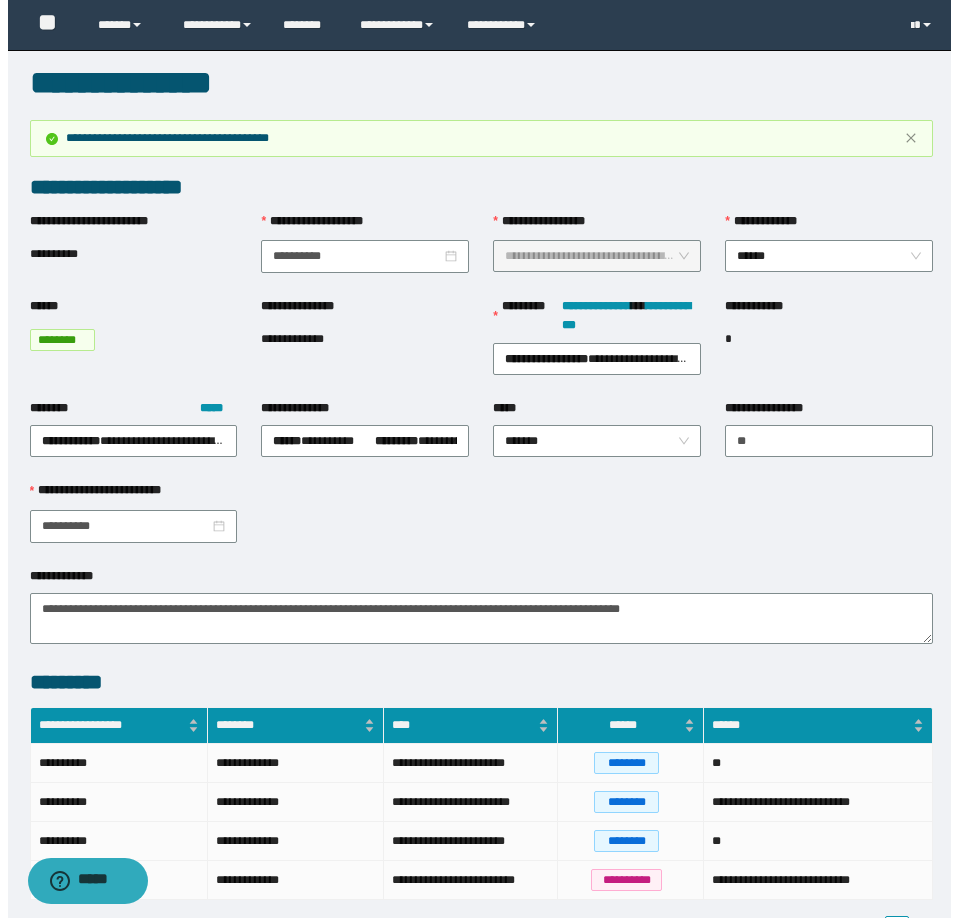 scroll, scrollTop: 336, scrollLeft: 0, axis: vertical 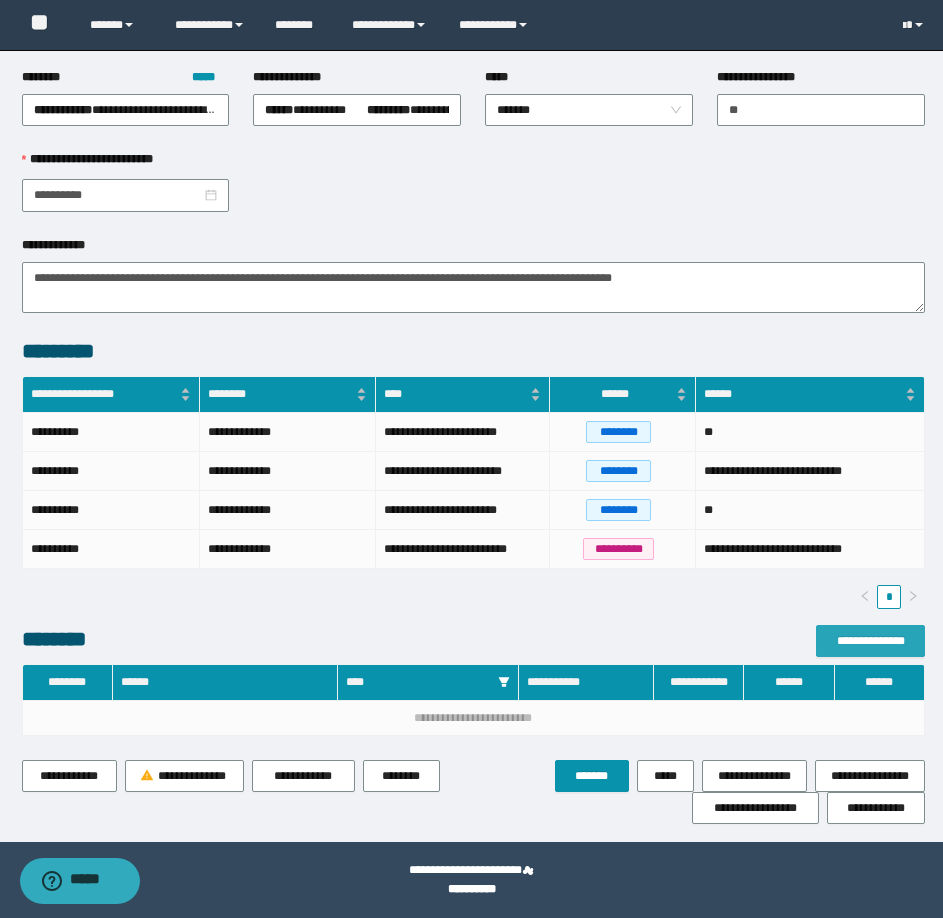 click on "**********" at bounding box center (870, 641) 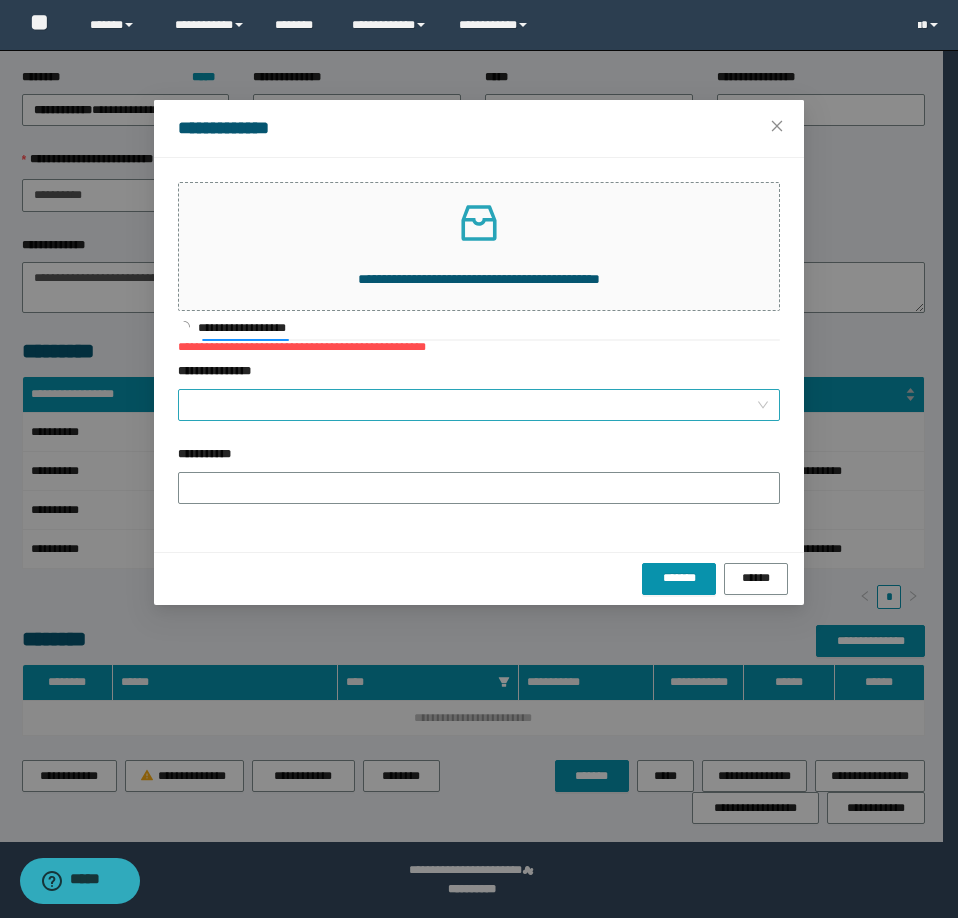 click on "**********" at bounding box center (473, 405) 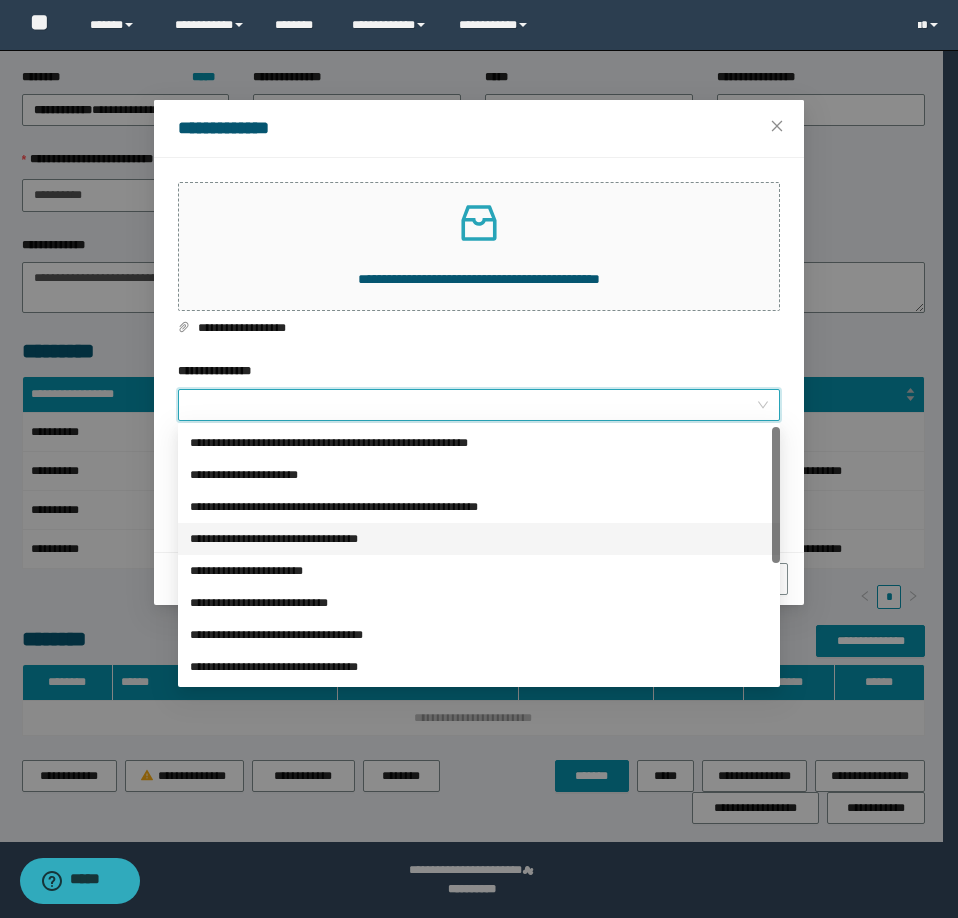 scroll, scrollTop: 224, scrollLeft: 0, axis: vertical 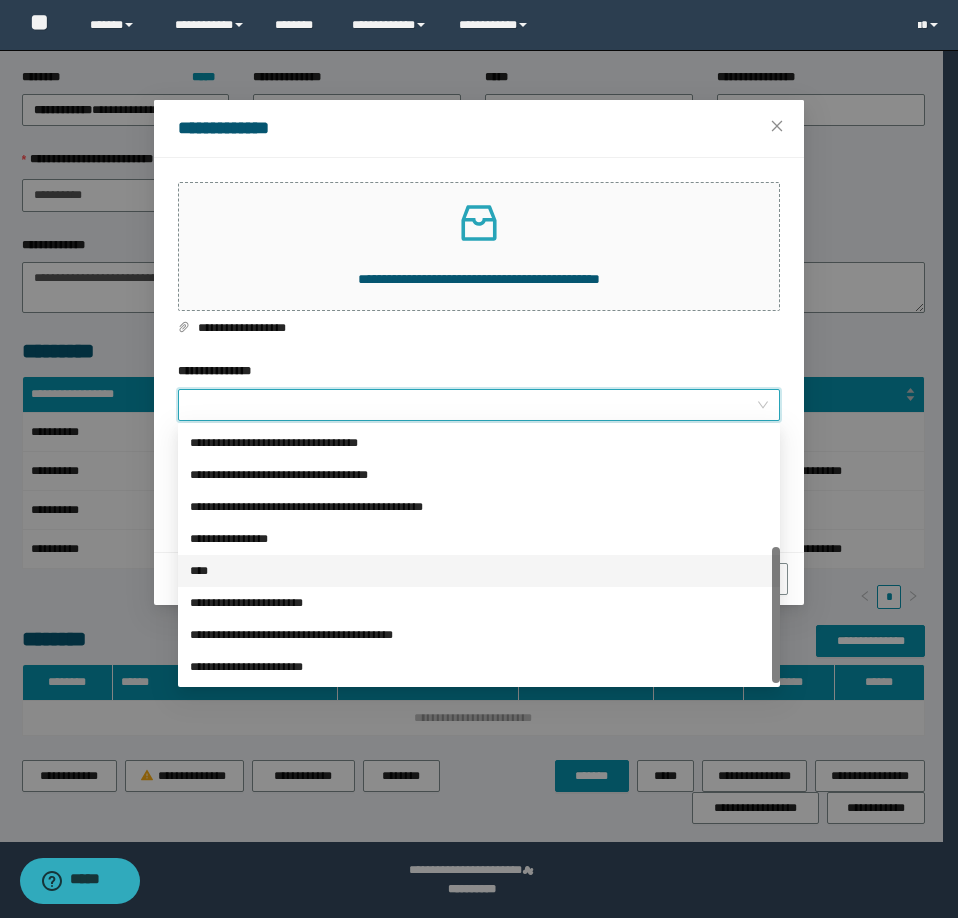 click on "****" at bounding box center (479, 571) 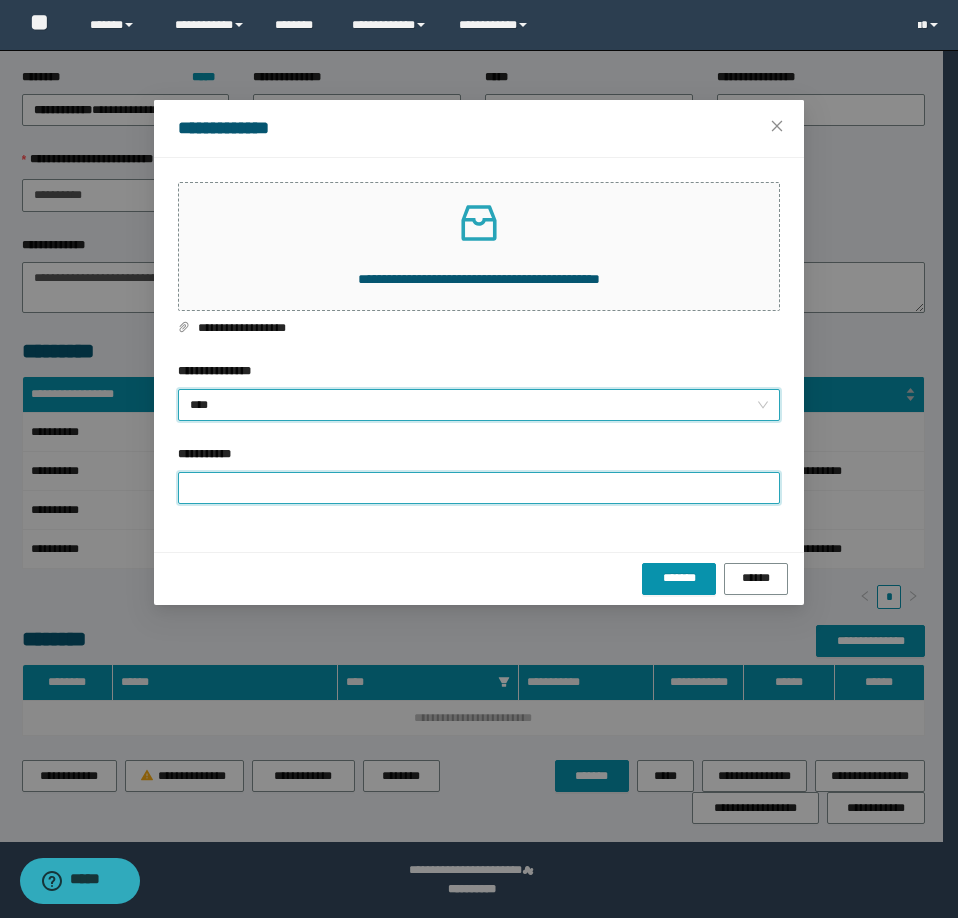 click on "**********" at bounding box center (479, 488) 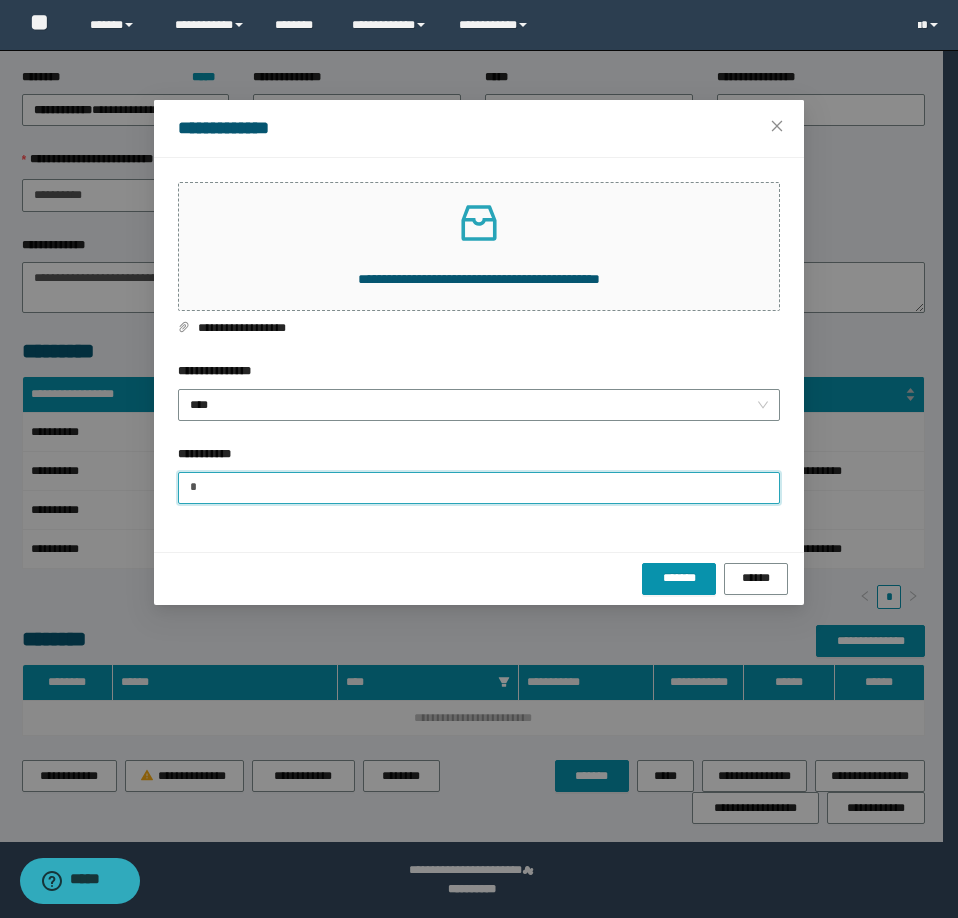 type on "**********" 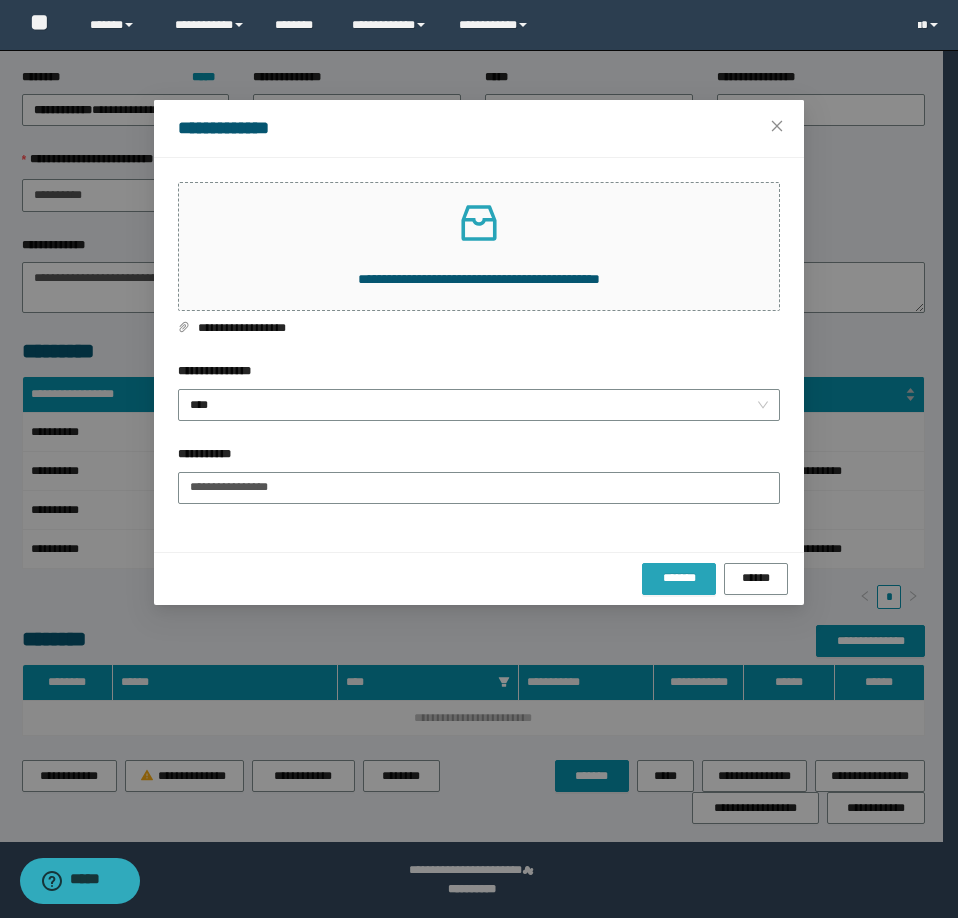 click on "*******" at bounding box center [679, 578] 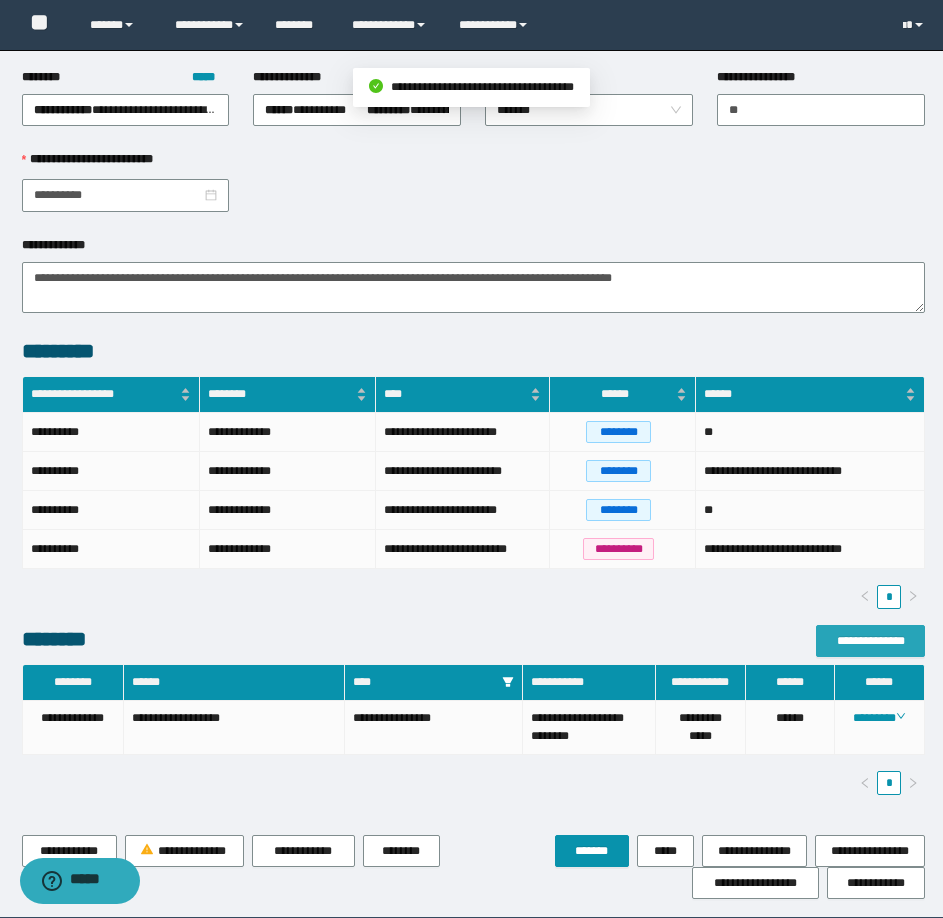 click on "**********" at bounding box center [870, 641] 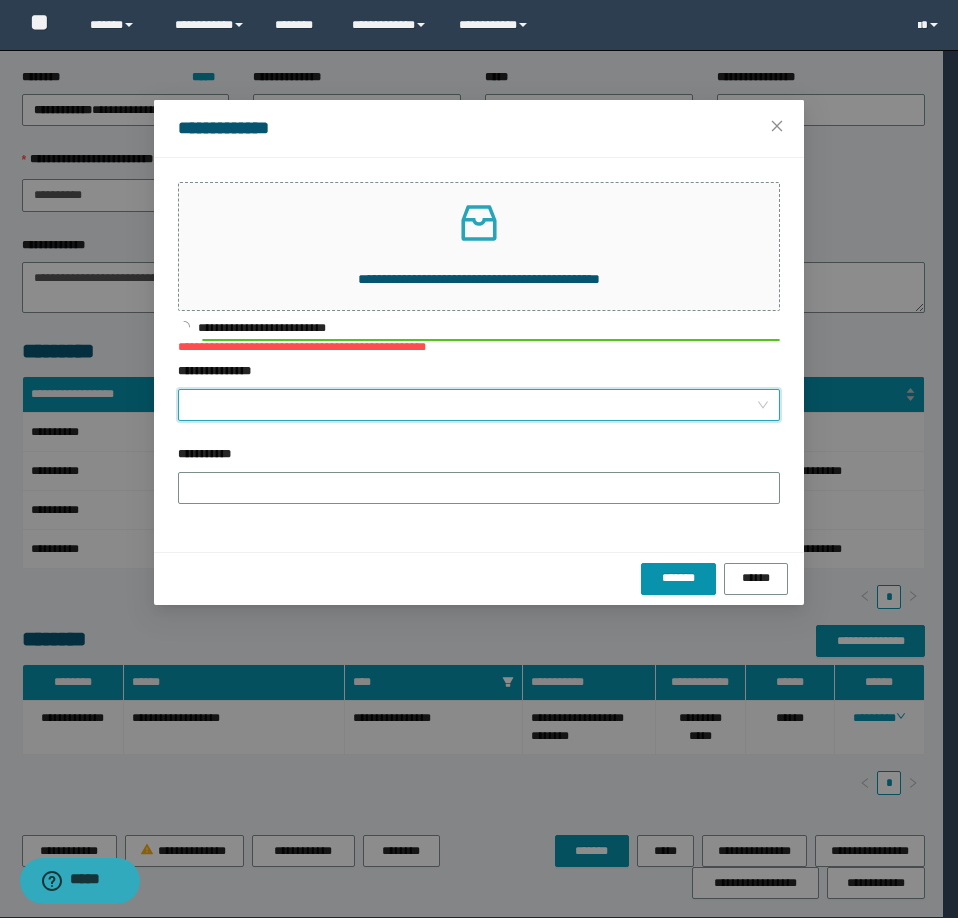 click on "**********" at bounding box center (473, 405) 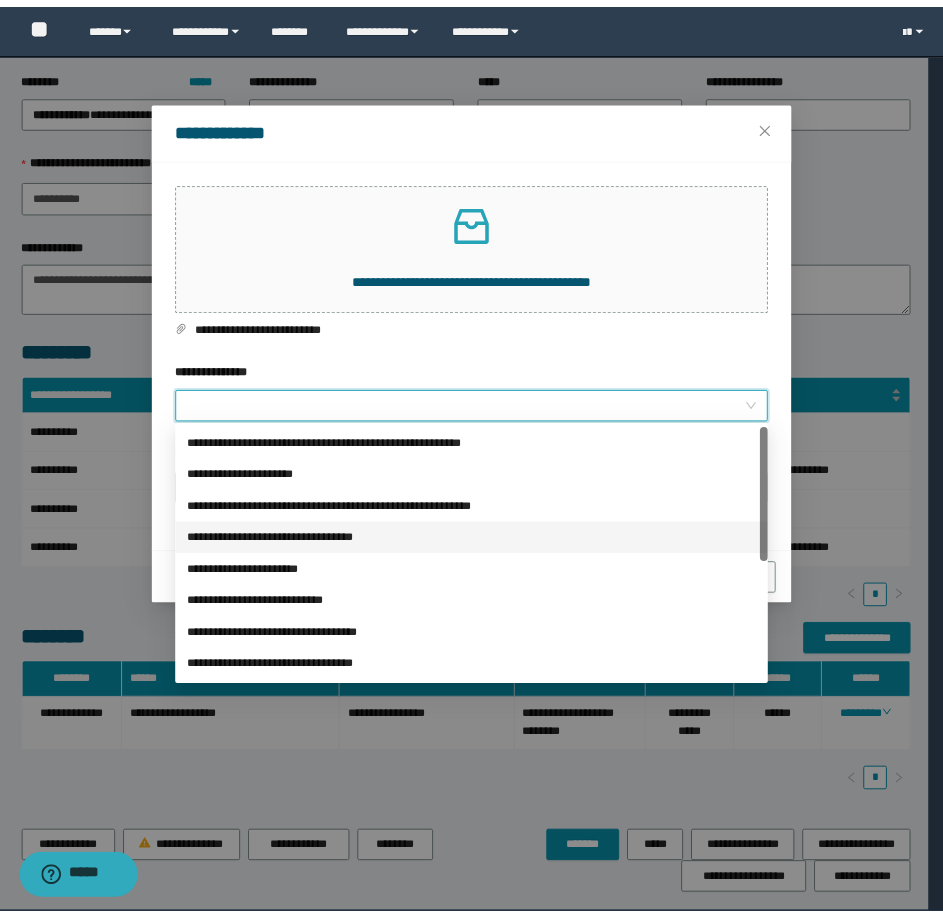 scroll, scrollTop: 224, scrollLeft: 0, axis: vertical 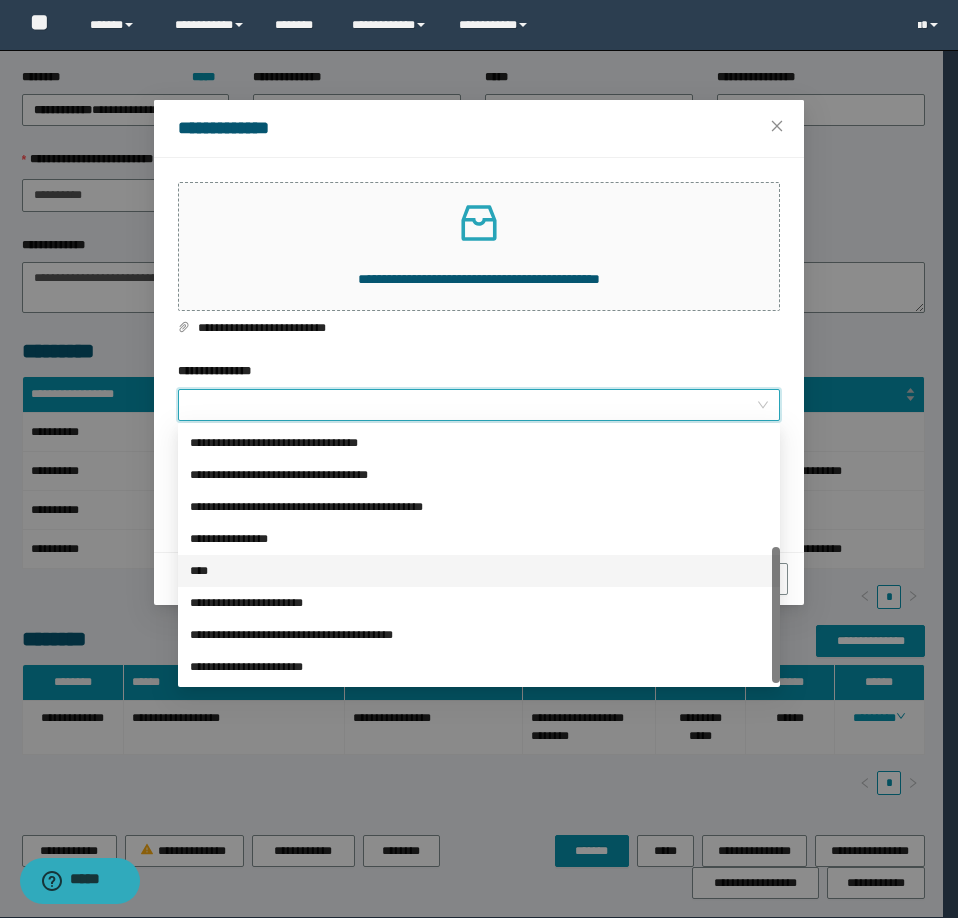 click on "****" at bounding box center [479, 571] 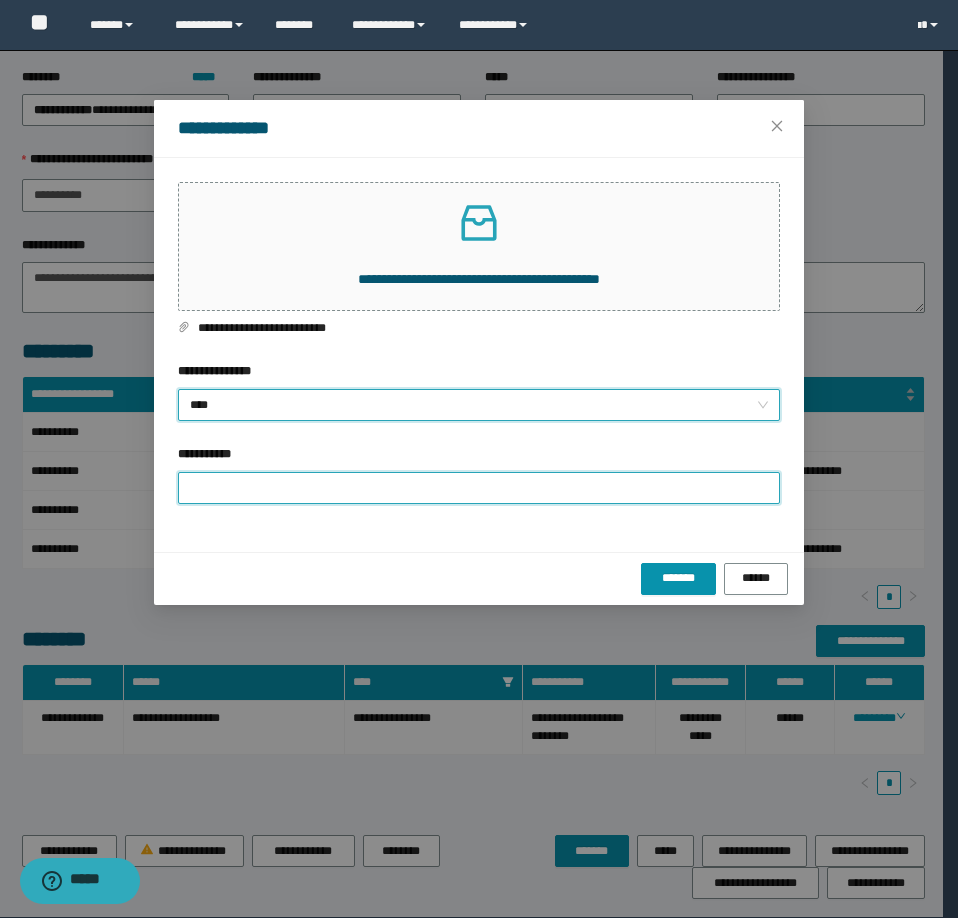 click on "**********" at bounding box center (479, 488) 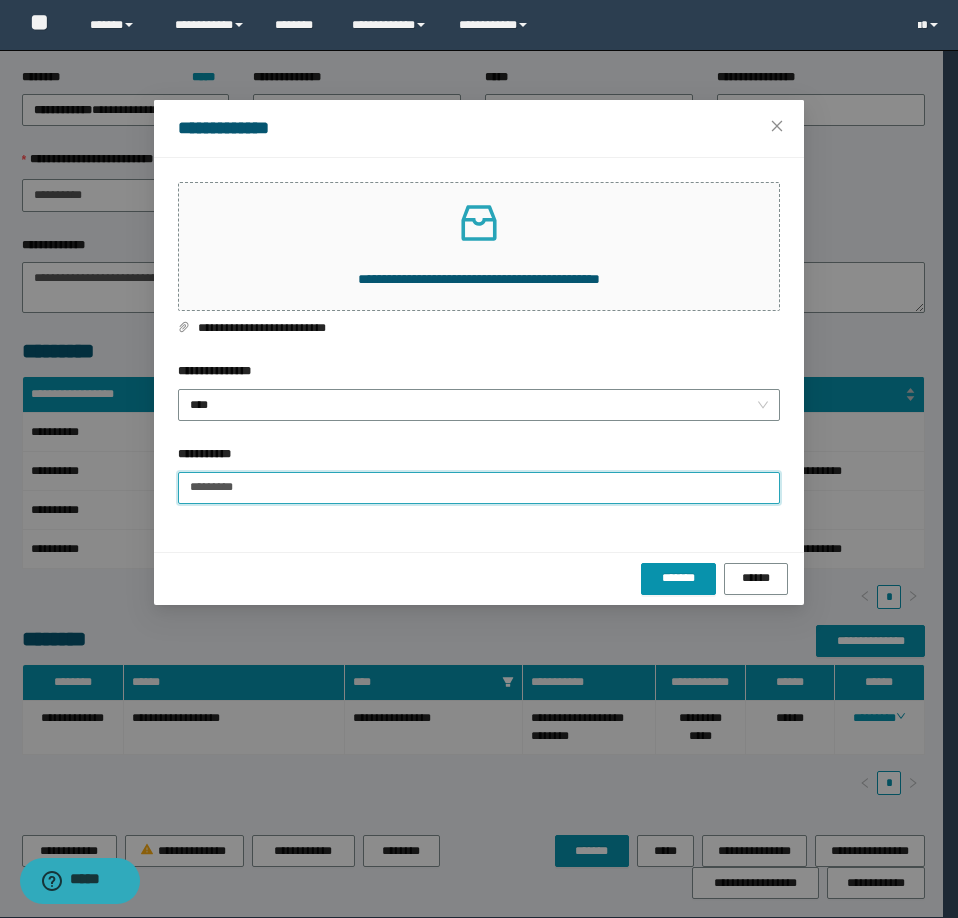 type on "**********" 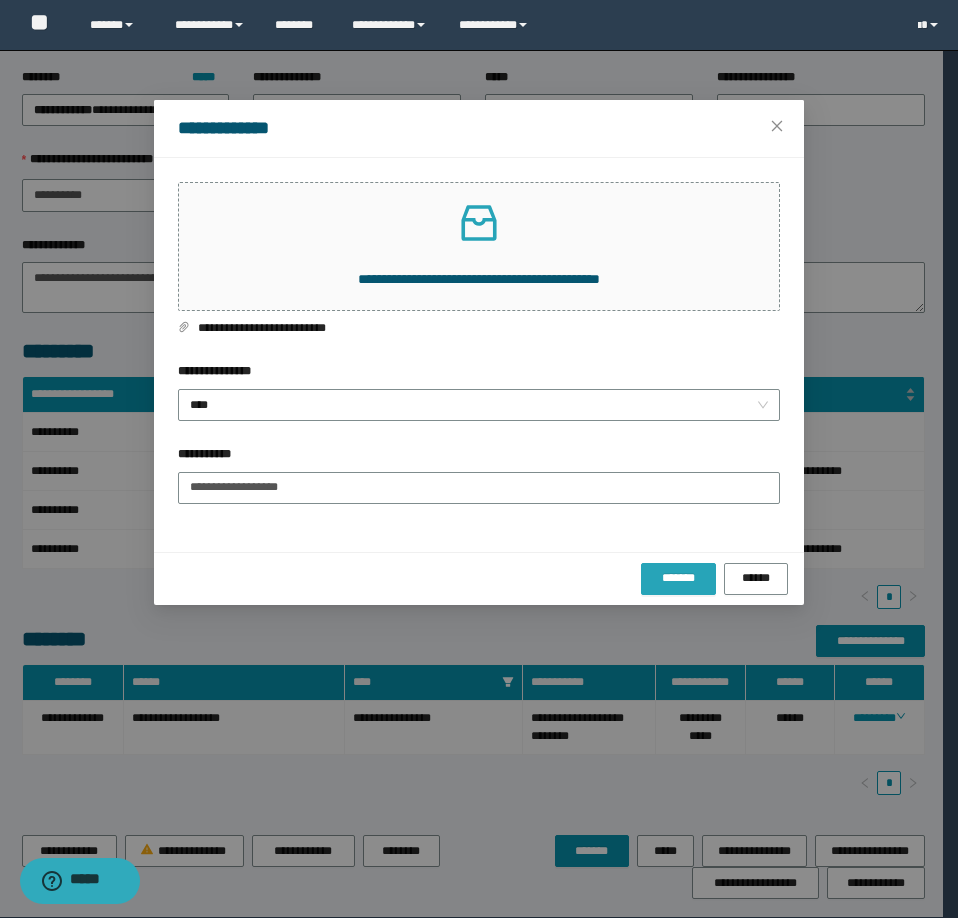 click on "*******" at bounding box center (678, 578) 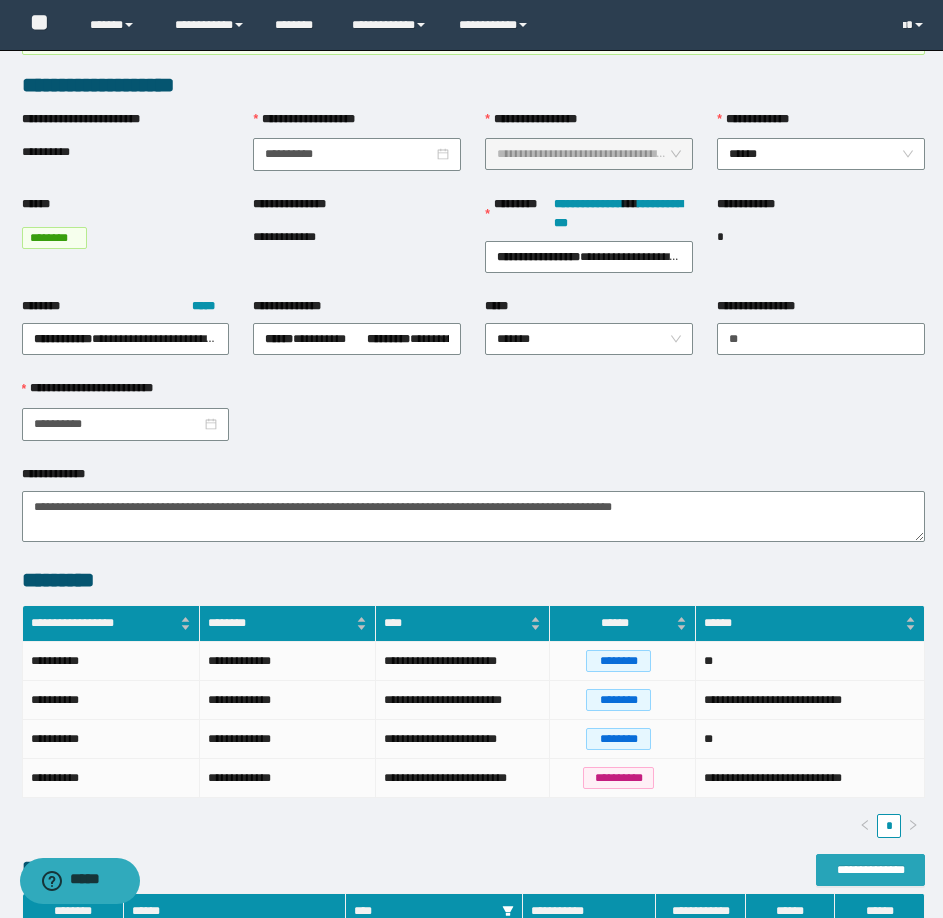 scroll, scrollTop: 0, scrollLeft: 0, axis: both 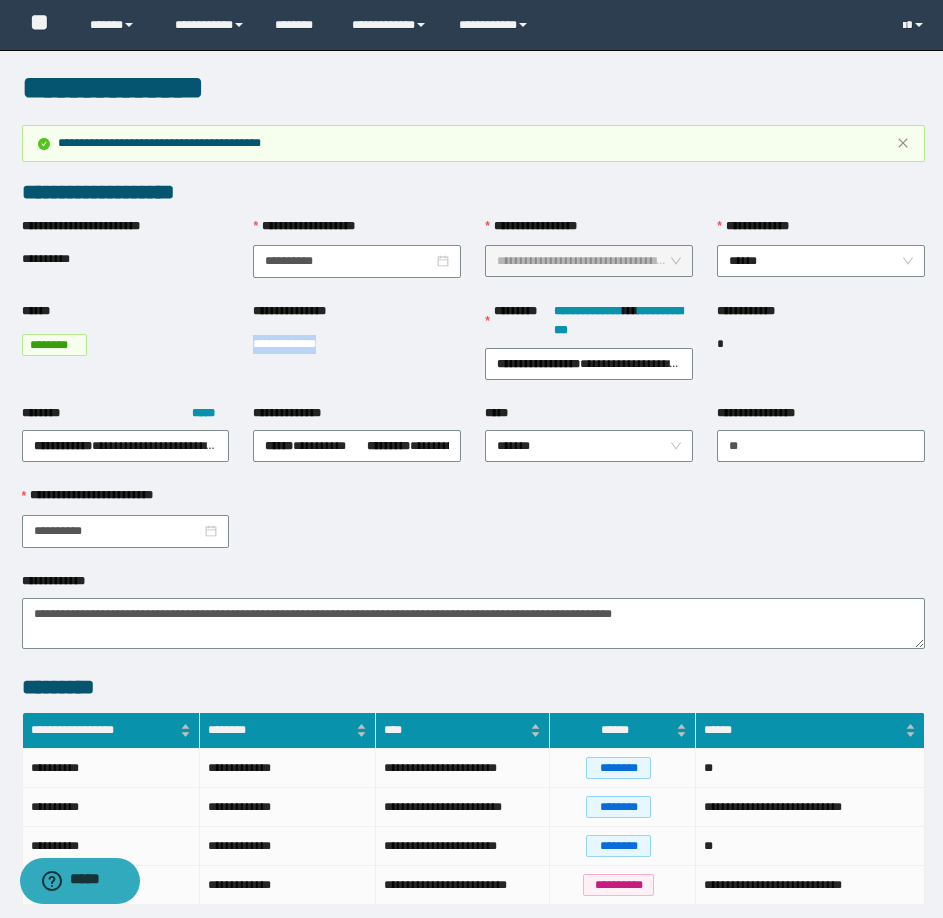 drag, startPoint x: 338, startPoint y: 345, endPoint x: 254, endPoint y: 353, distance: 84.38009 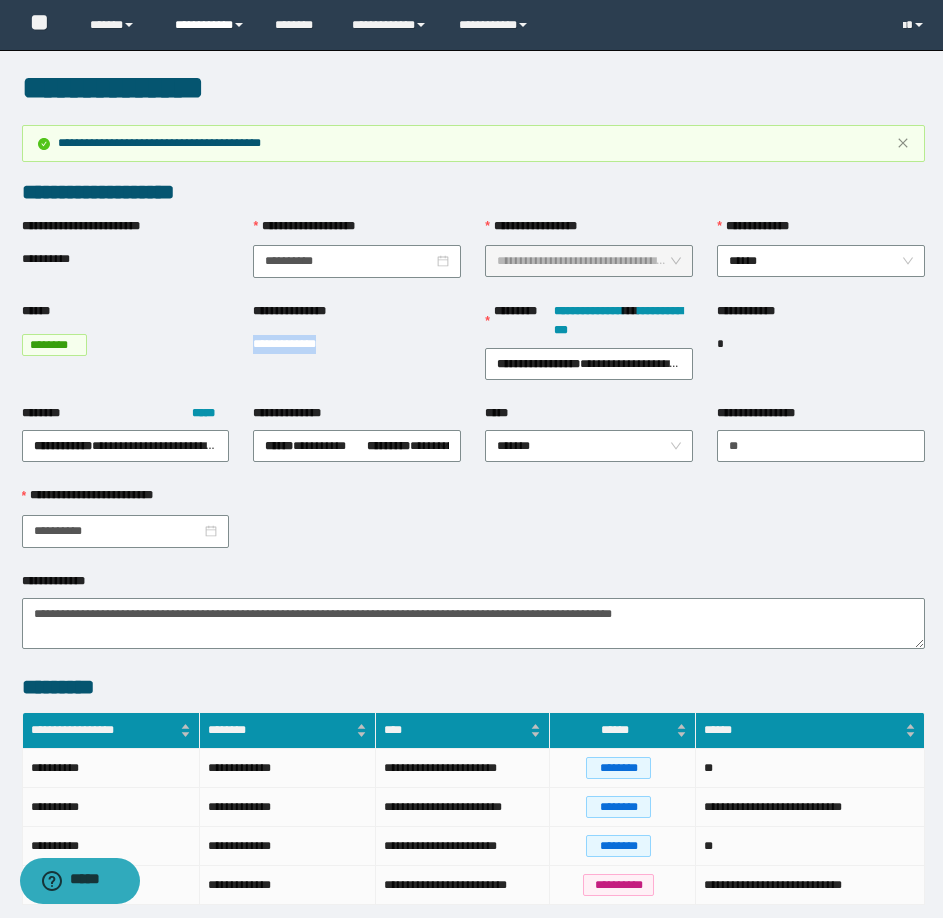 click on "**********" at bounding box center (210, 25) 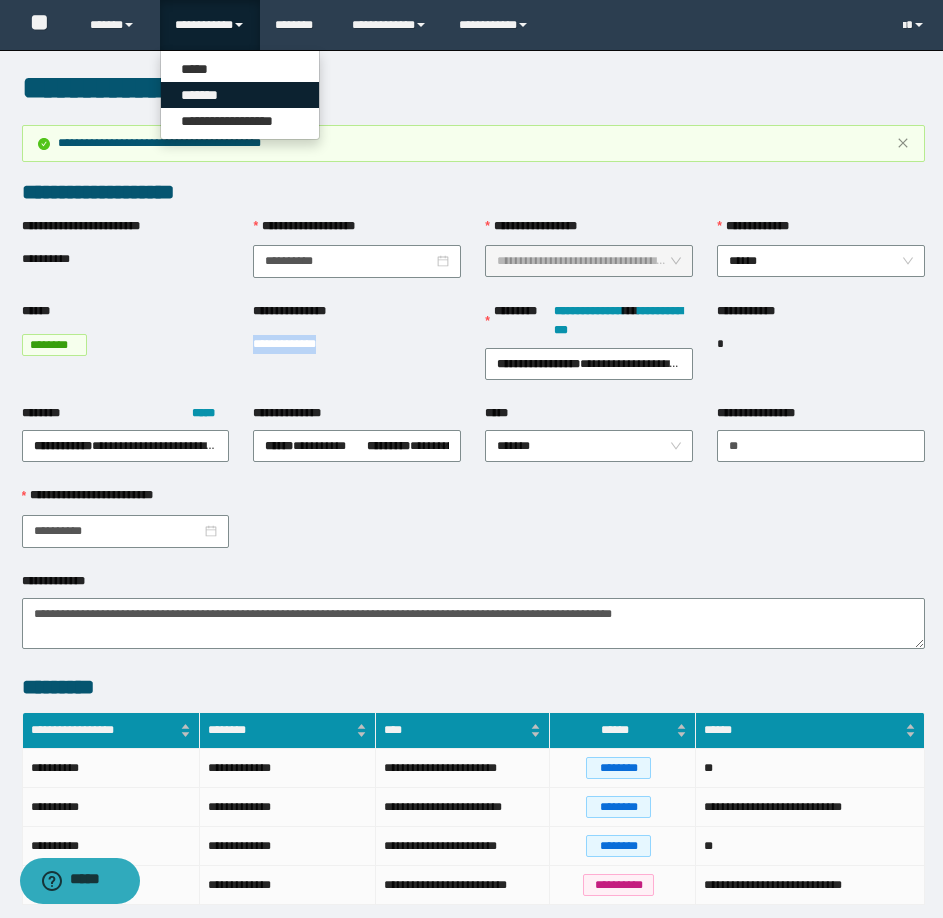 click on "*******" at bounding box center [240, 95] 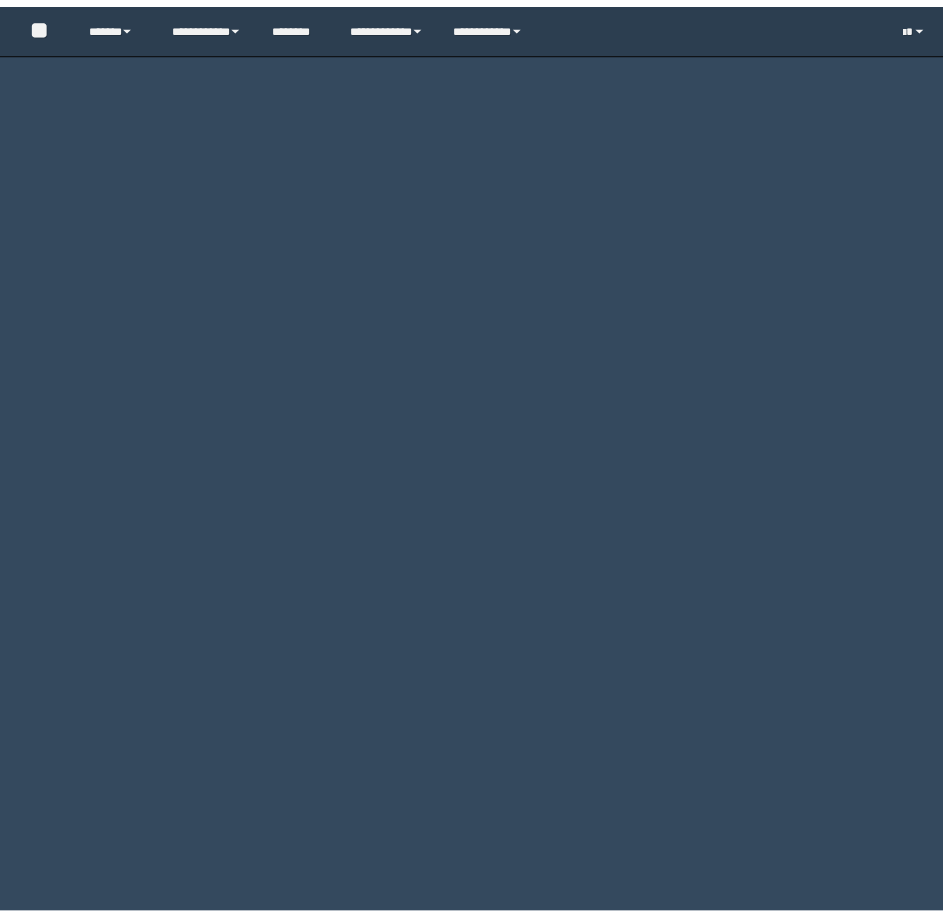 scroll, scrollTop: 0, scrollLeft: 0, axis: both 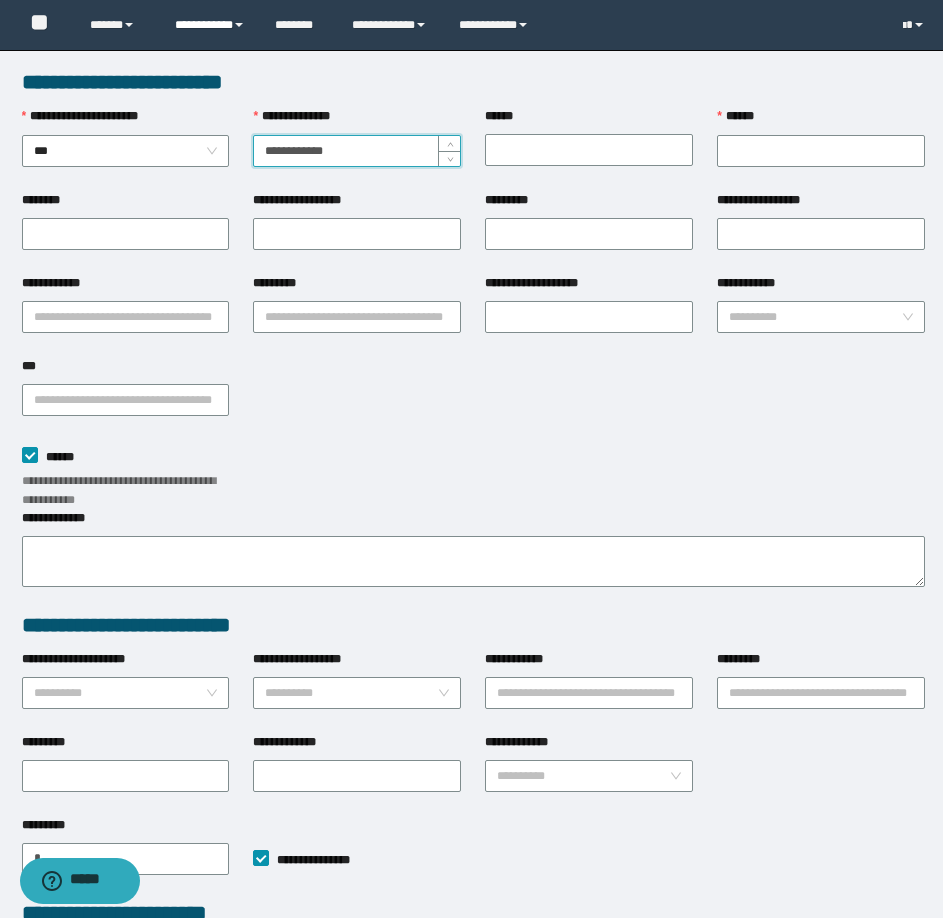 type on "**********" 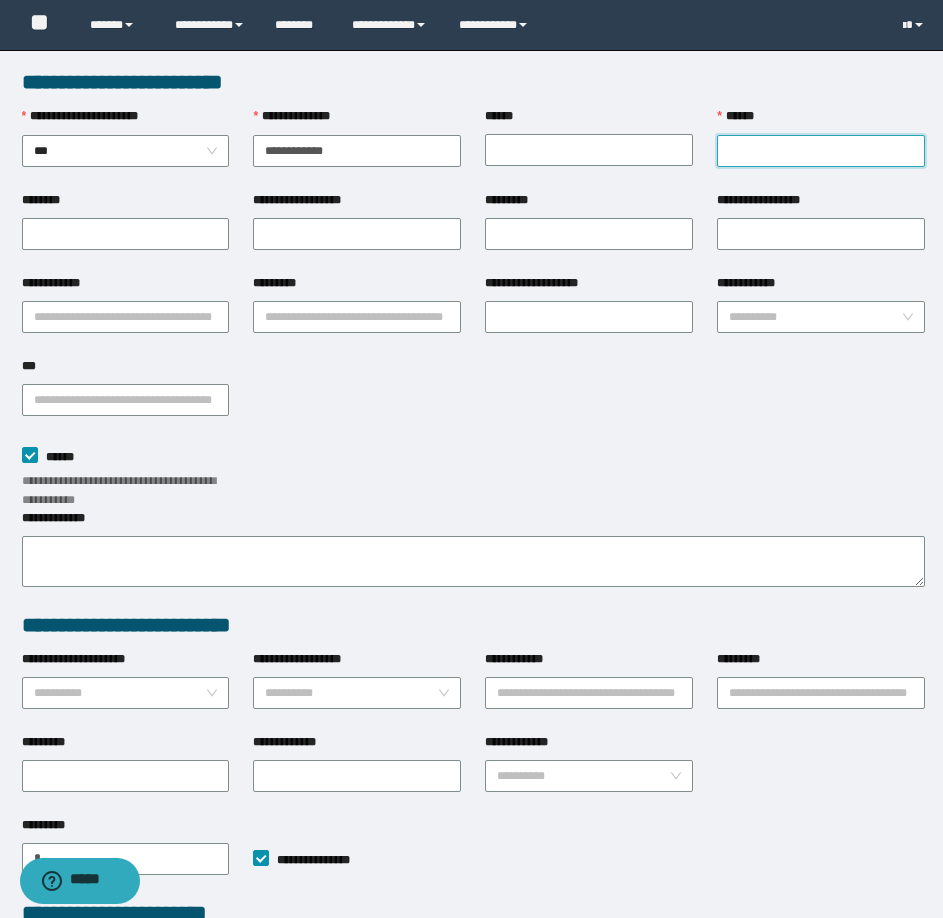 click on "******" at bounding box center [821, 151] 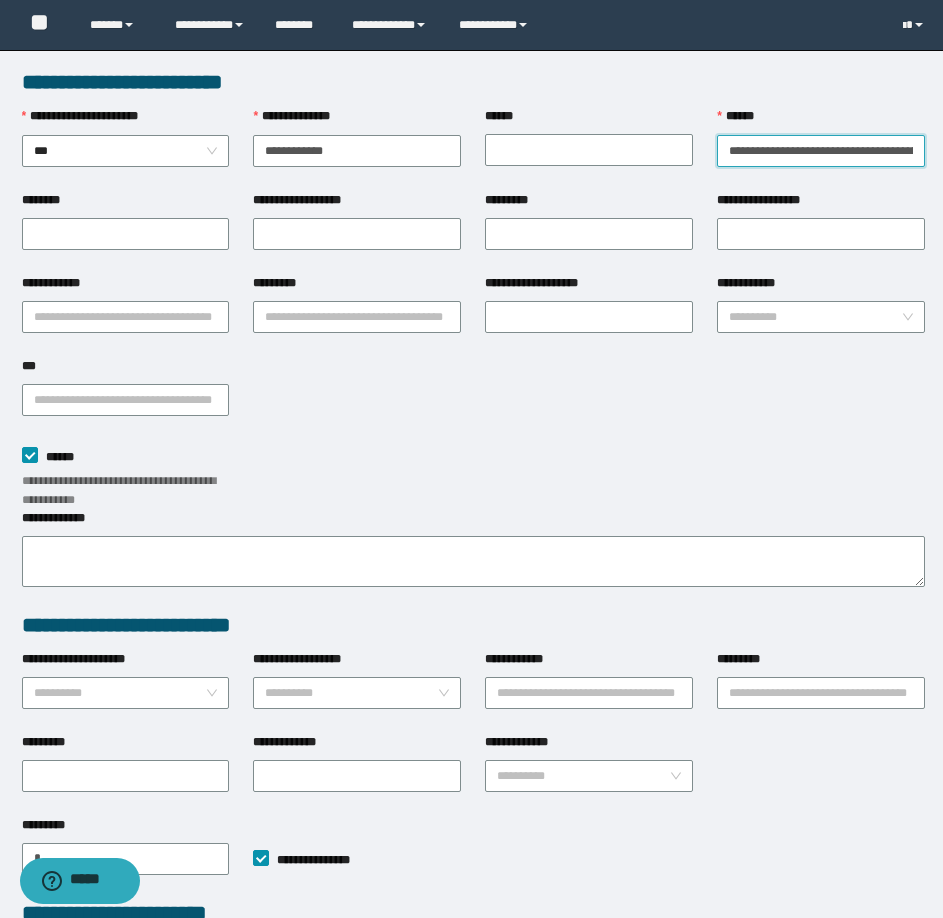 scroll, scrollTop: 0, scrollLeft: 197, axis: horizontal 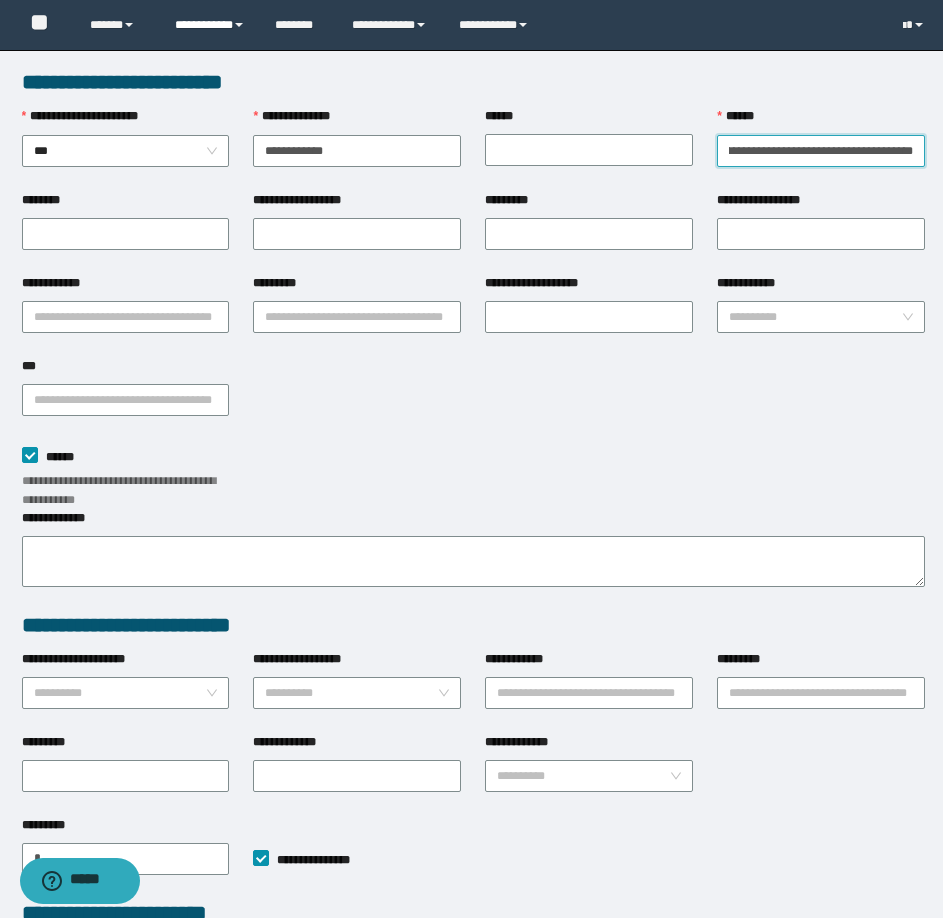 type on "**********" 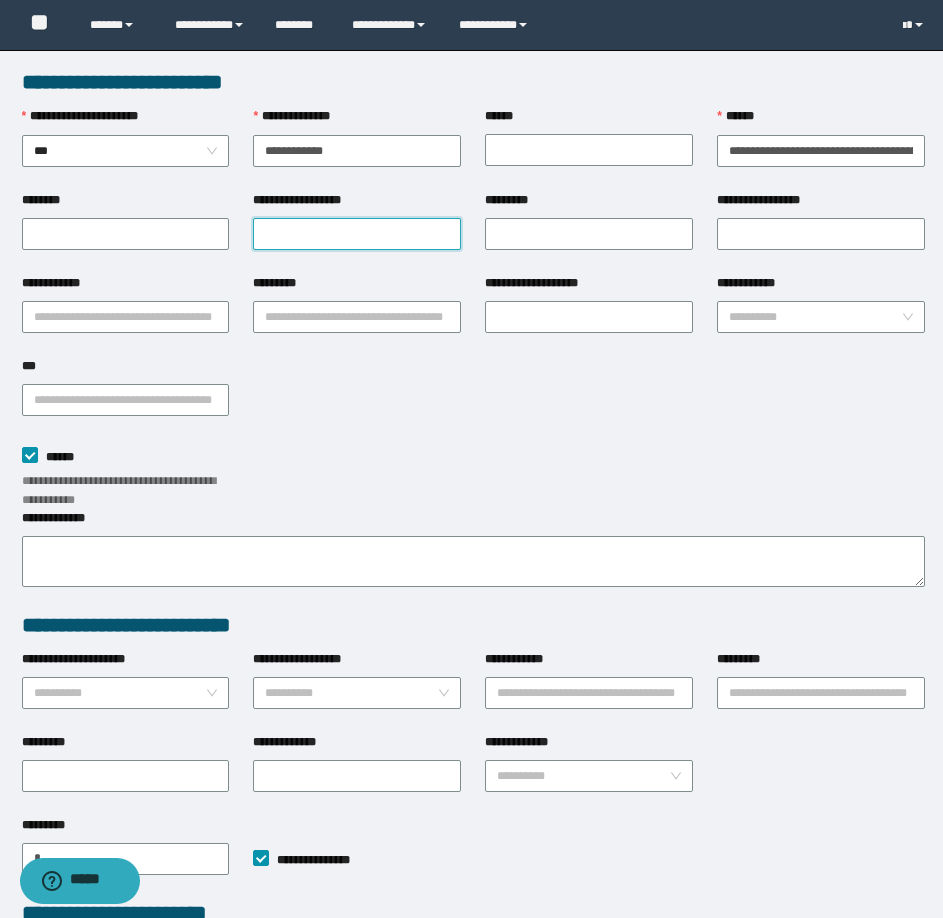 click on "**********" at bounding box center [357, 234] 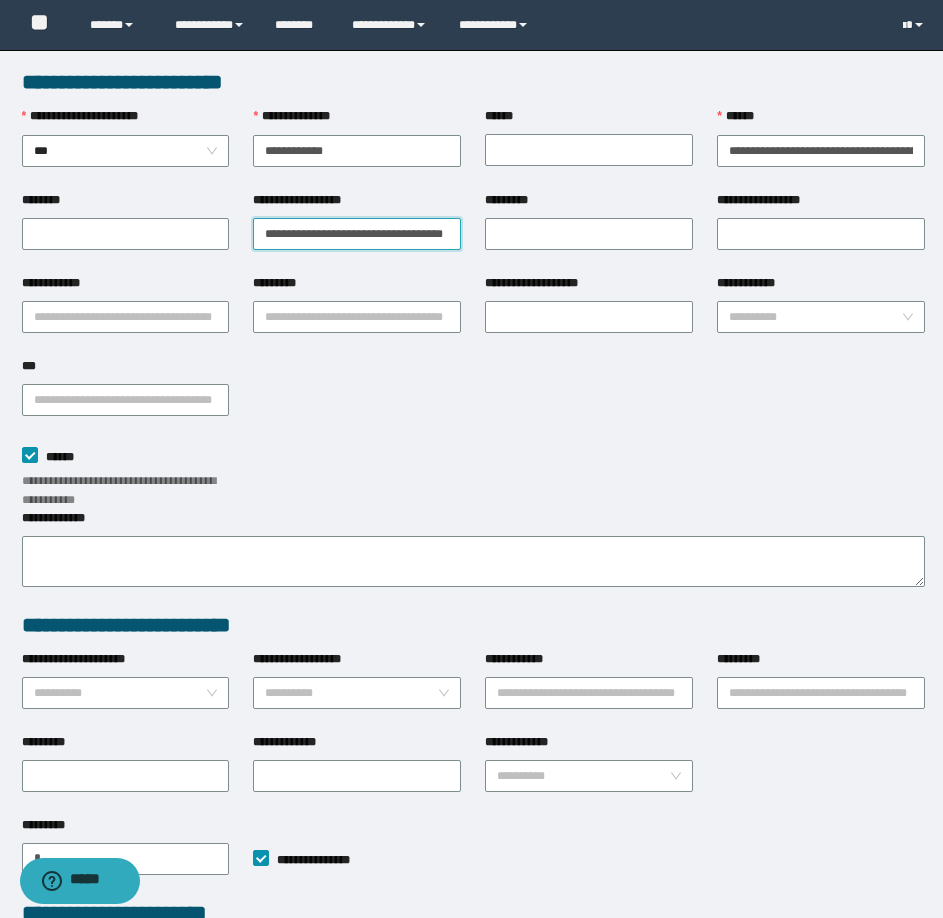 scroll, scrollTop: 0, scrollLeft: 22, axis: horizontal 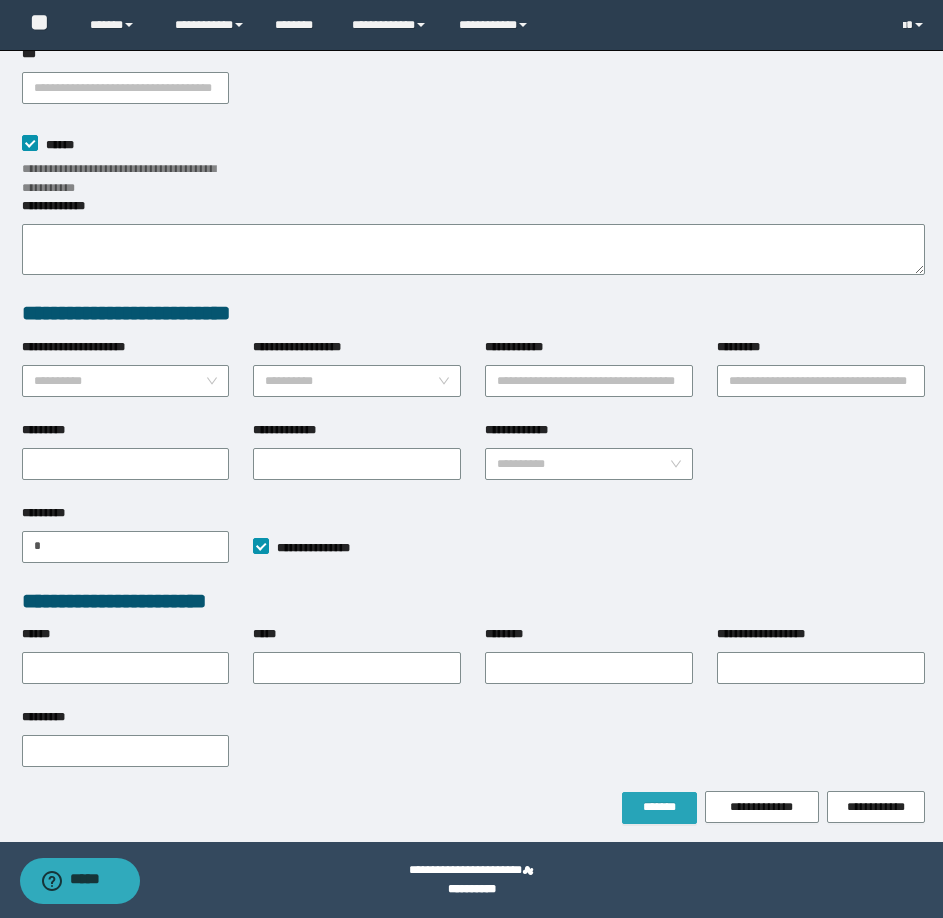type on "**********" 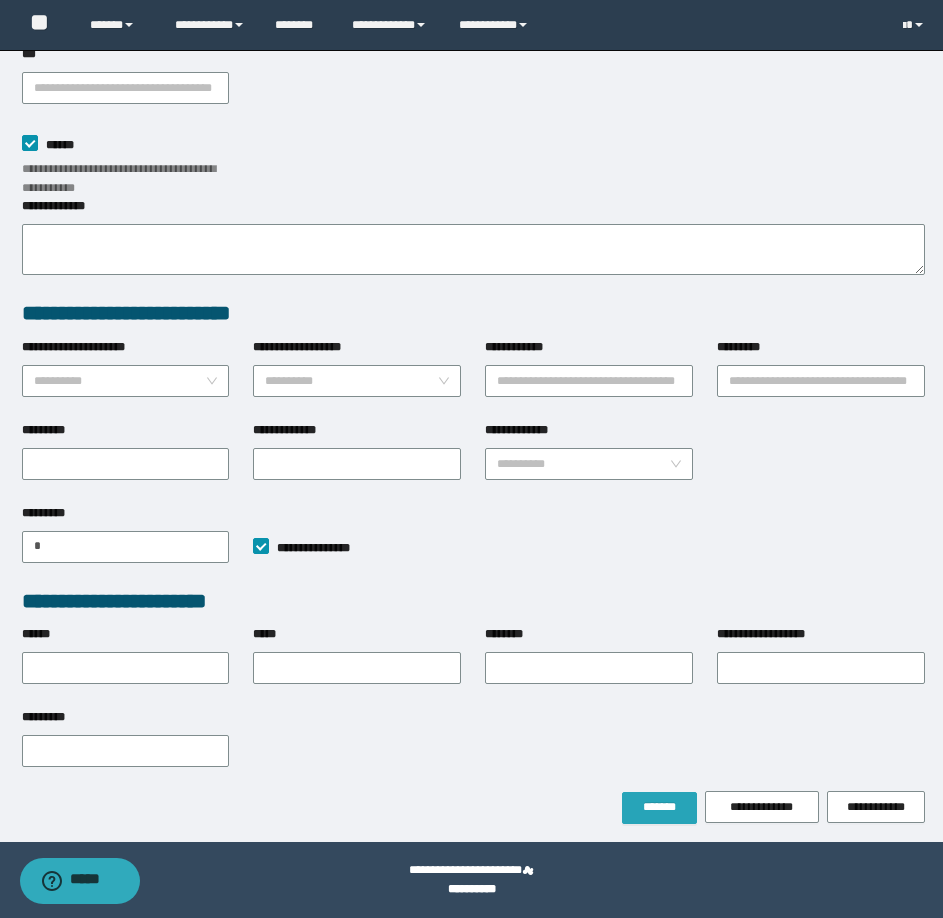 scroll, scrollTop: 0, scrollLeft: 0, axis: both 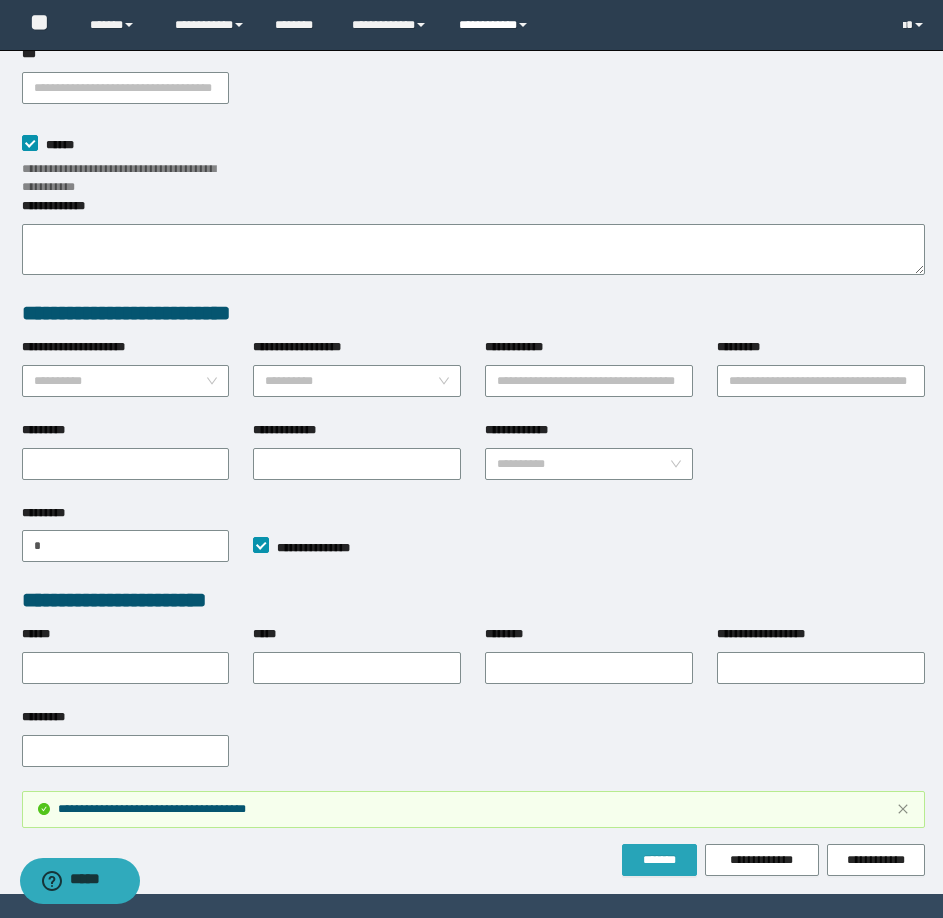 type on "**" 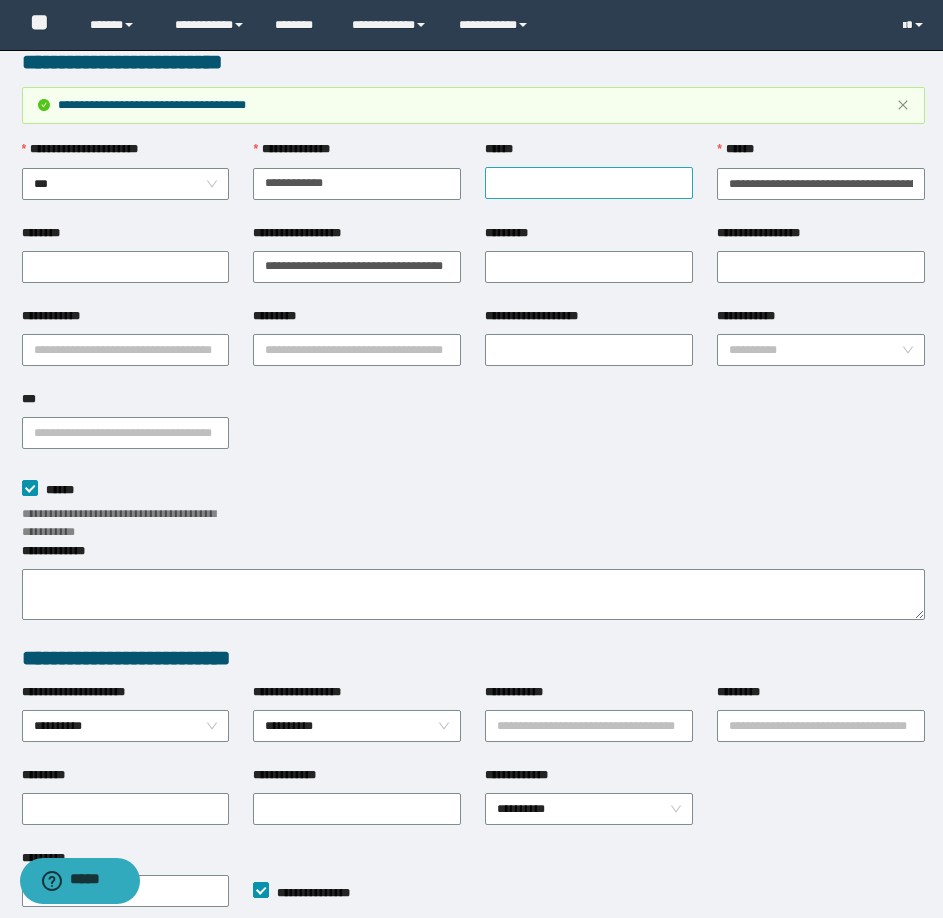scroll, scrollTop: 0, scrollLeft: 0, axis: both 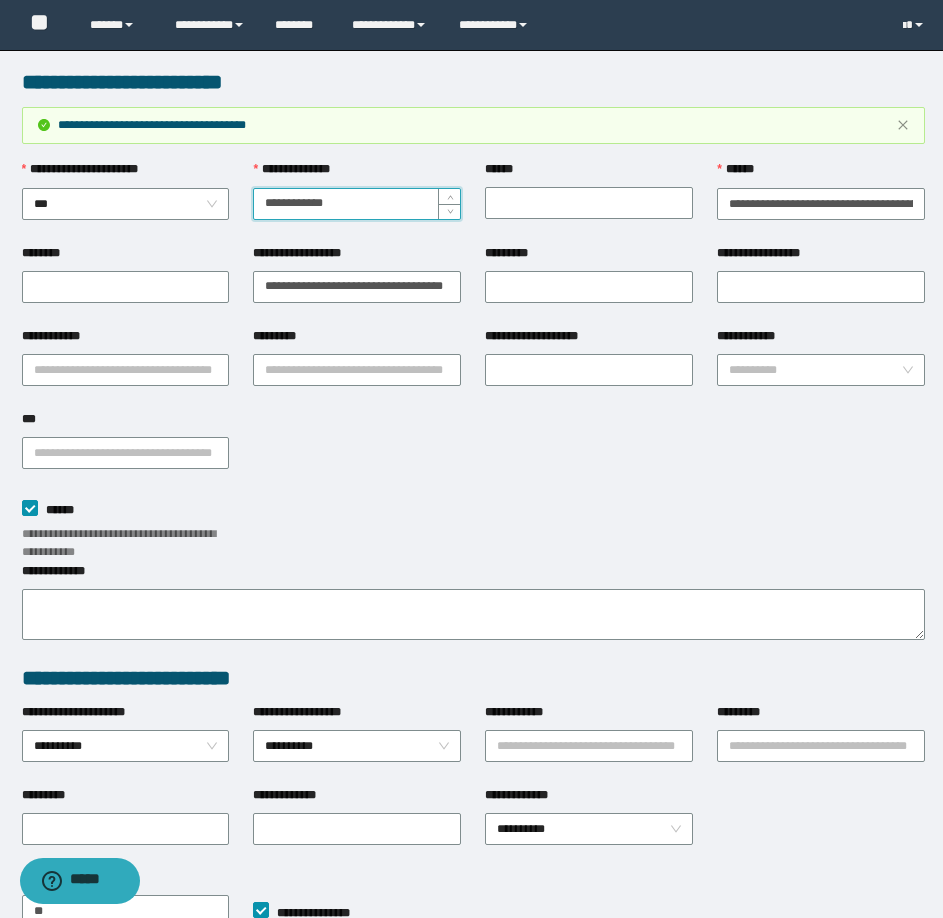 drag, startPoint x: 363, startPoint y: 203, endPoint x: 235, endPoint y: 174, distance: 131.24405 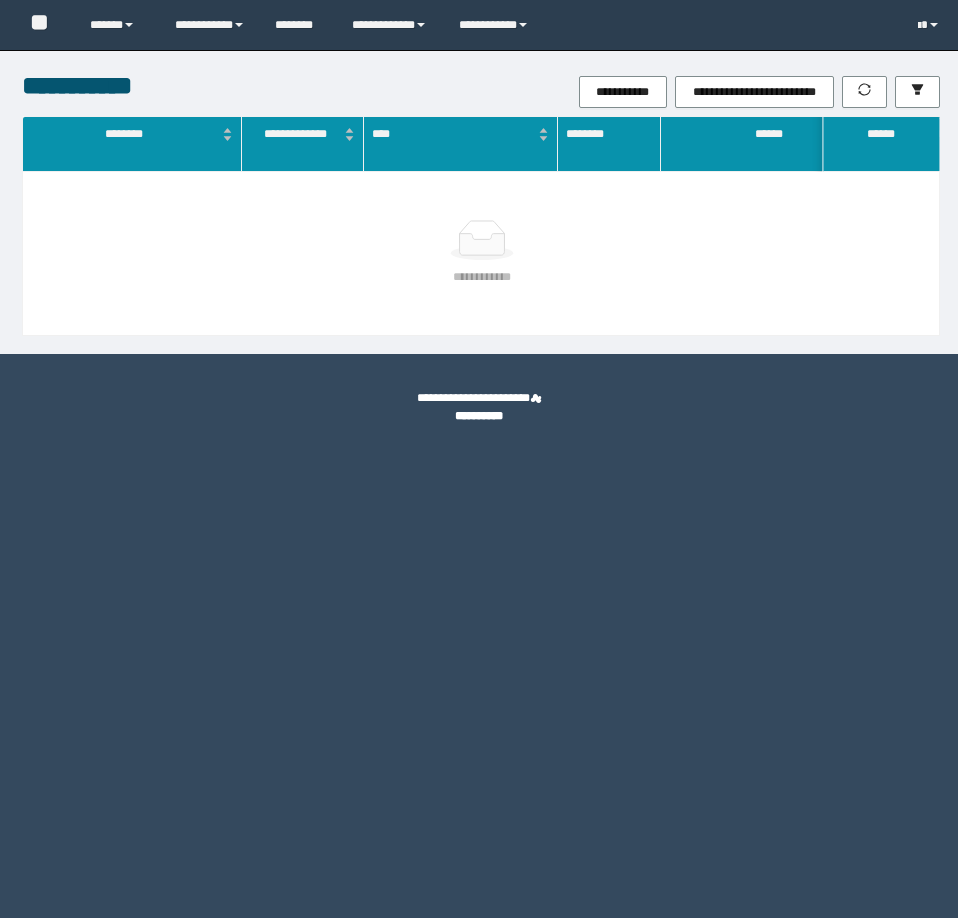 scroll, scrollTop: 0, scrollLeft: 0, axis: both 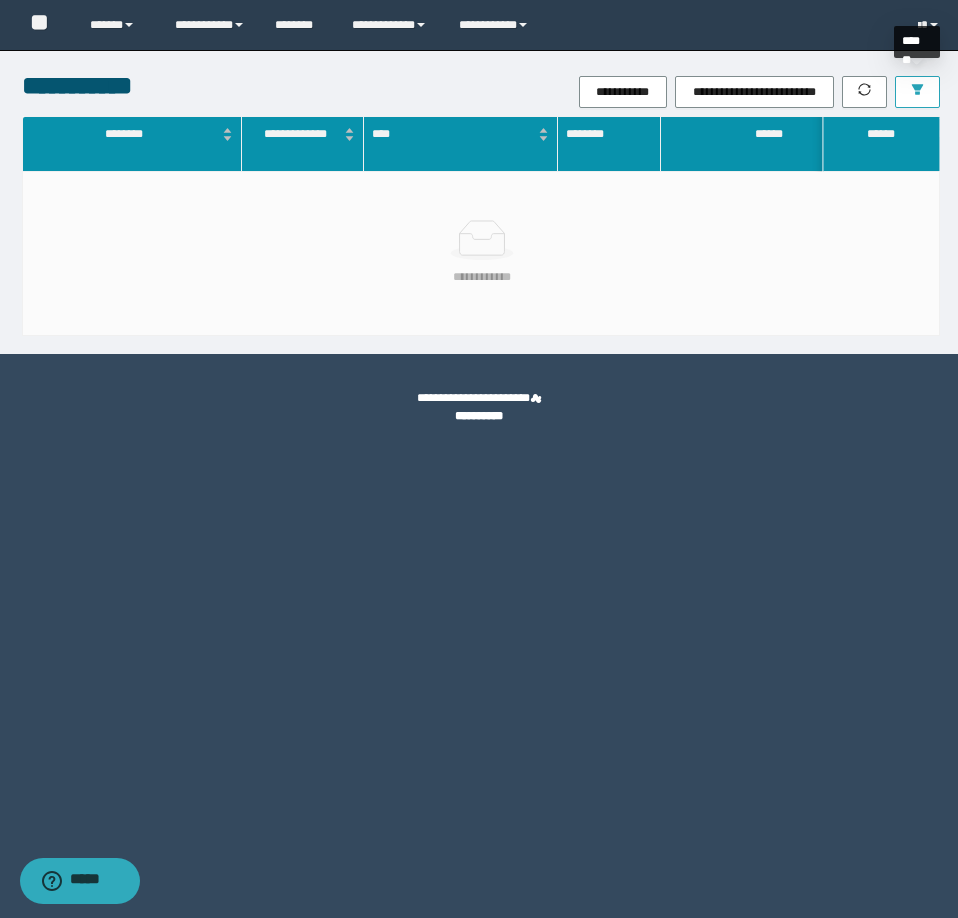 click at bounding box center [917, 92] 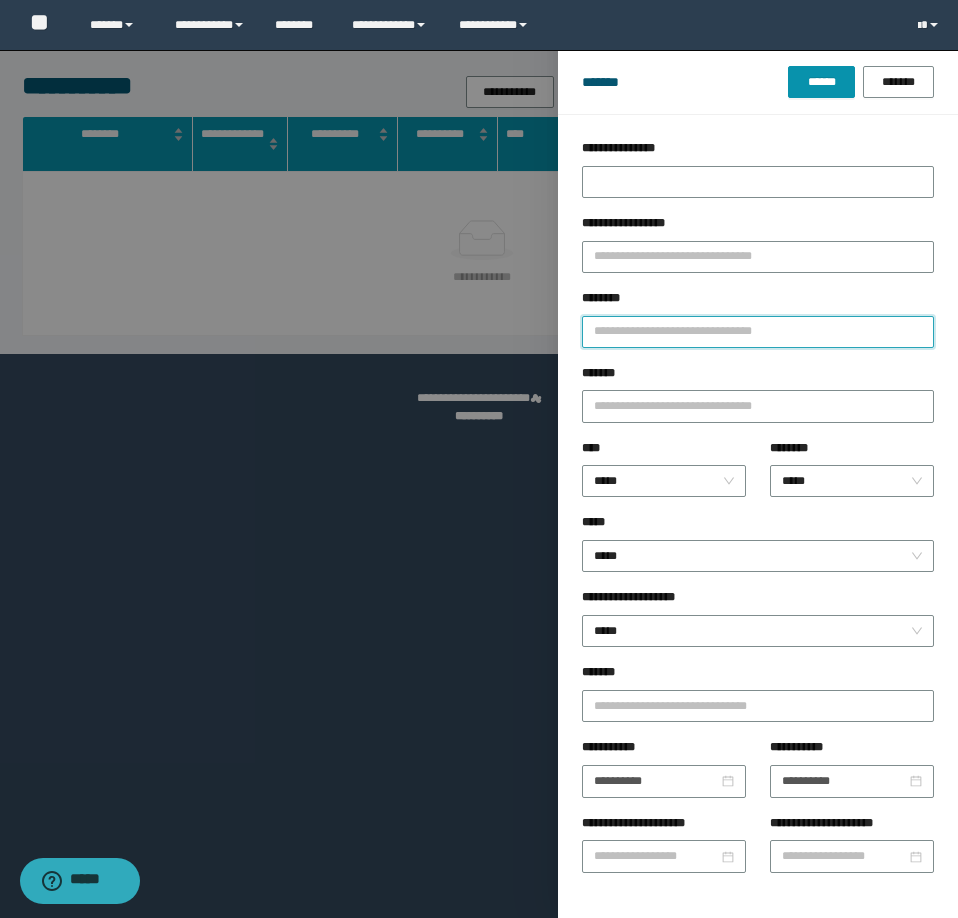 click on "********" at bounding box center (758, 332) 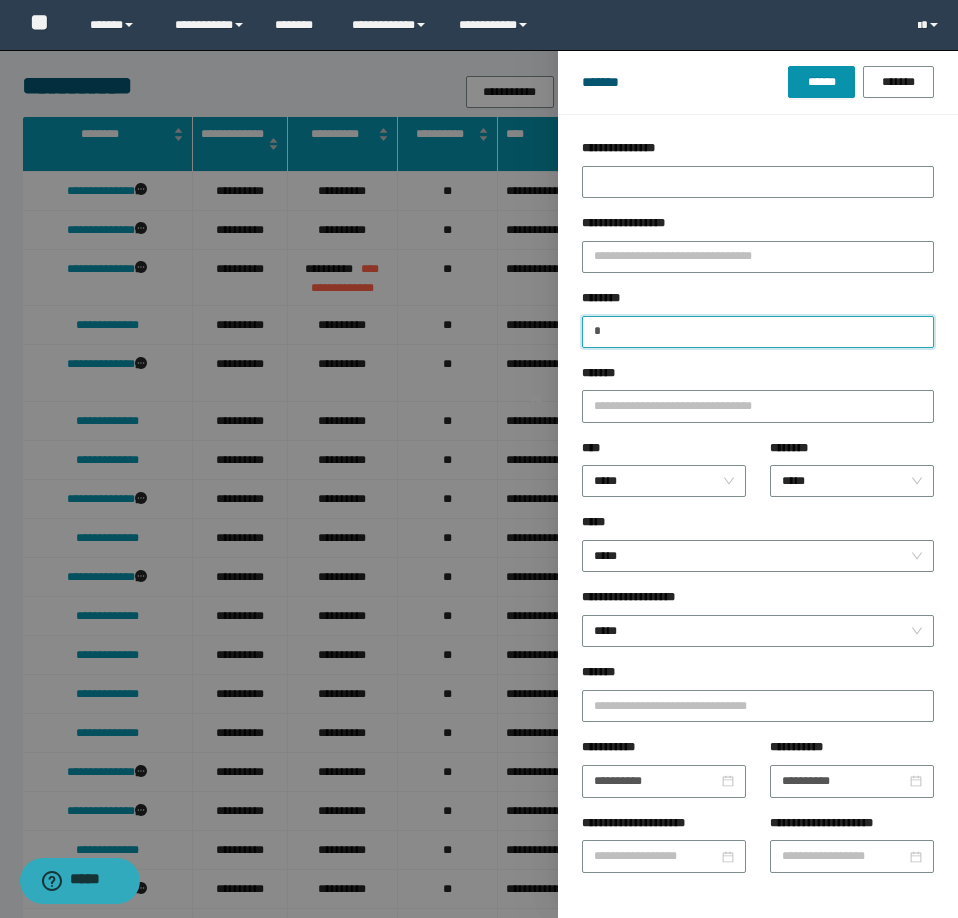 type on "*" 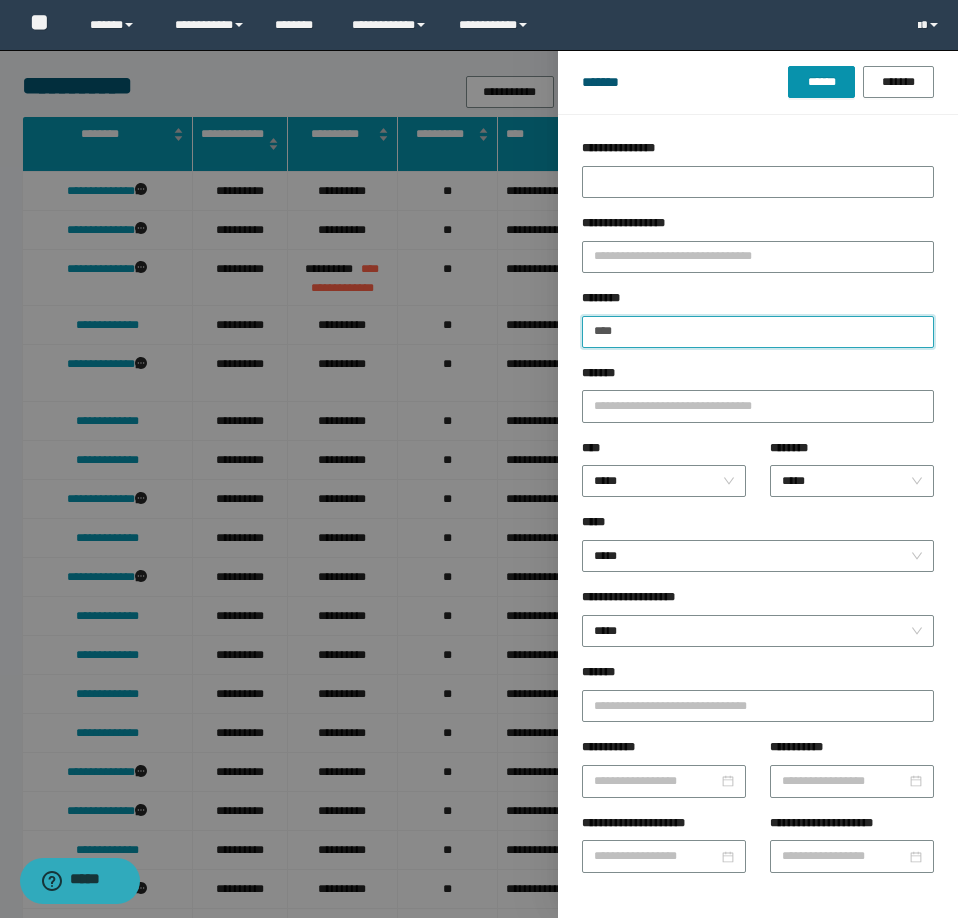 click on "****" at bounding box center [758, 332] 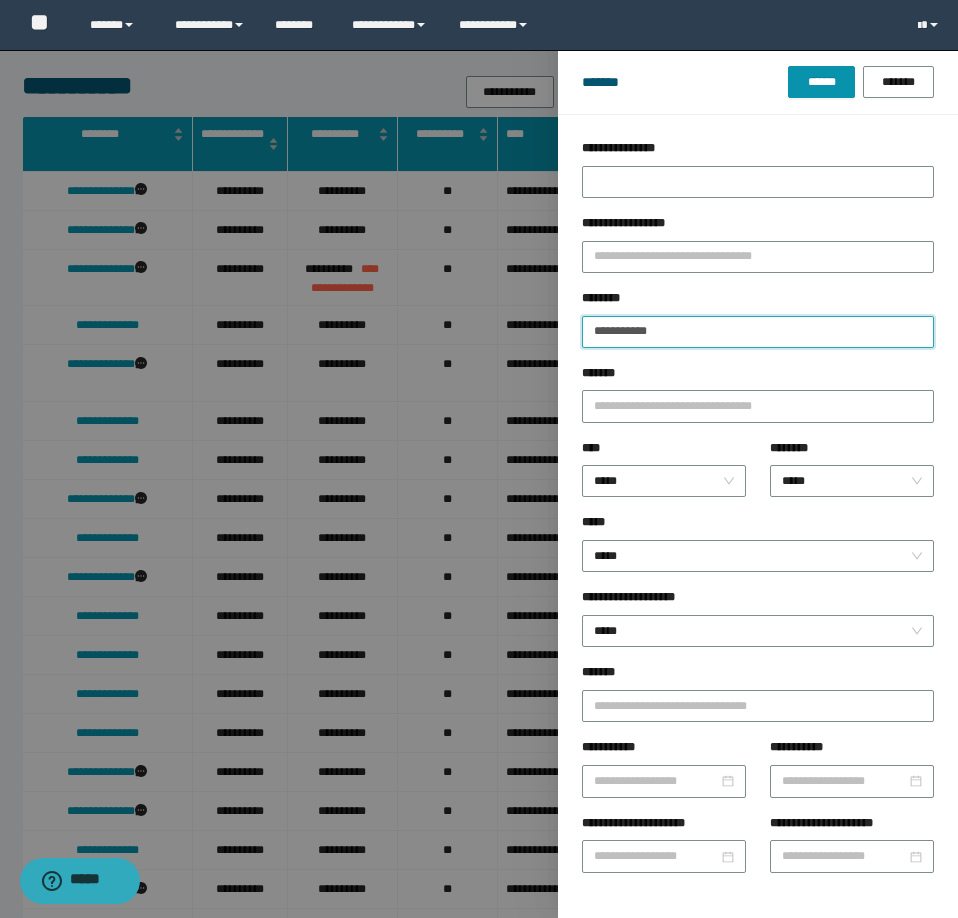 type on "**********" 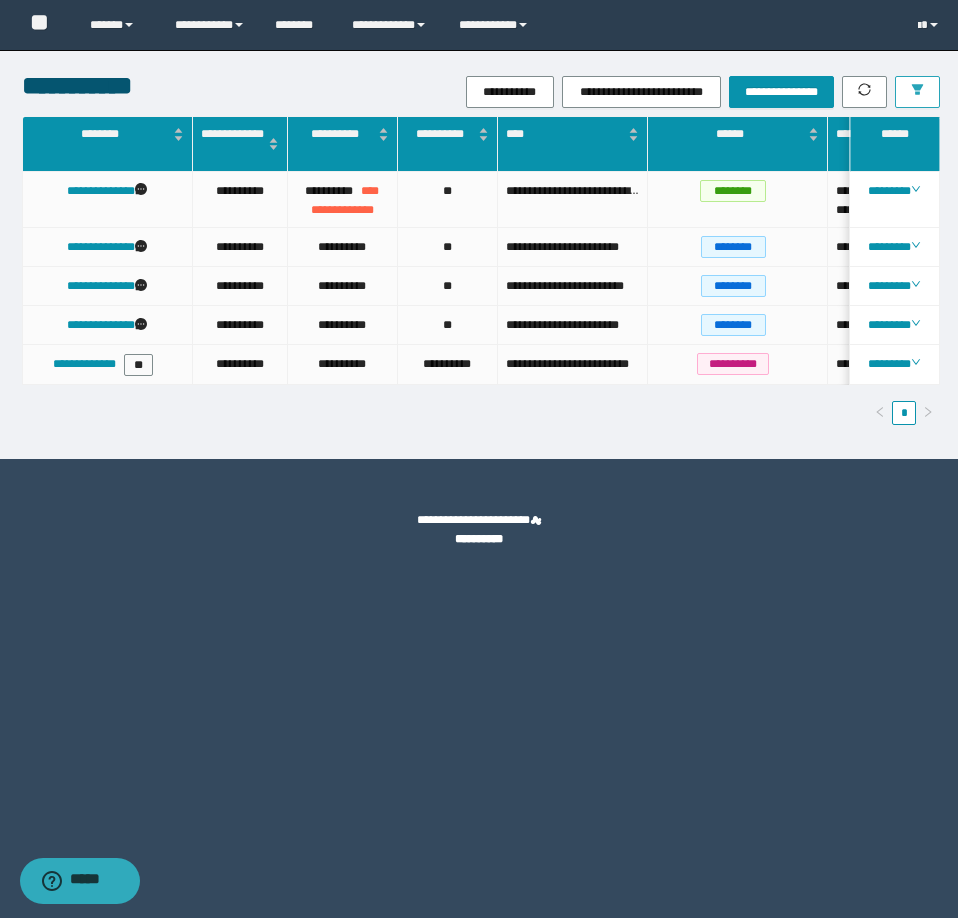 scroll, scrollTop: 0, scrollLeft: 41, axis: horizontal 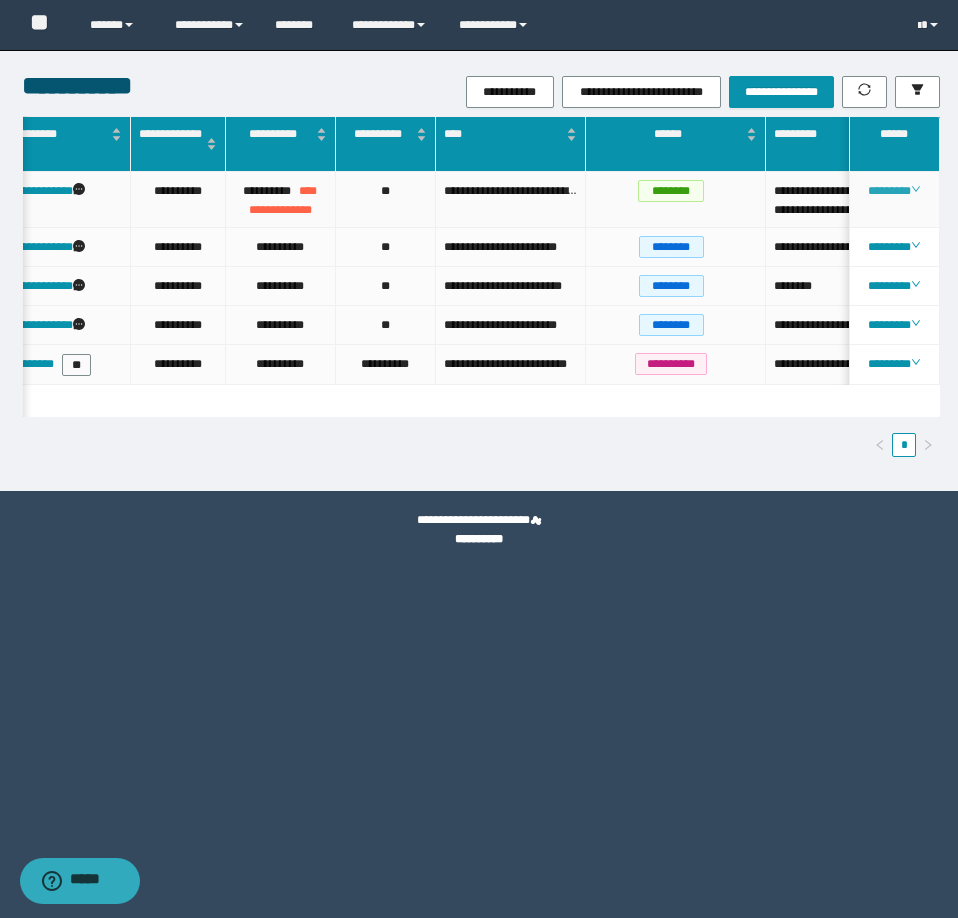 click on "********" at bounding box center (894, 191) 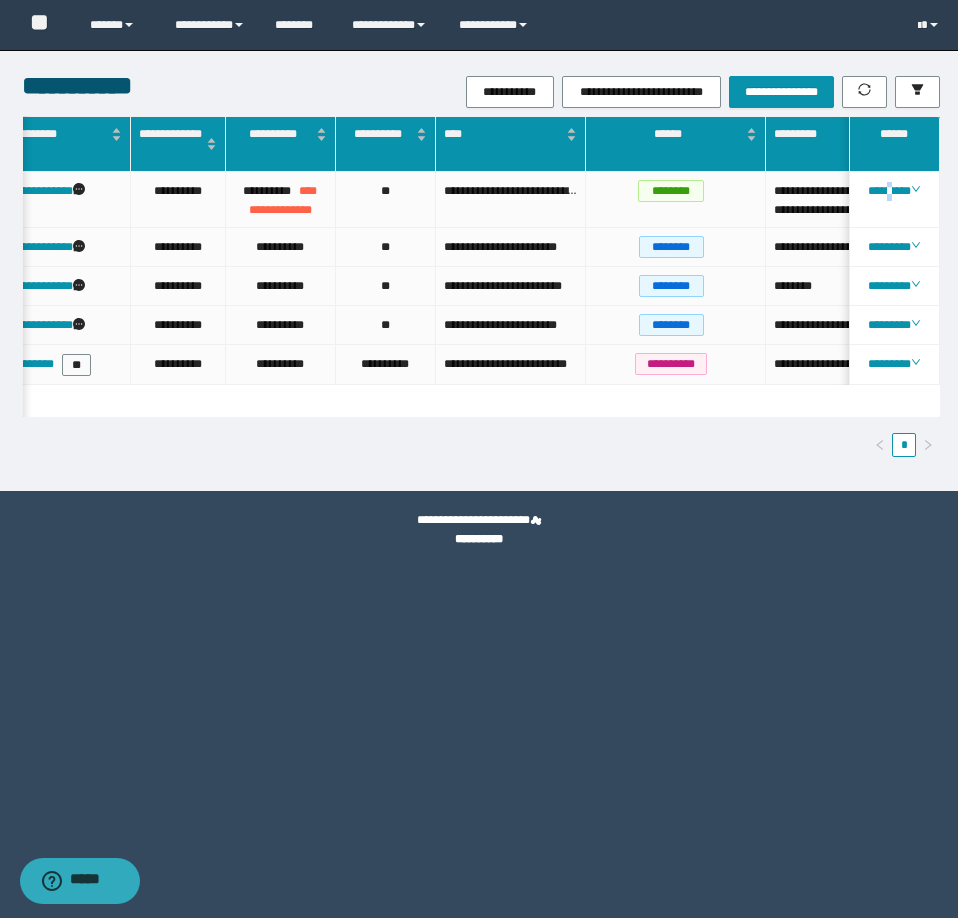 scroll, scrollTop: 0, scrollLeft: 145, axis: horizontal 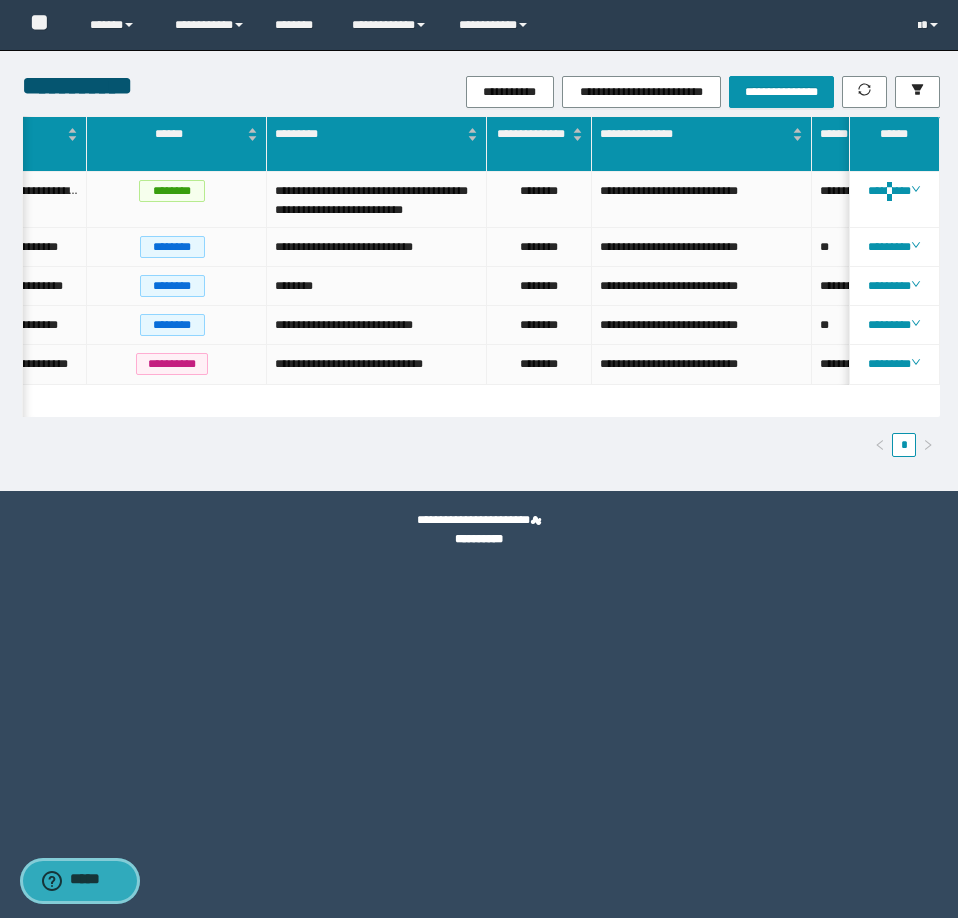 click on "*****" at bounding box center (80, 881) 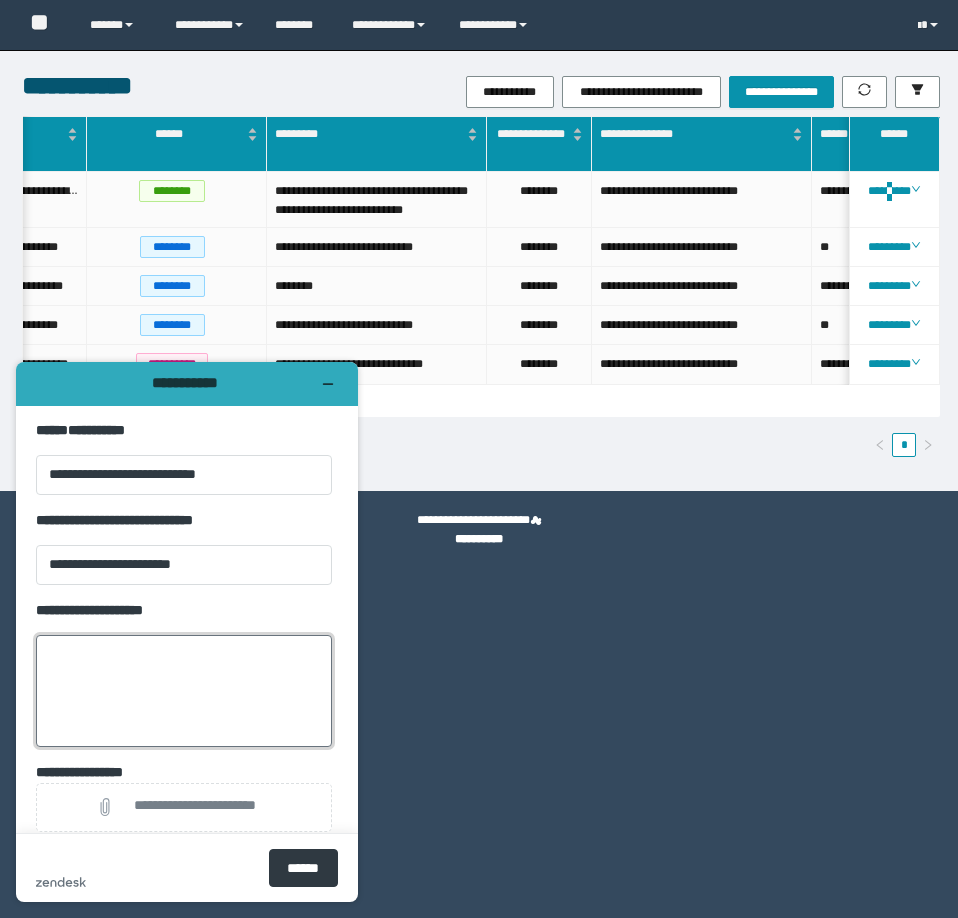 click on "**********" at bounding box center [184, 691] 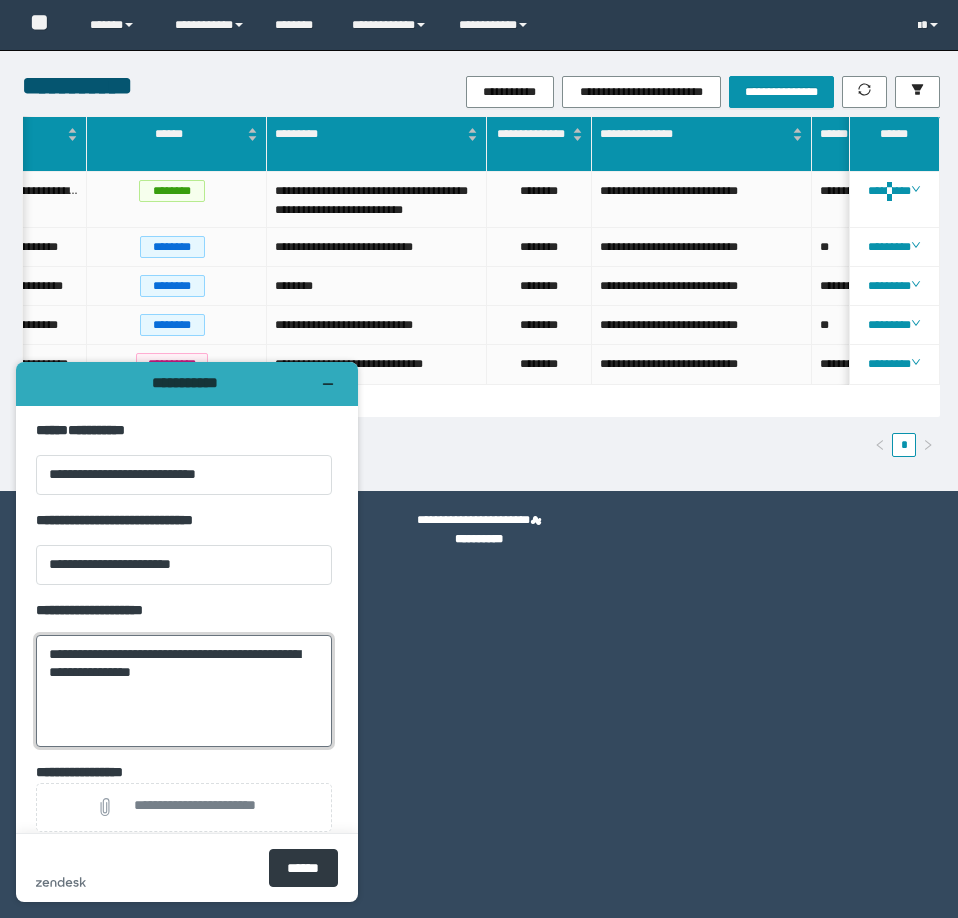 click on "**********" at bounding box center (184, 691) 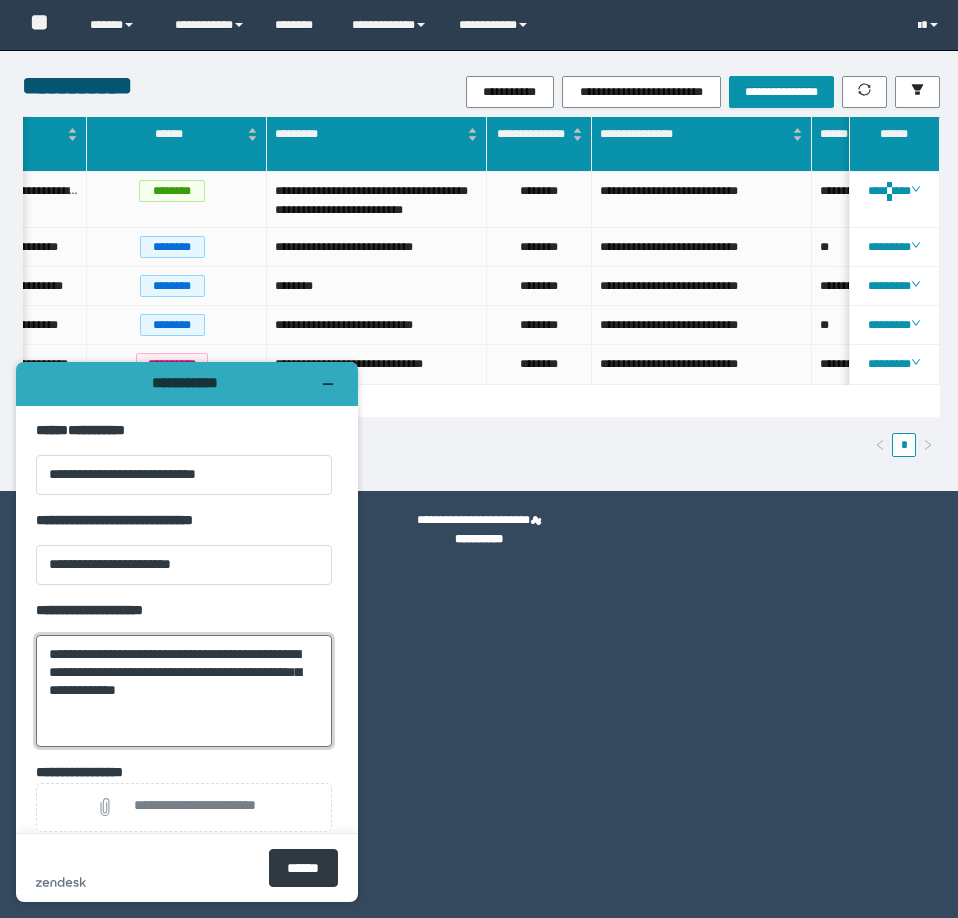 click on "**********" at bounding box center (184, 691) 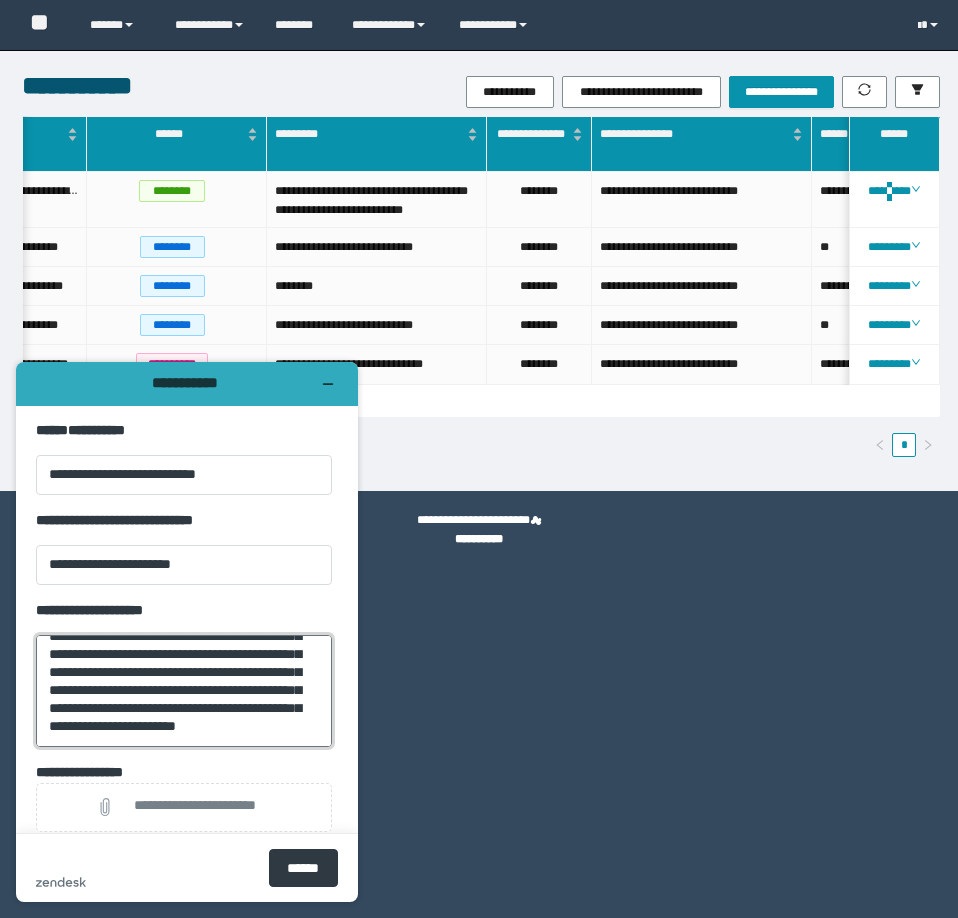 scroll, scrollTop: 62, scrollLeft: 0, axis: vertical 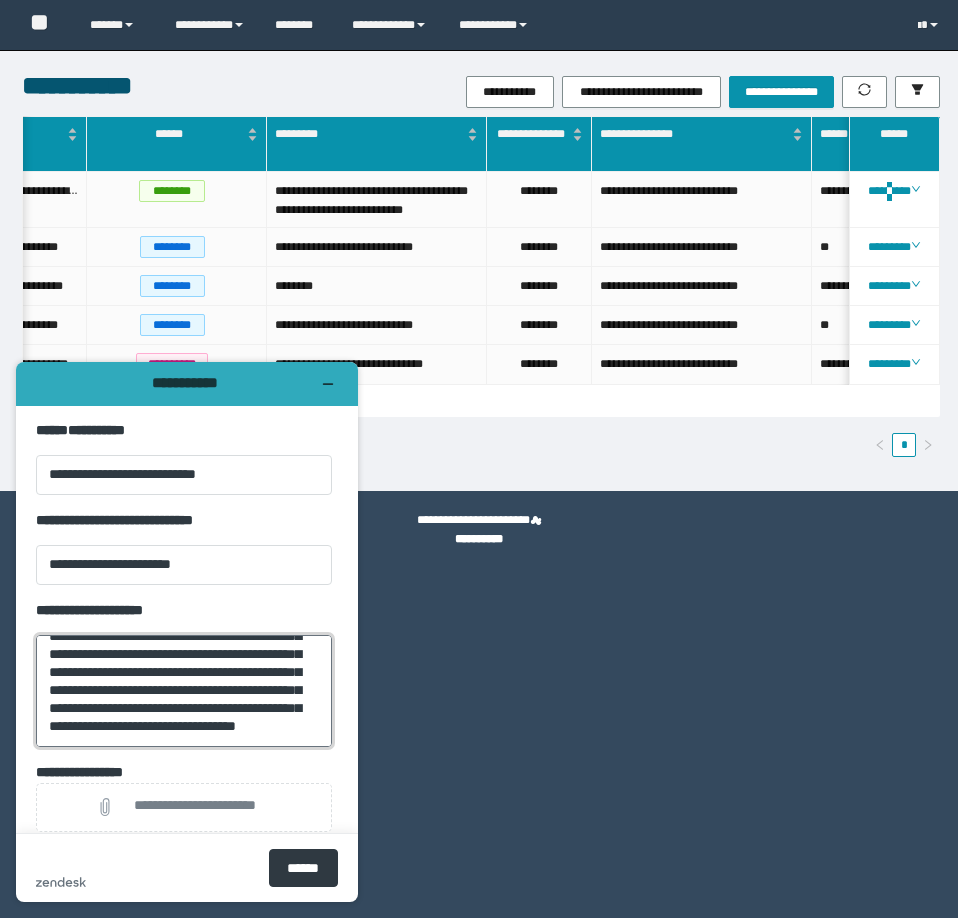 click on "**********" at bounding box center [184, 691] 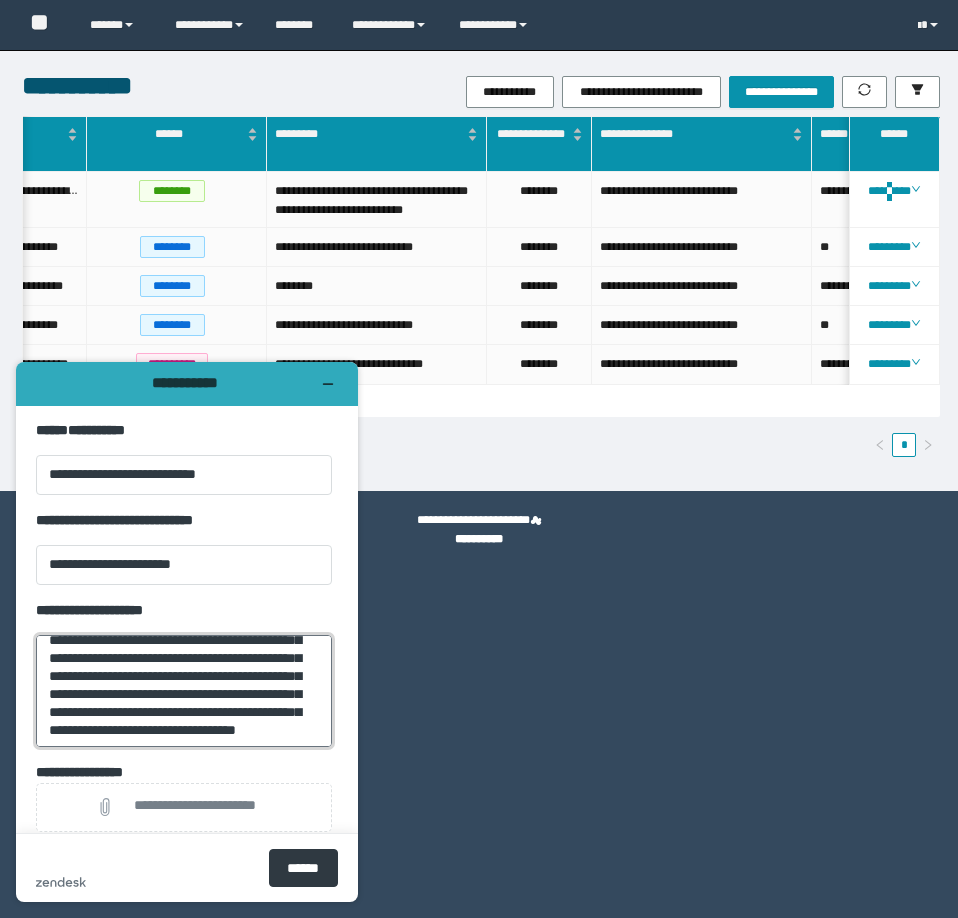 scroll, scrollTop: 0, scrollLeft: 0, axis: both 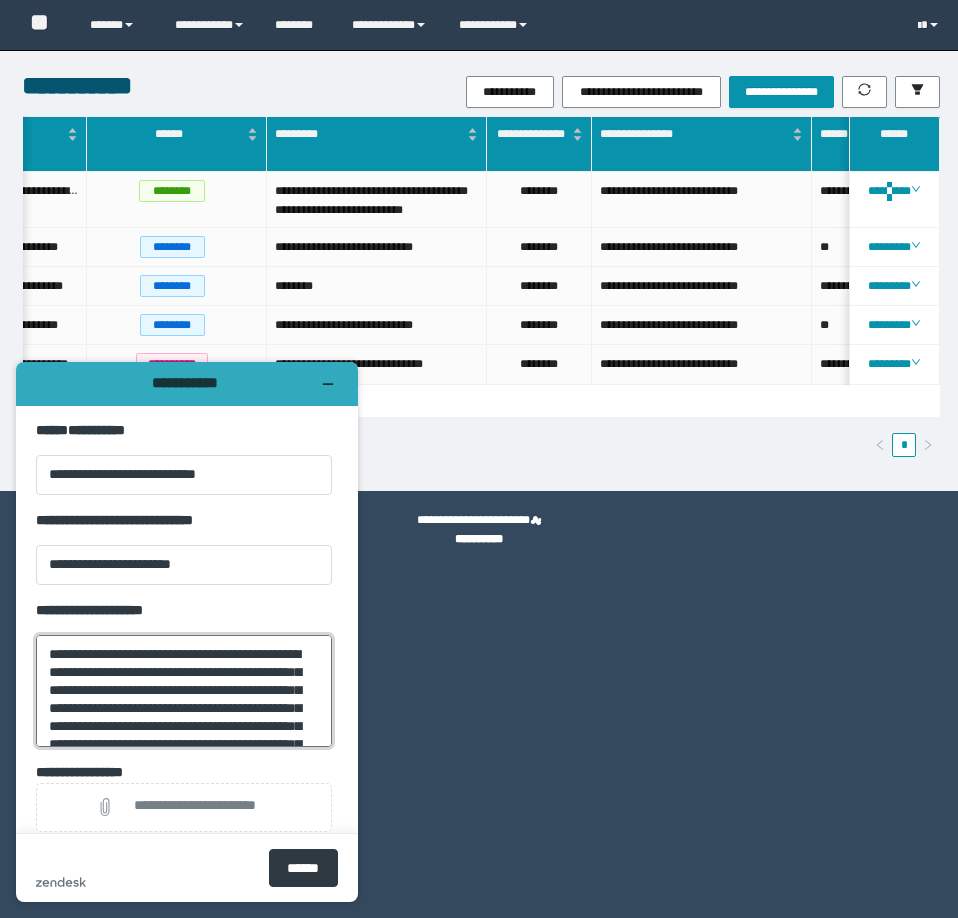 click on "**********" at bounding box center [184, 691] 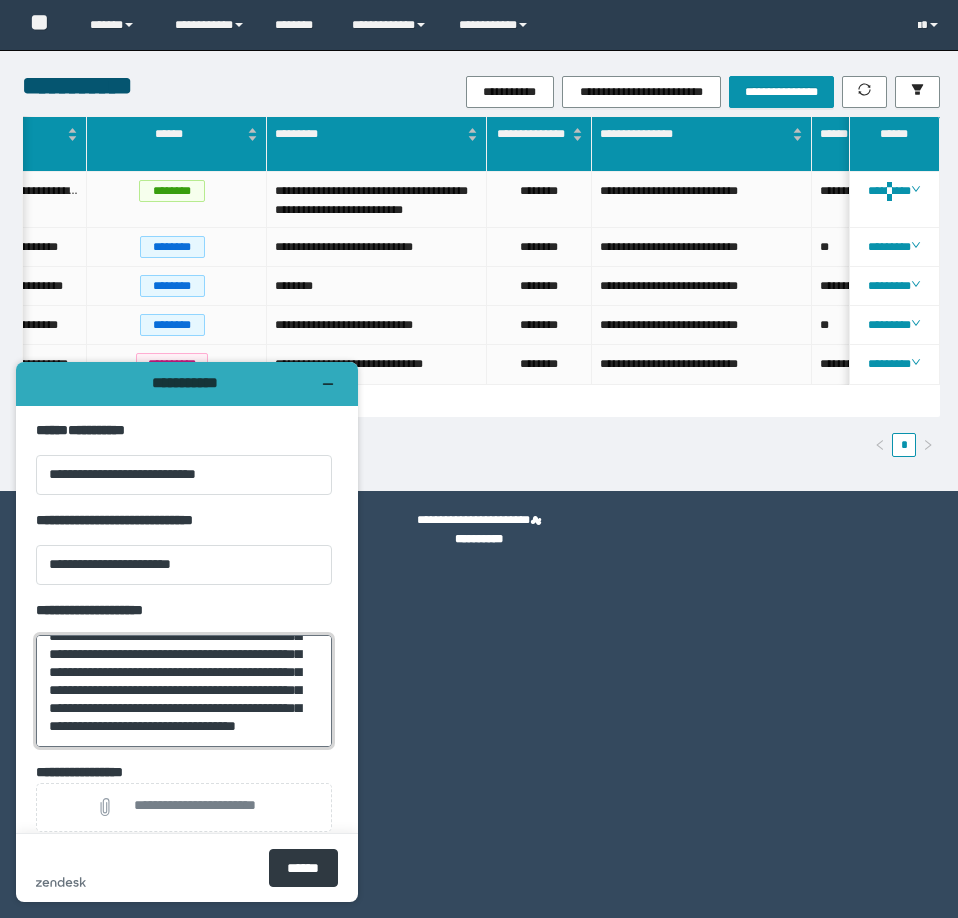 scroll, scrollTop: 72, scrollLeft: 0, axis: vertical 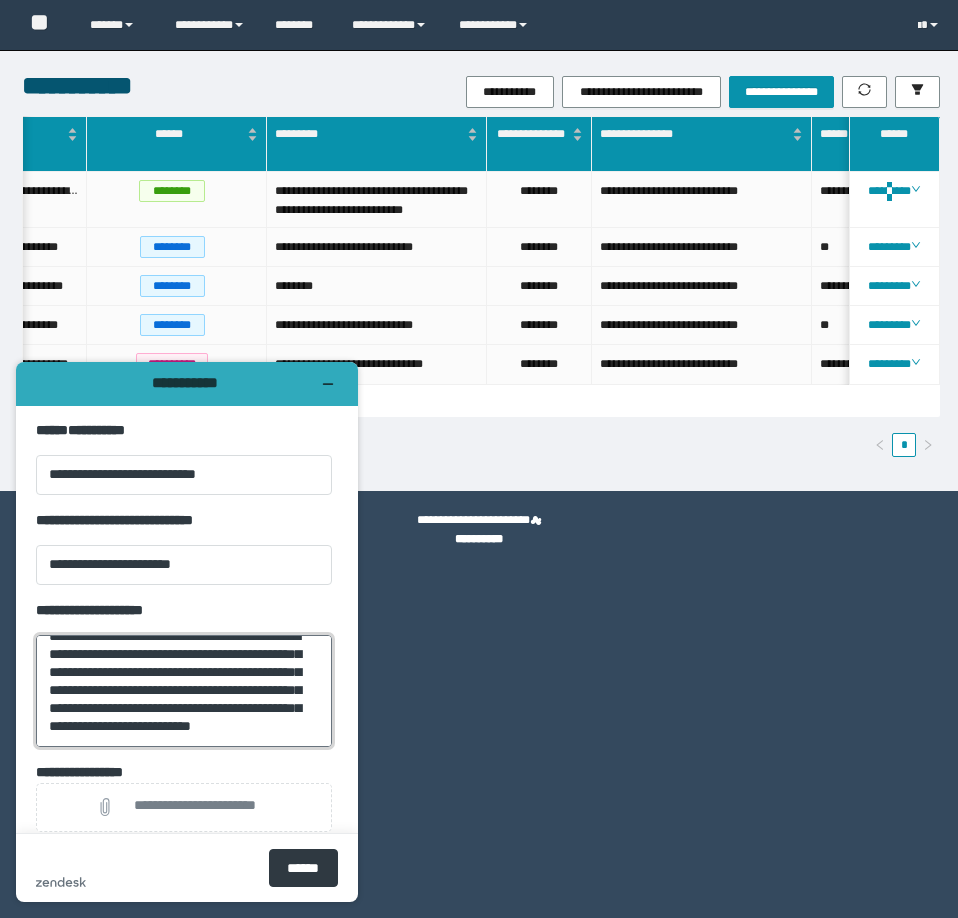 click on "**********" at bounding box center (184, 691) 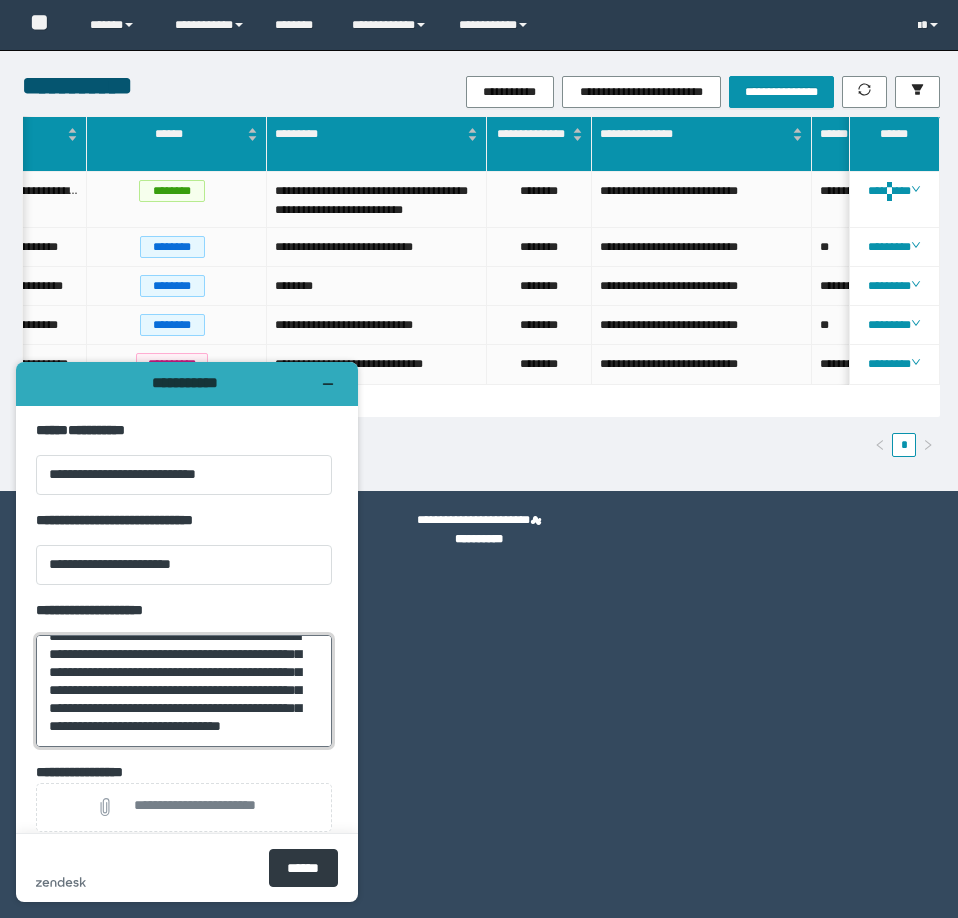 click on "**********" at bounding box center (184, 691) 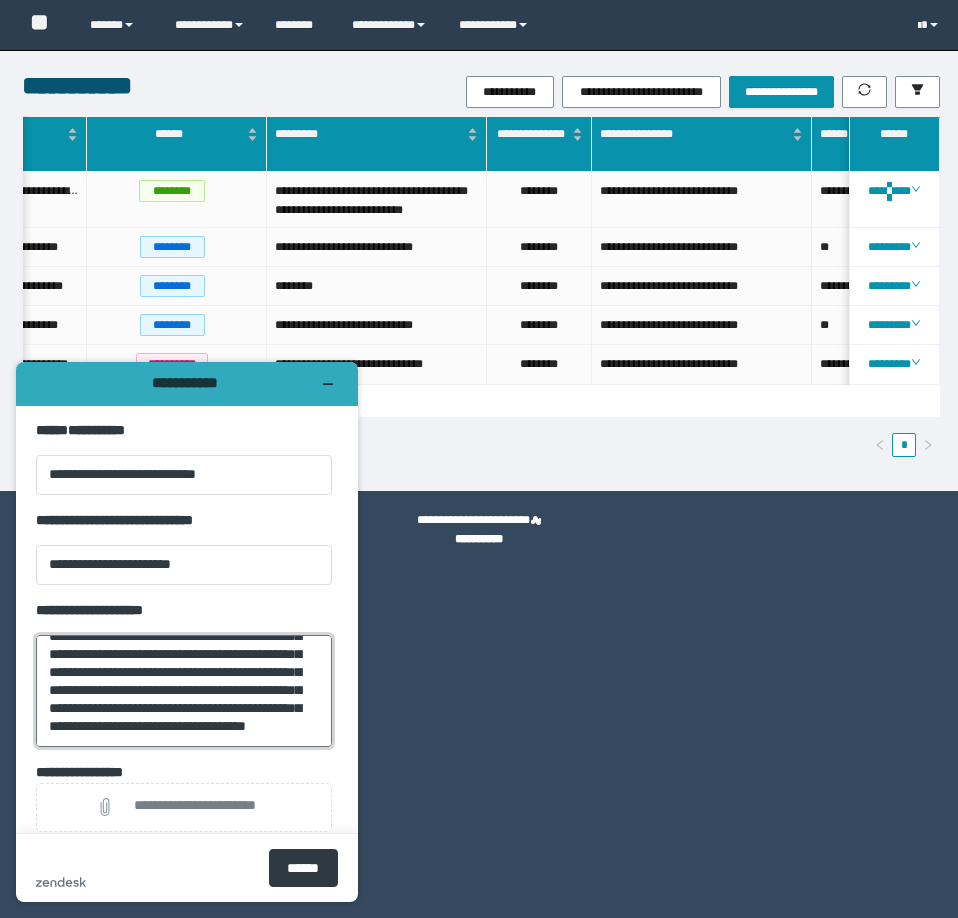 scroll, scrollTop: 260, scrollLeft: 0, axis: vertical 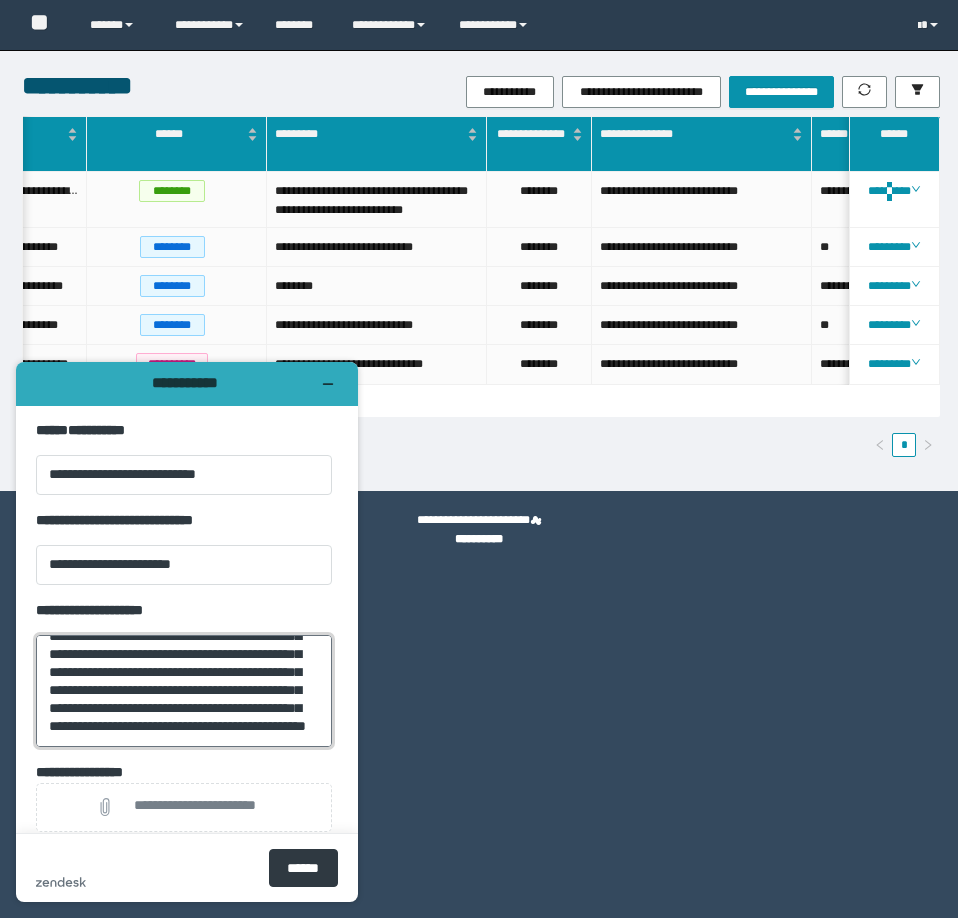 click on "**********" at bounding box center (184, 691) 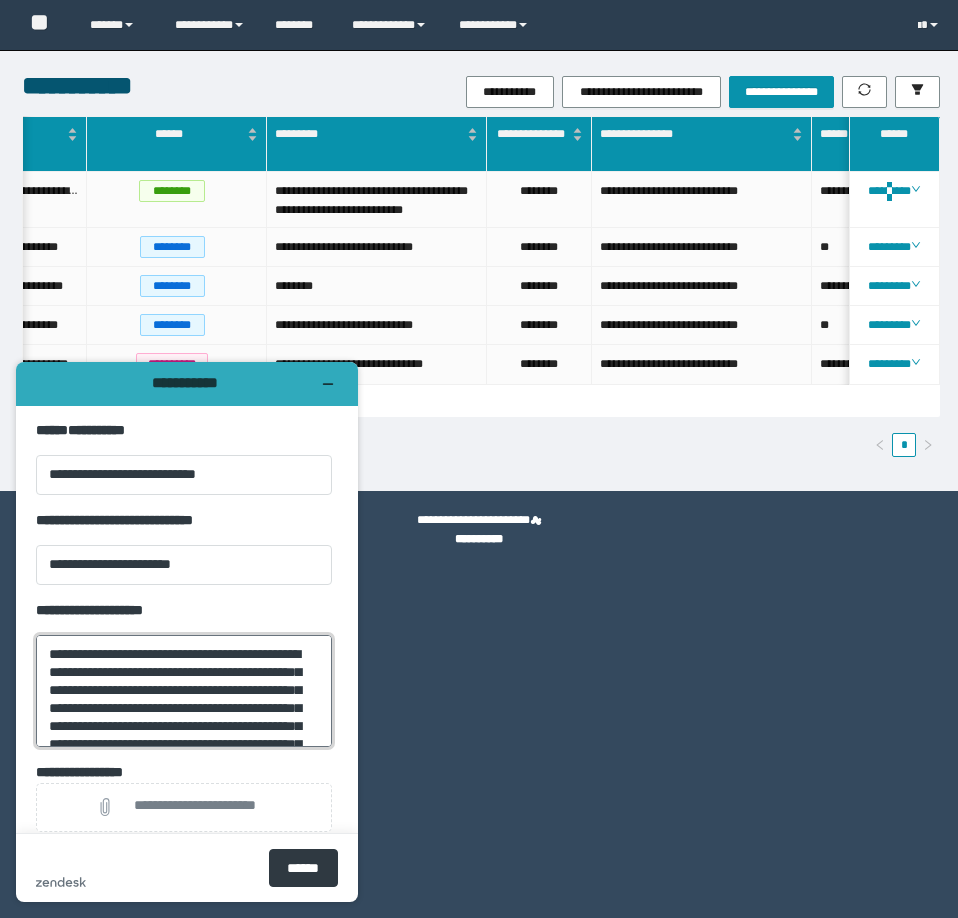 scroll, scrollTop: 270, scrollLeft: 0, axis: vertical 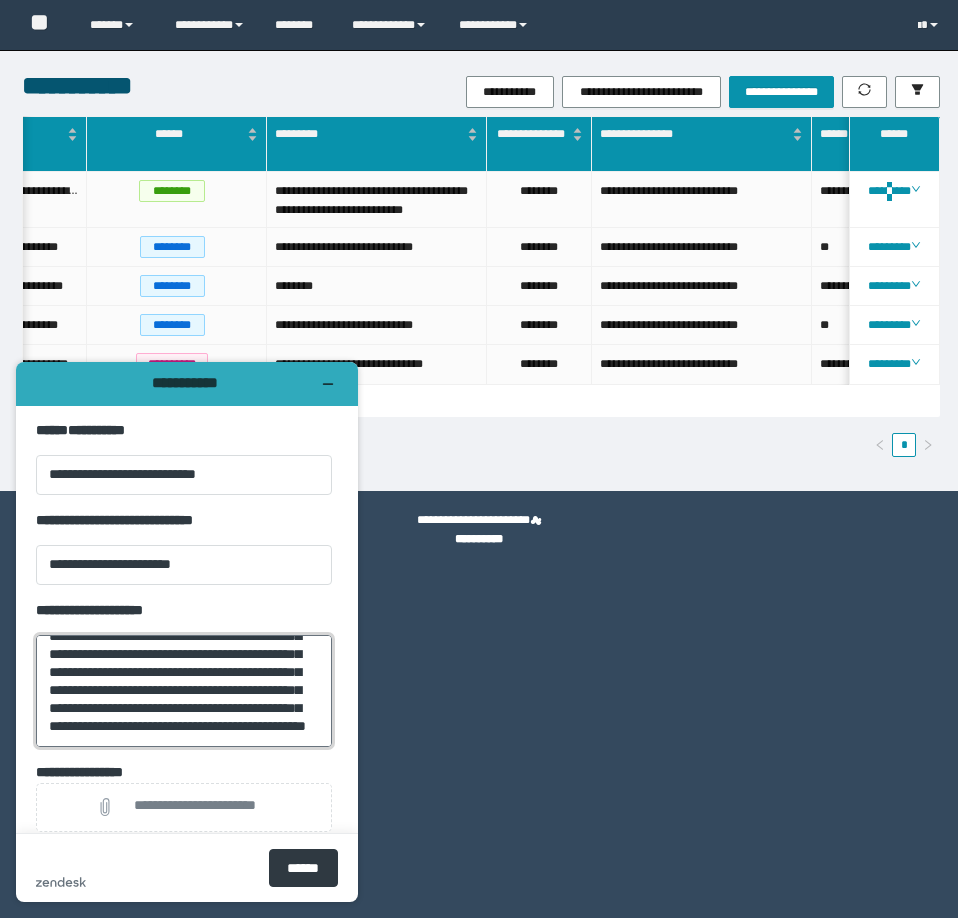 click on "**********" at bounding box center (184, 691) 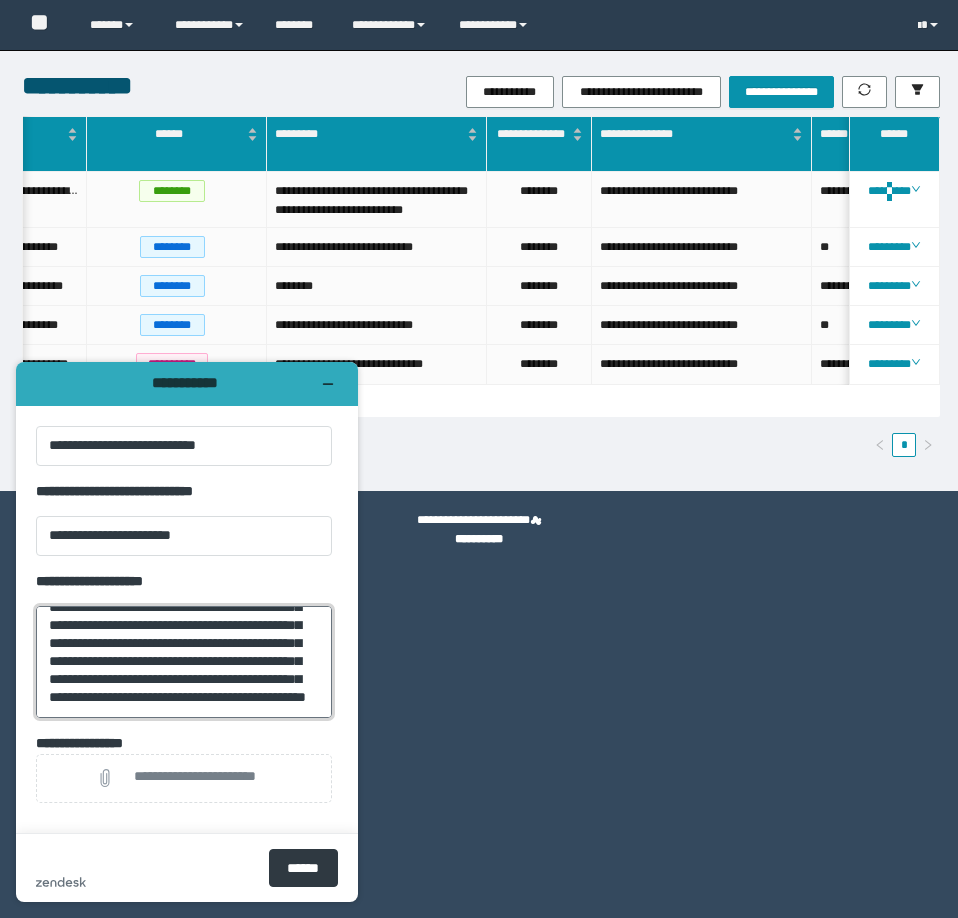 scroll, scrollTop: 41, scrollLeft: 0, axis: vertical 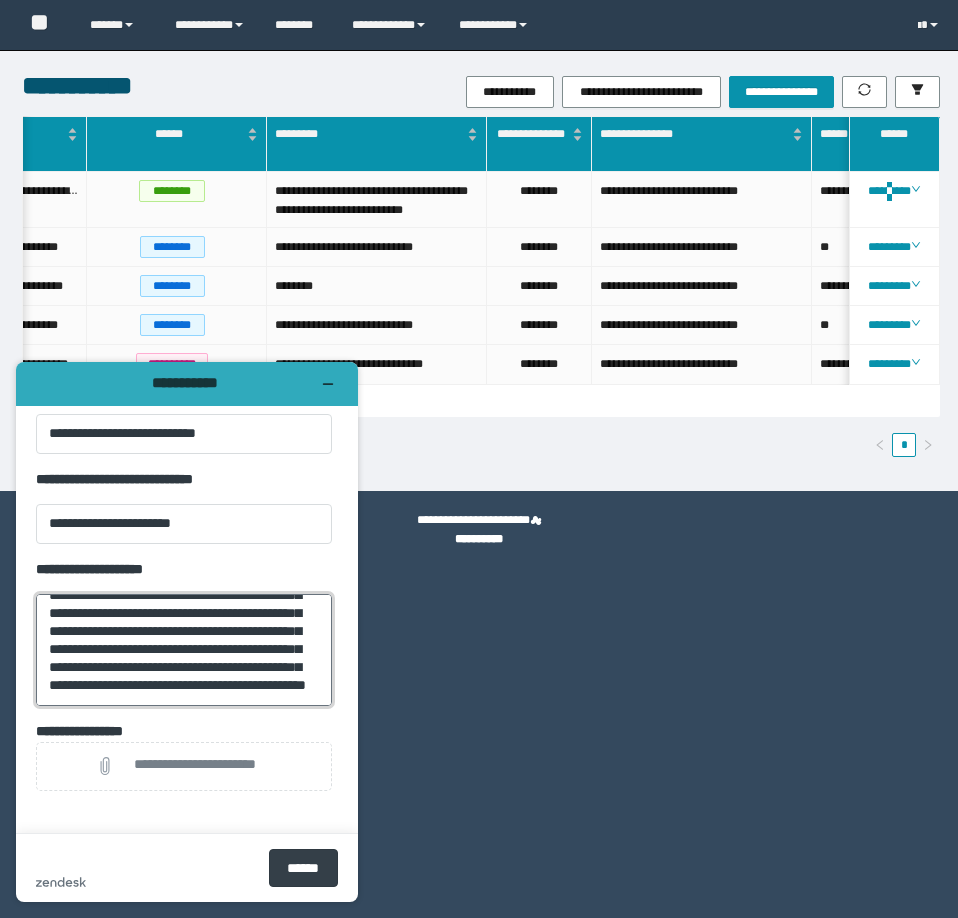 type on "**********" 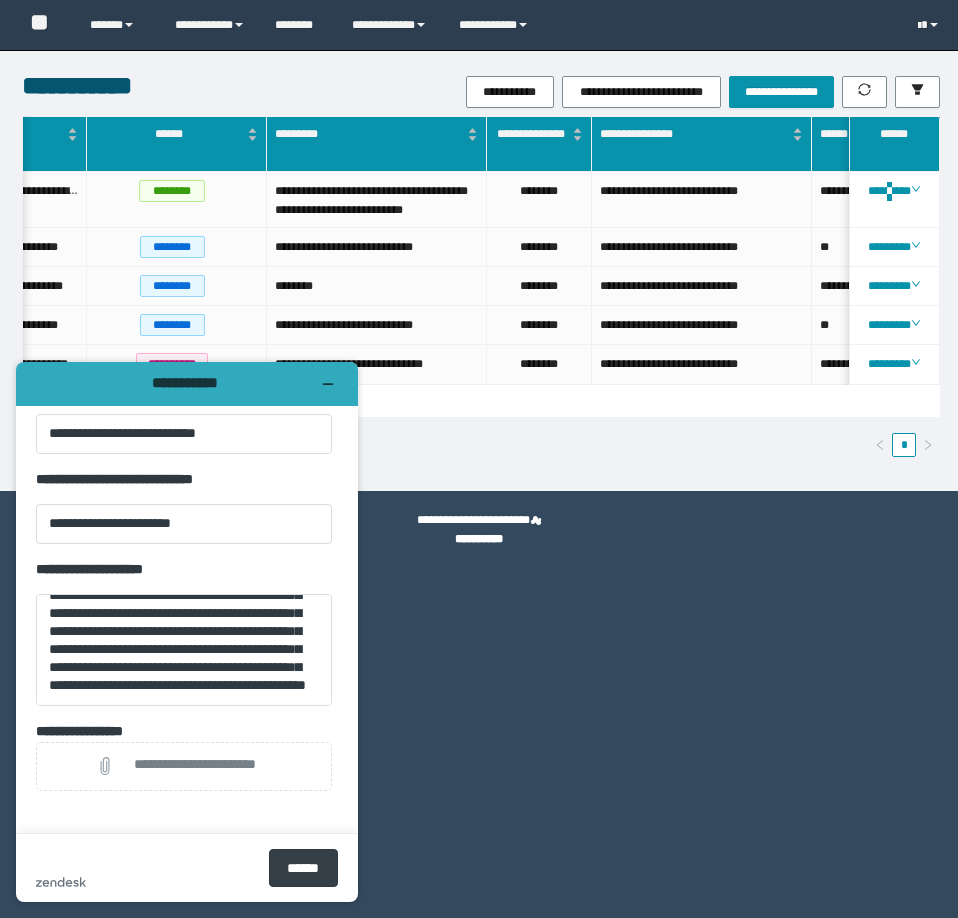 click on "******" at bounding box center [303, 868] 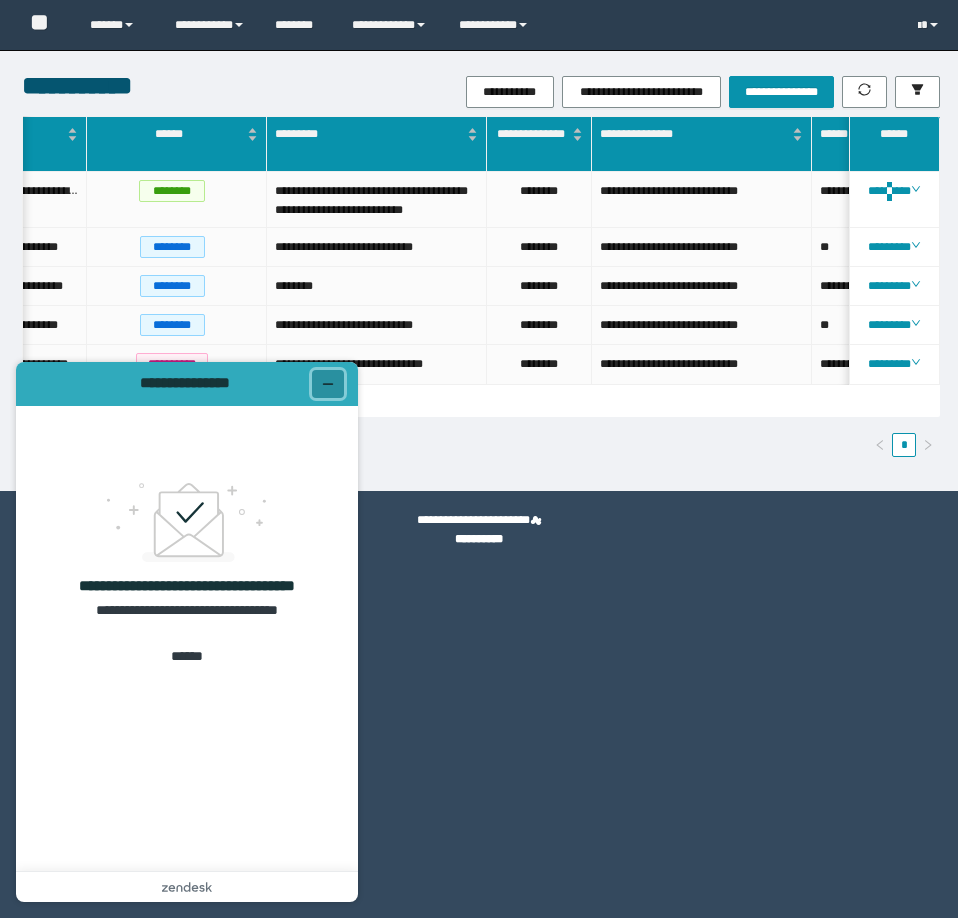 click 